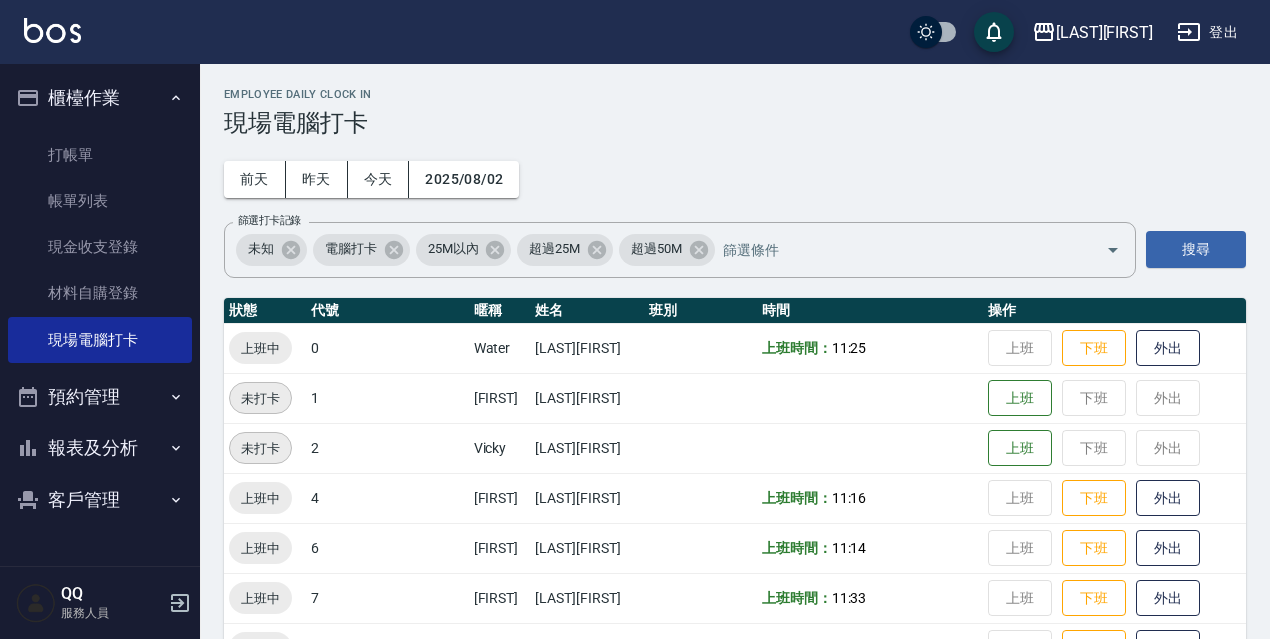 scroll, scrollTop: 300, scrollLeft: 0, axis: vertical 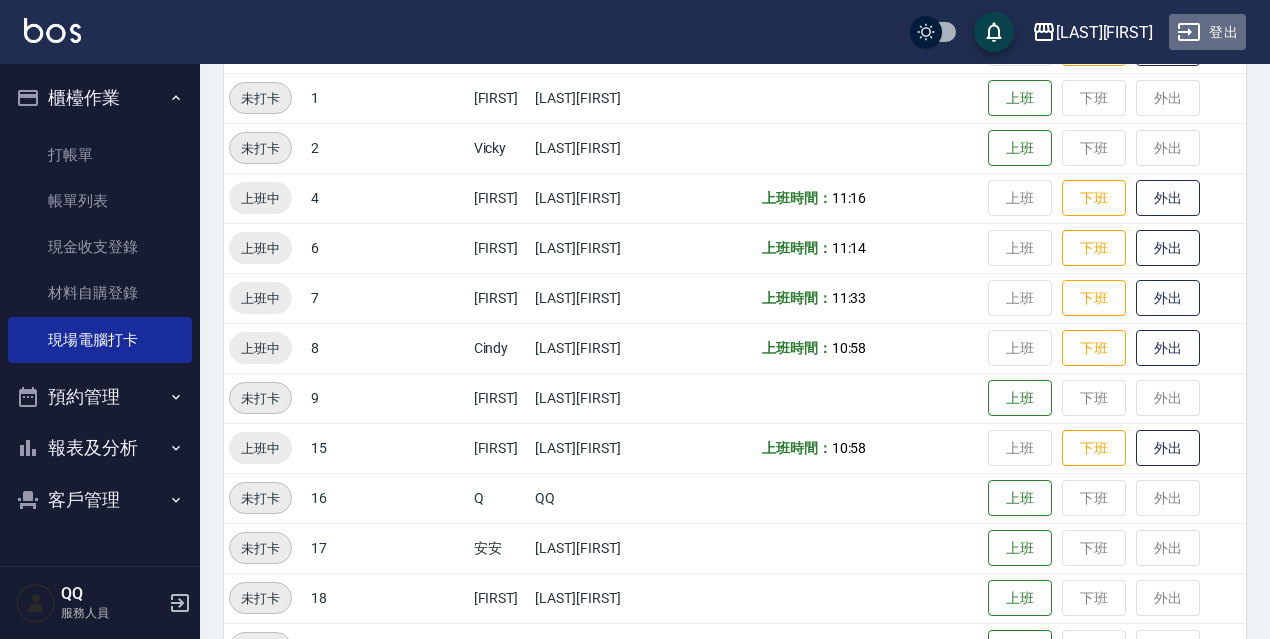 click on "登出" at bounding box center (1207, 32) 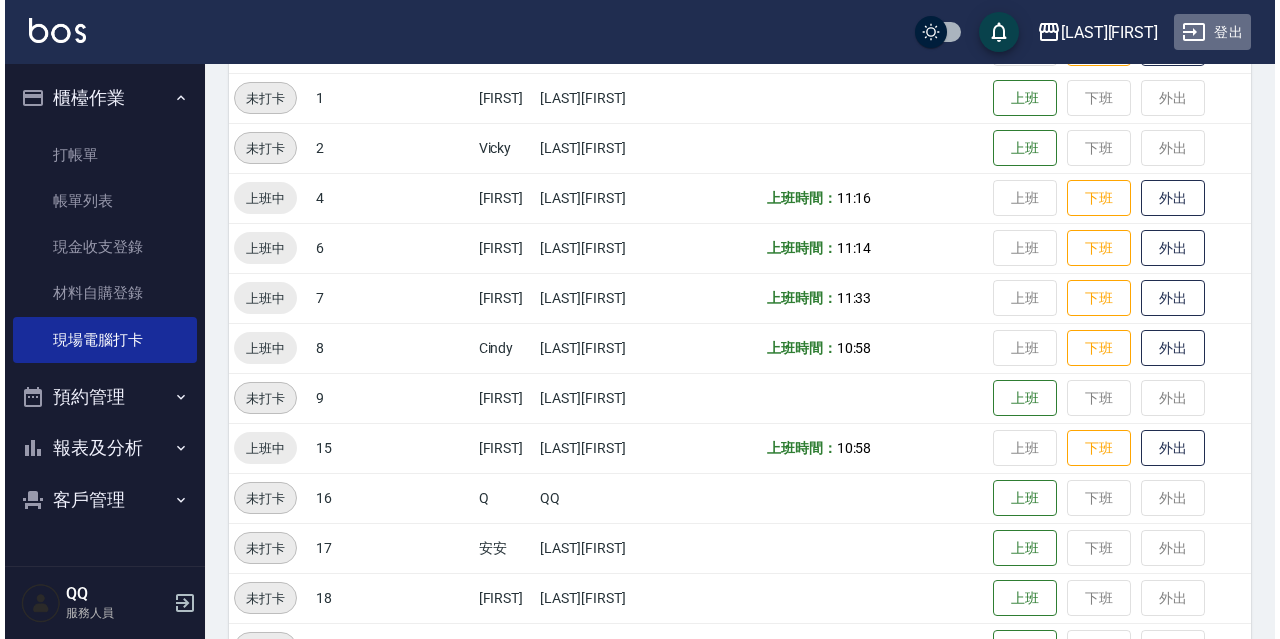 scroll, scrollTop: 0, scrollLeft: 0, axis: both 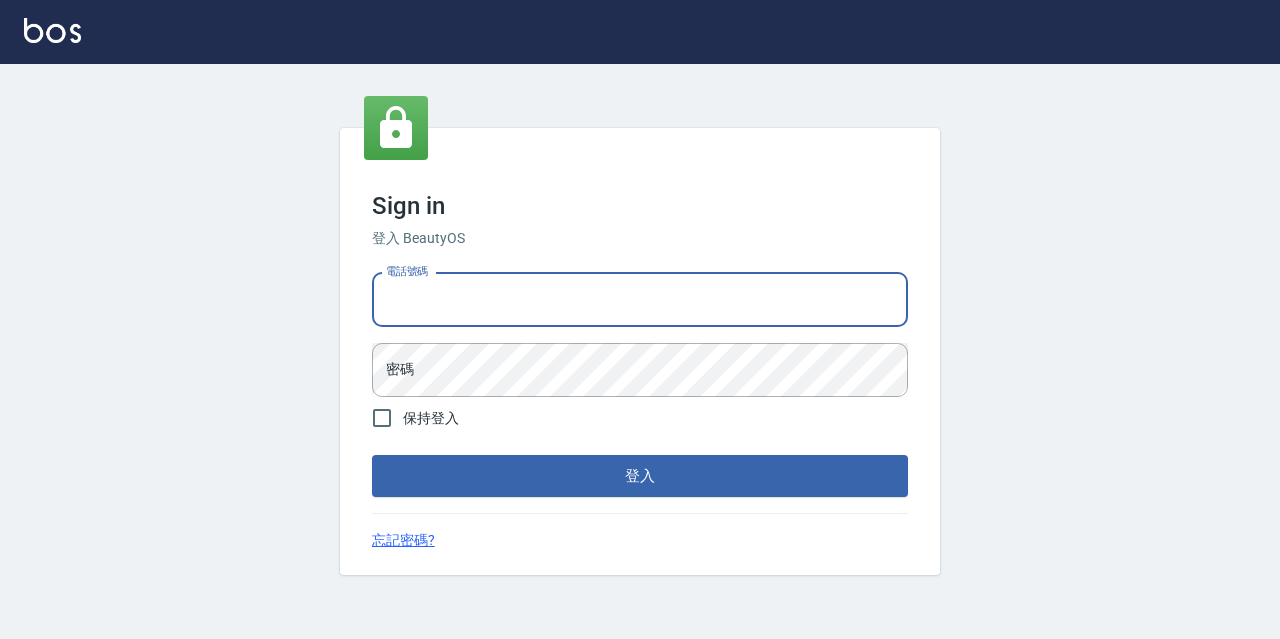 click on "電話號碼" at bounding box center [640, 300] 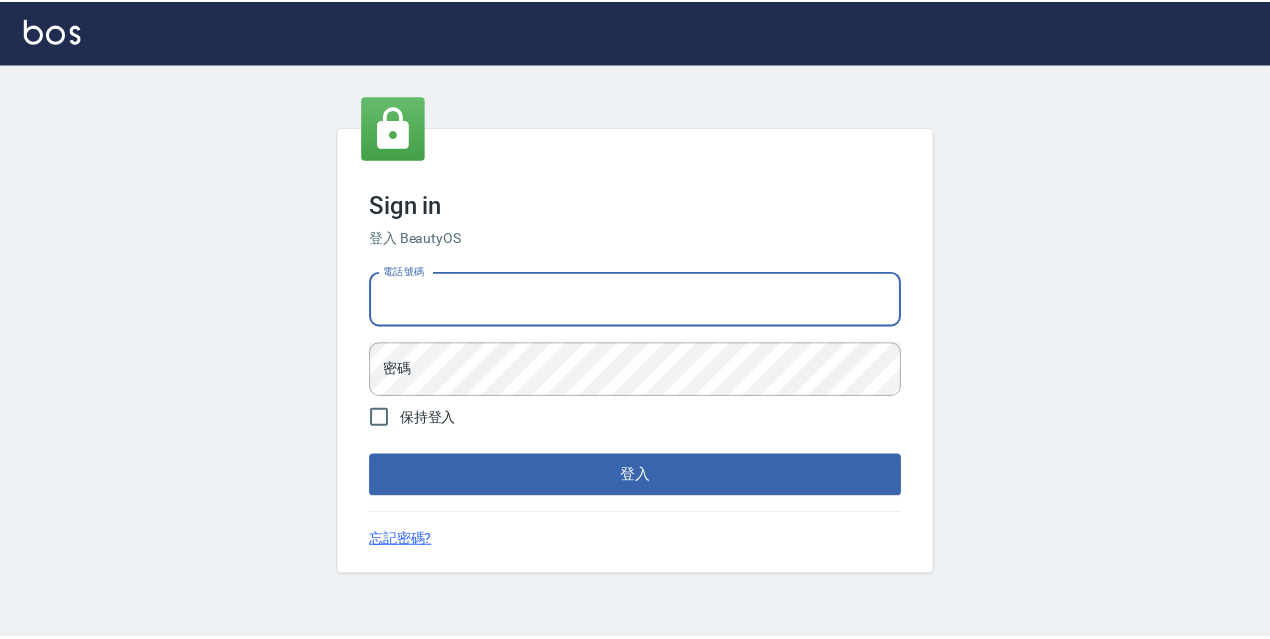 scroll, scrollTop: 0, scrollLeft: 0, axis: both 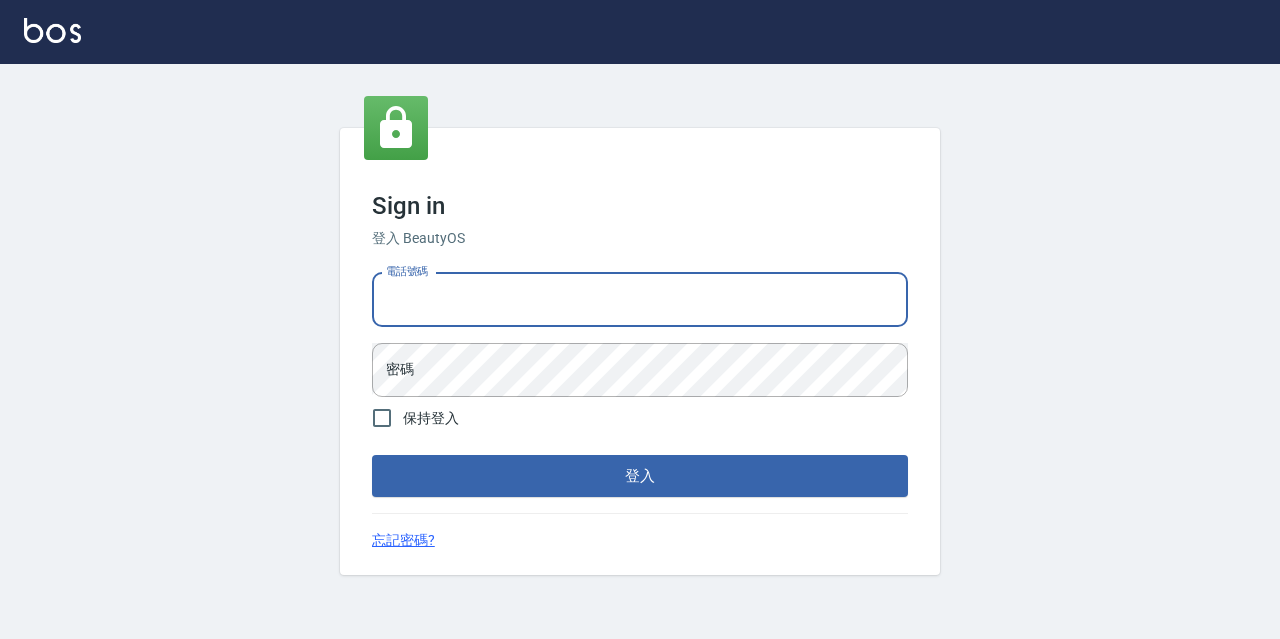 type on "0967388409" 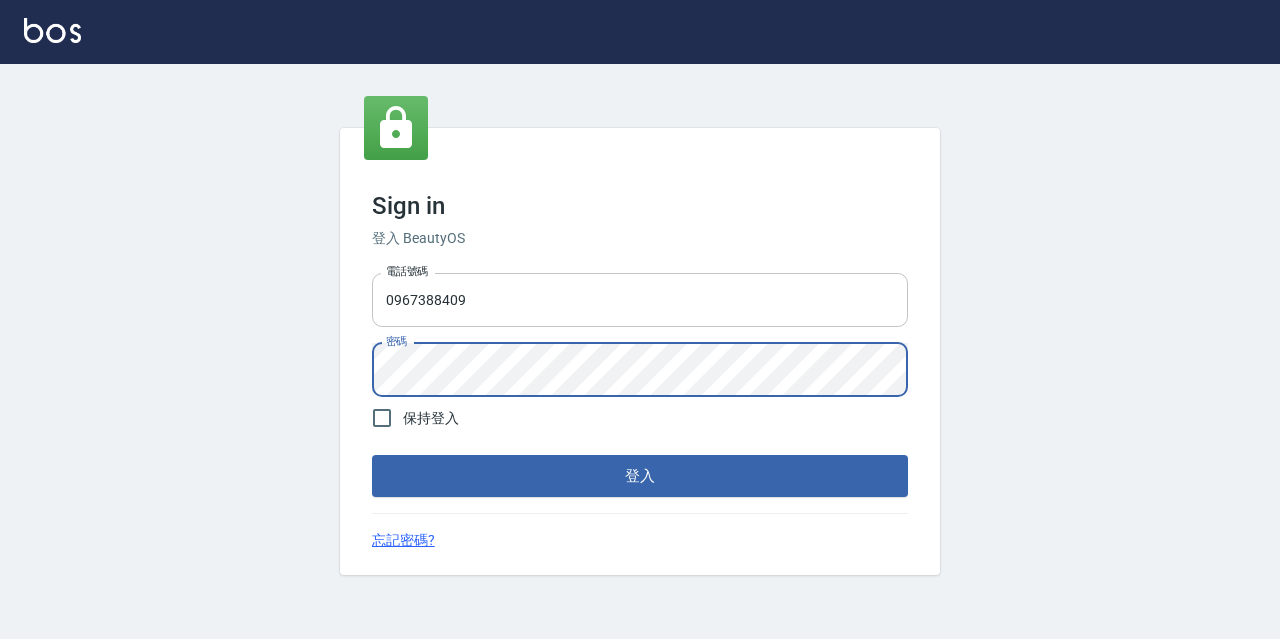 click on "登入" at bounding box center [640, 476] 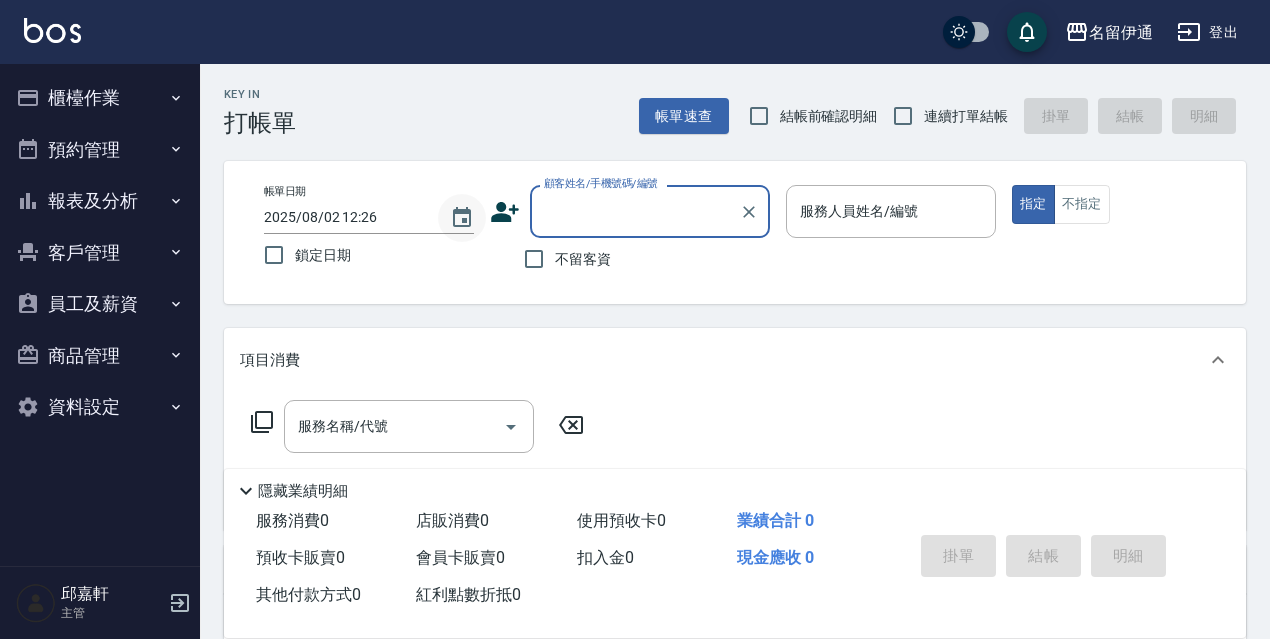 click 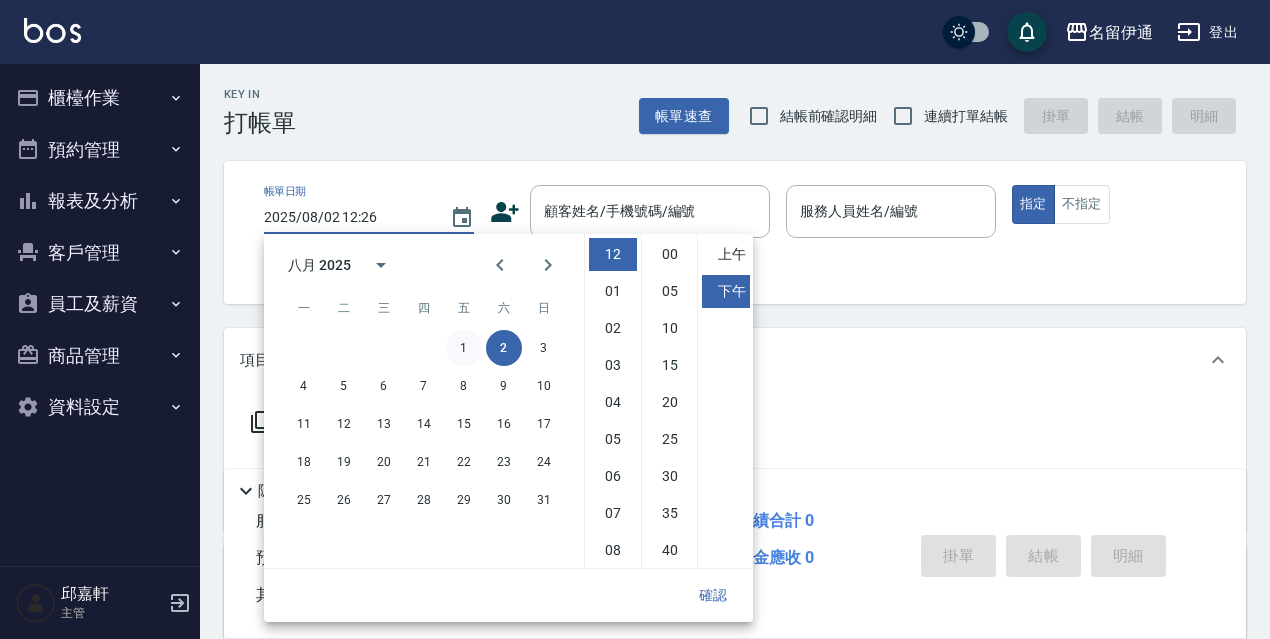 click on "1" at bounding box center [464, 348] 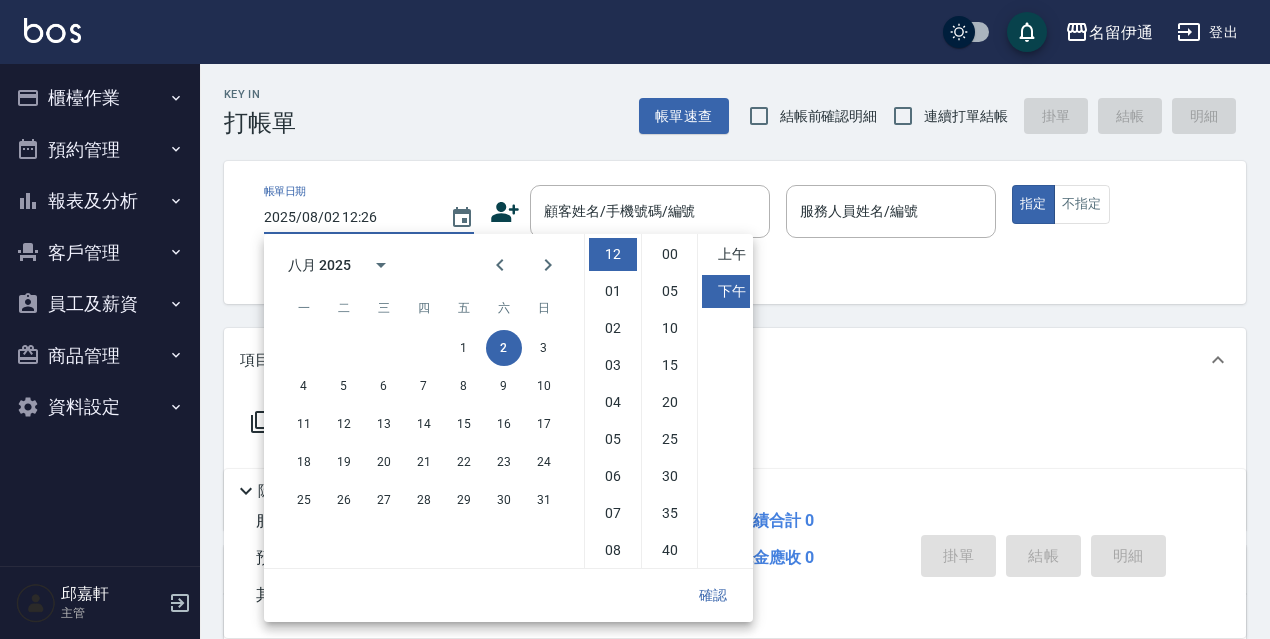 type on "2025/08/01 12:26" 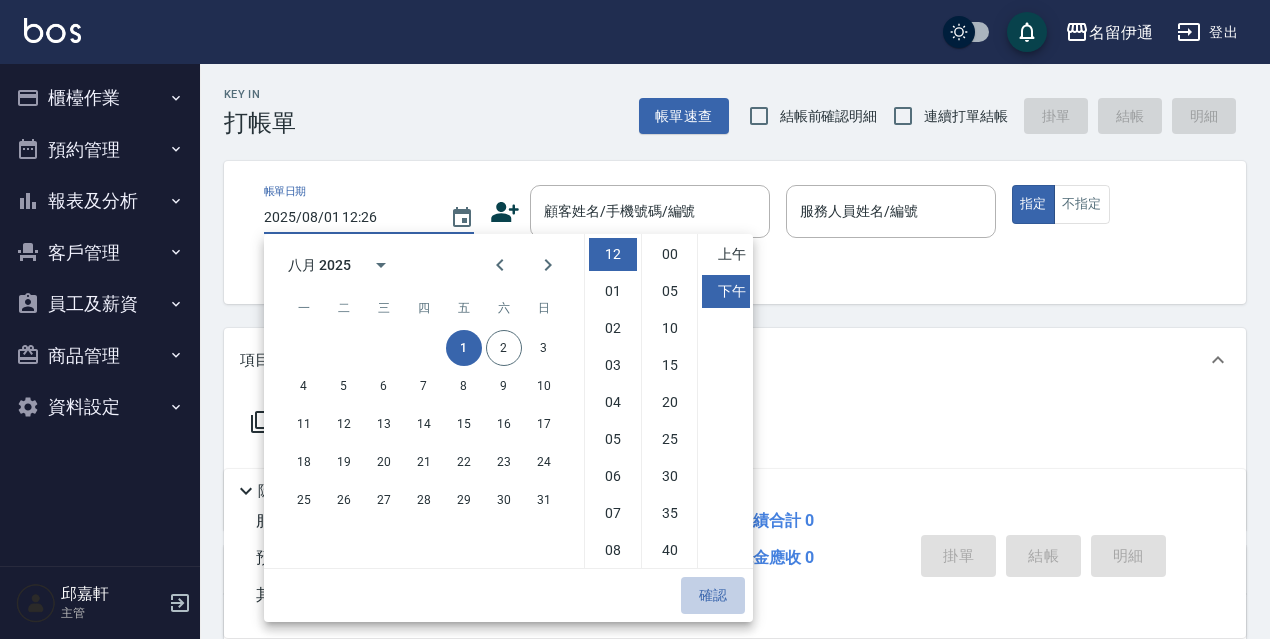 drag, startPoint x: 710, startPoint y: 587, endPoint x: 477, endPoint y: 389, distance: 305.76624 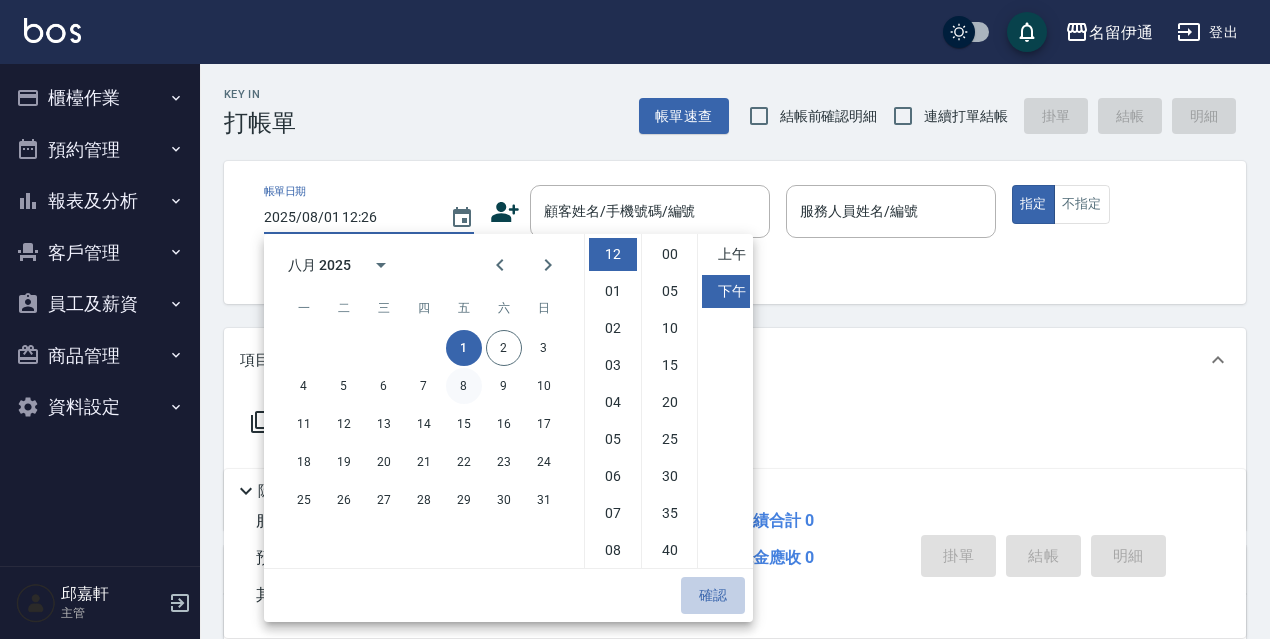 click on "確認" at bounding box center (713, 595) 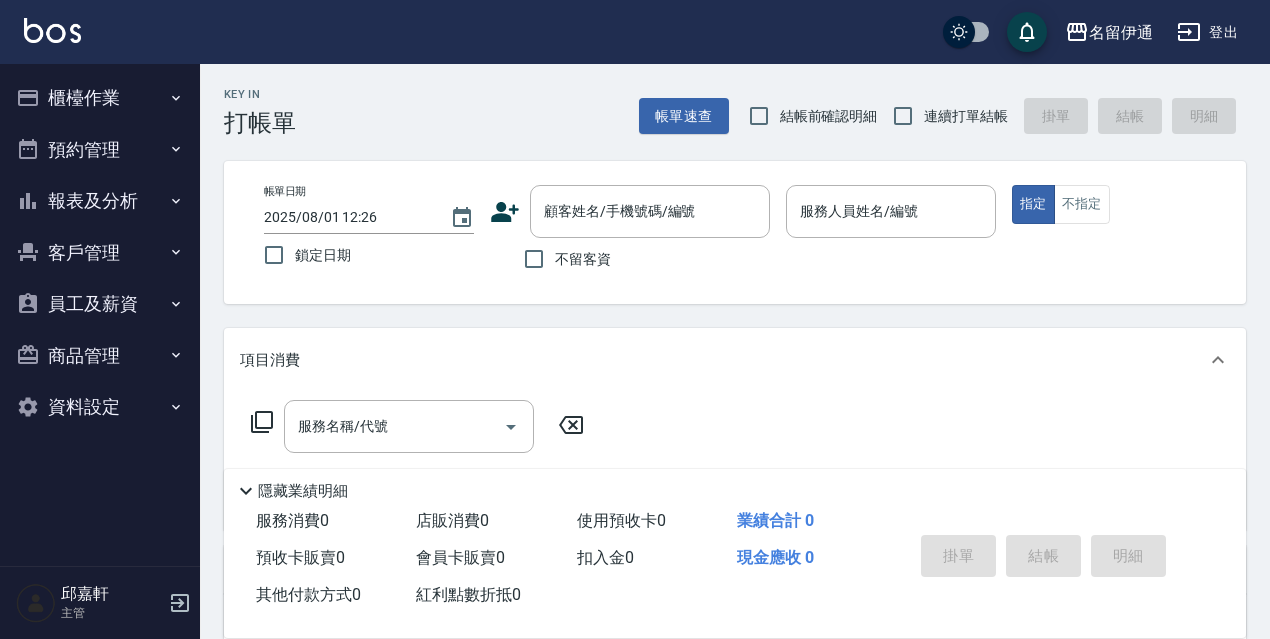 drag, startPoint x: 327, startPoint y: 258, endPoint x: 566, endPoint y: 258, distance: 239 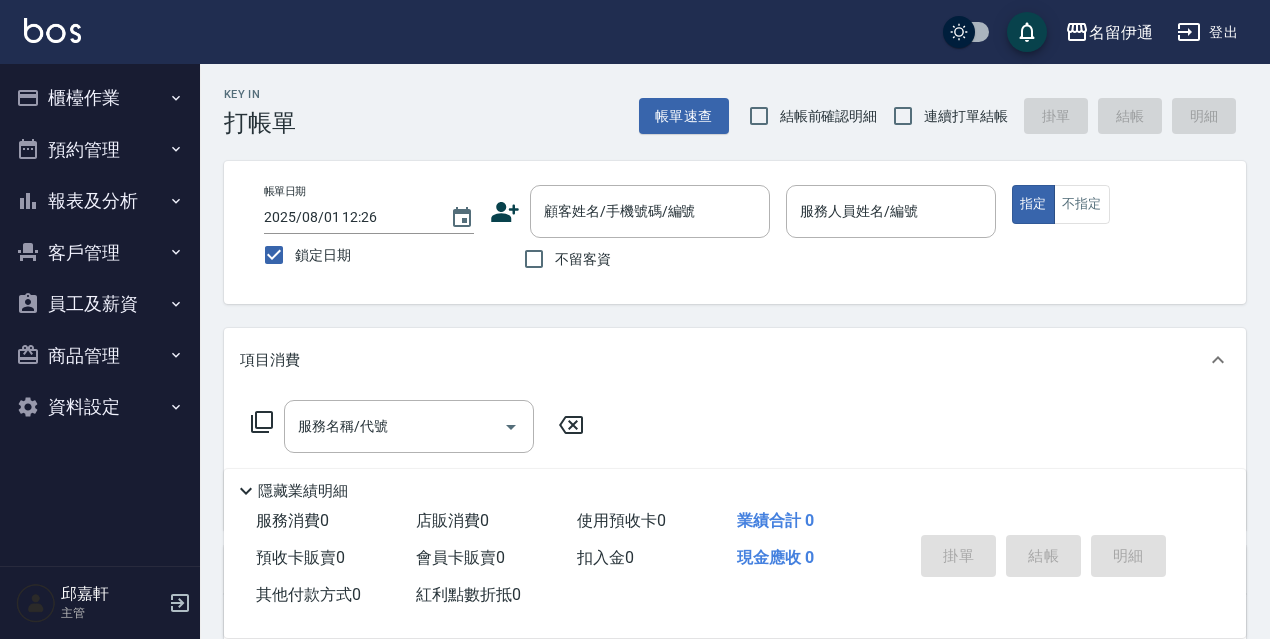 click on "不留客資" at bounding box center (583, 259) 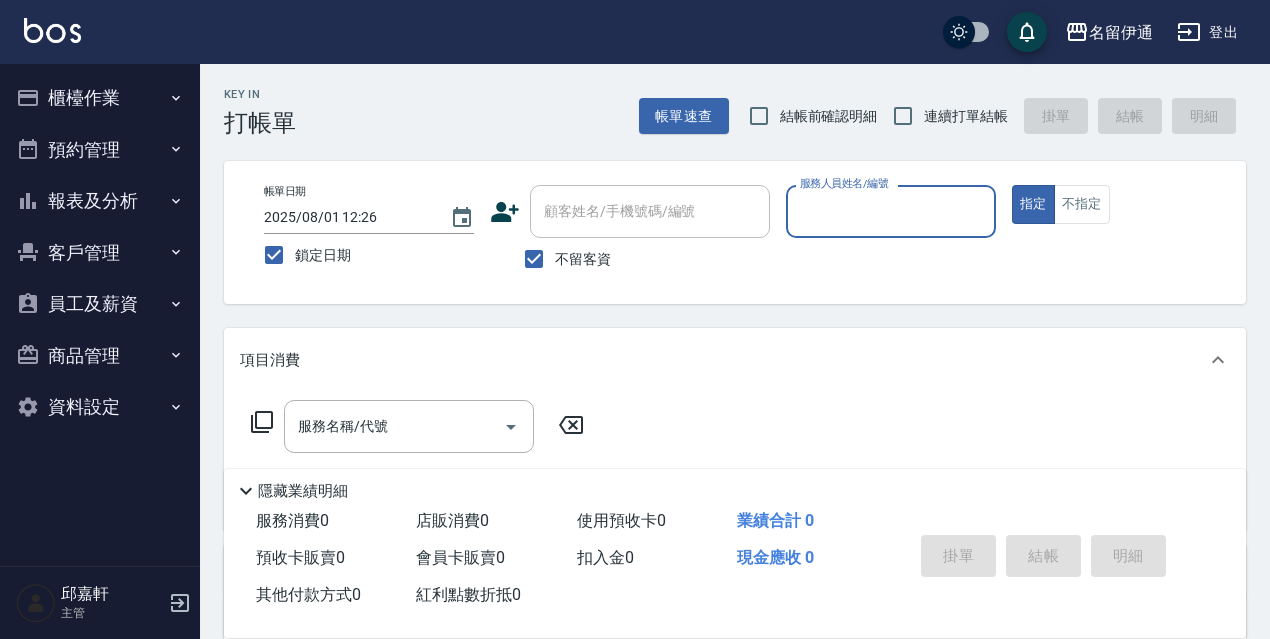 click on "結帳前確認明細" at bounding box center [829, 116] 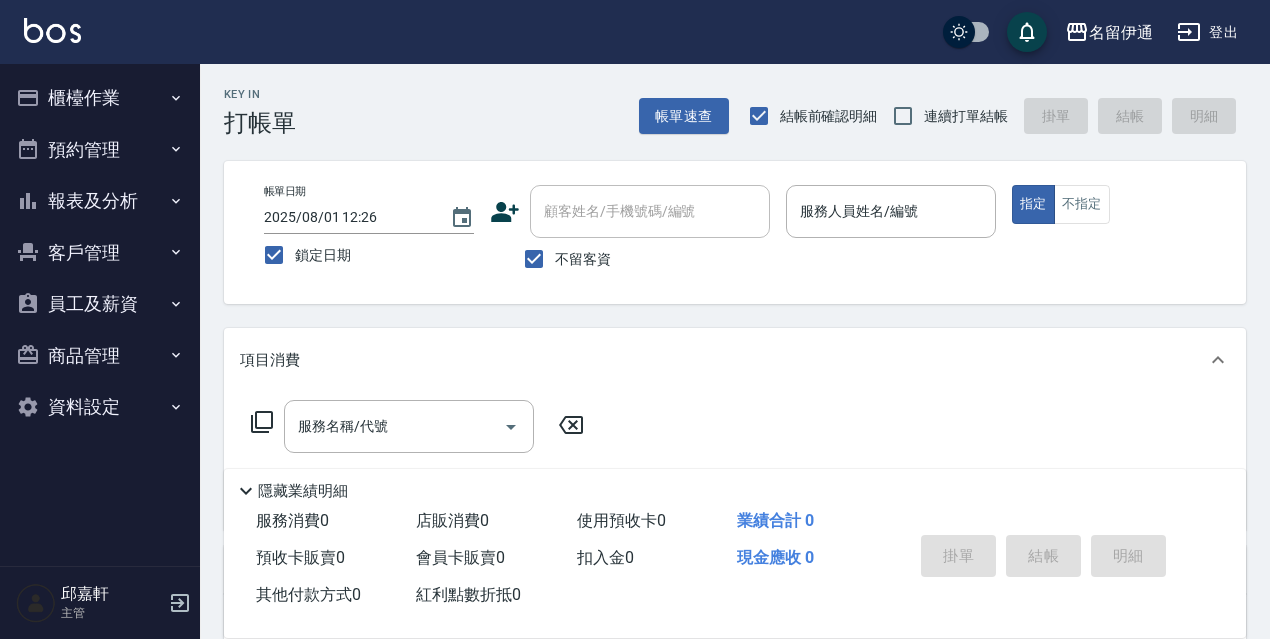 click on "連續打單結帳" at bounding box center (966, 116) 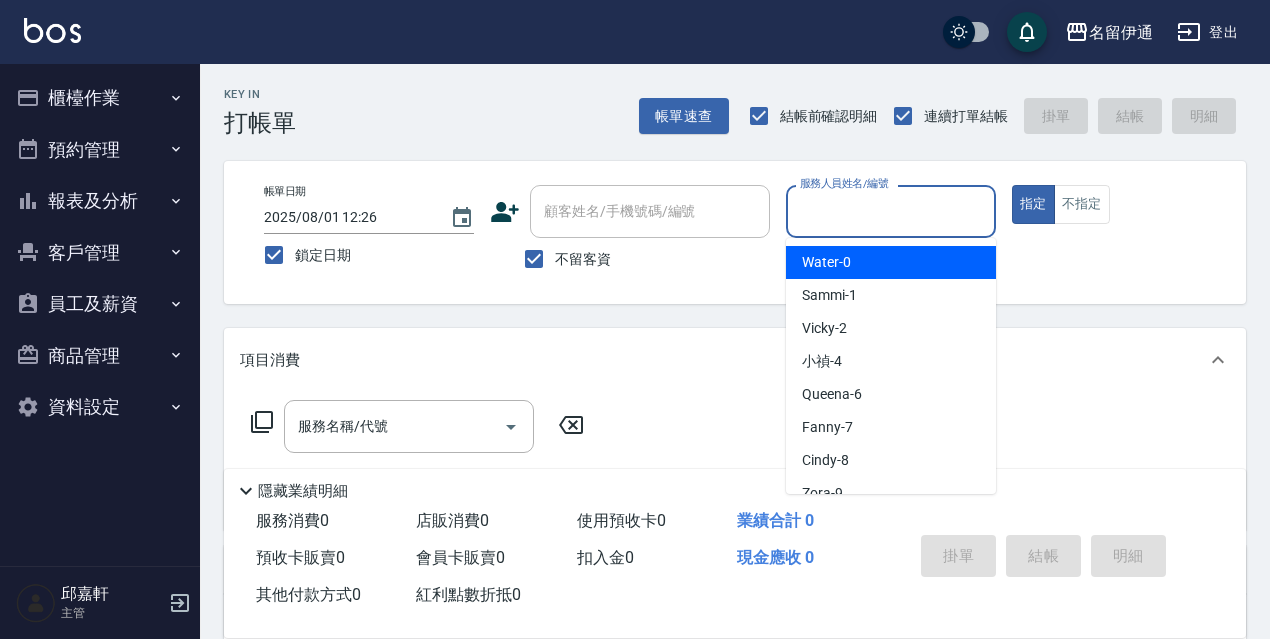 click on "服務人員姓名/編號" at bounding box center [891, 211] 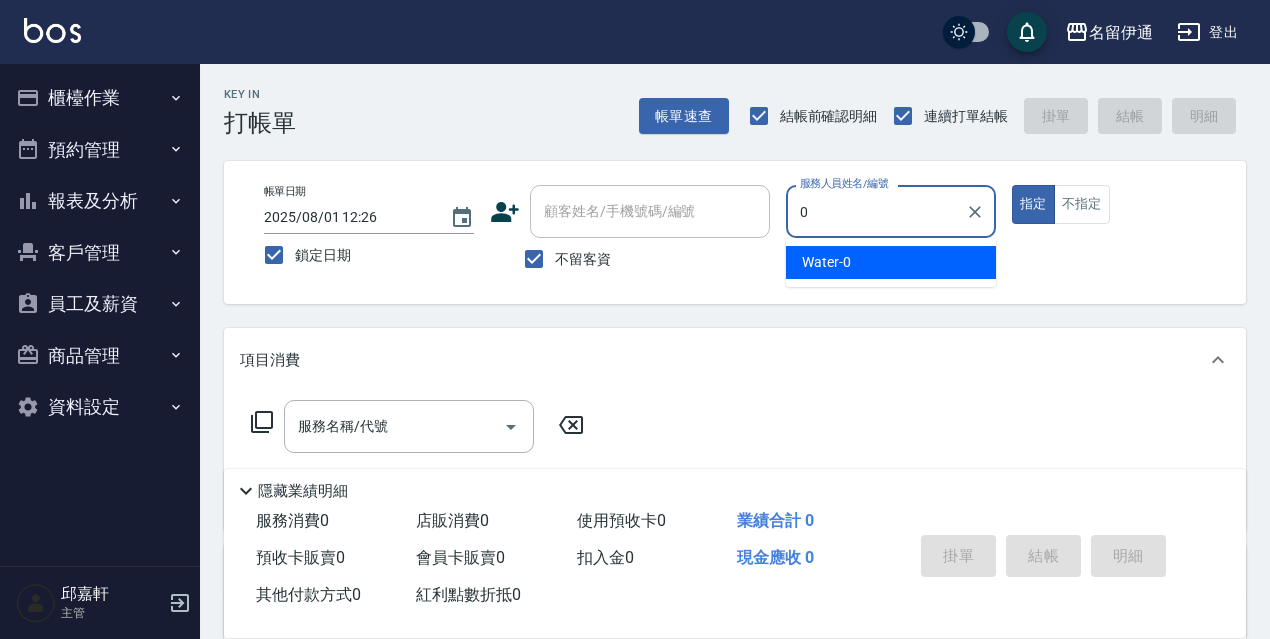 type on "Water-0" 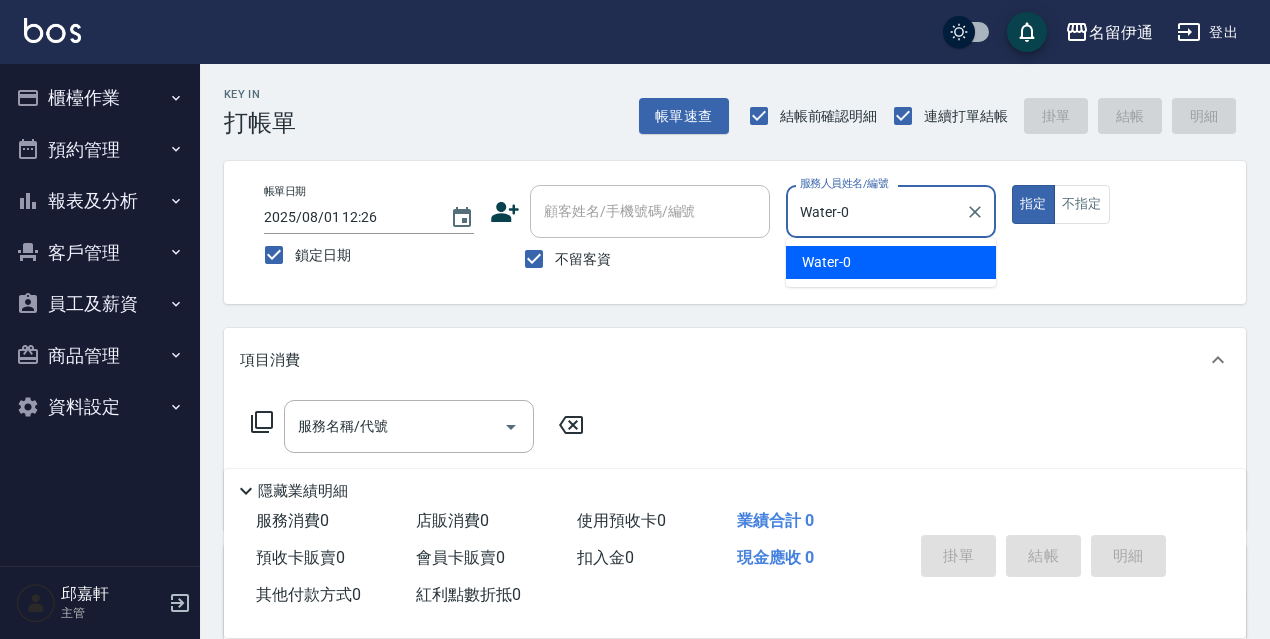 type on "true" 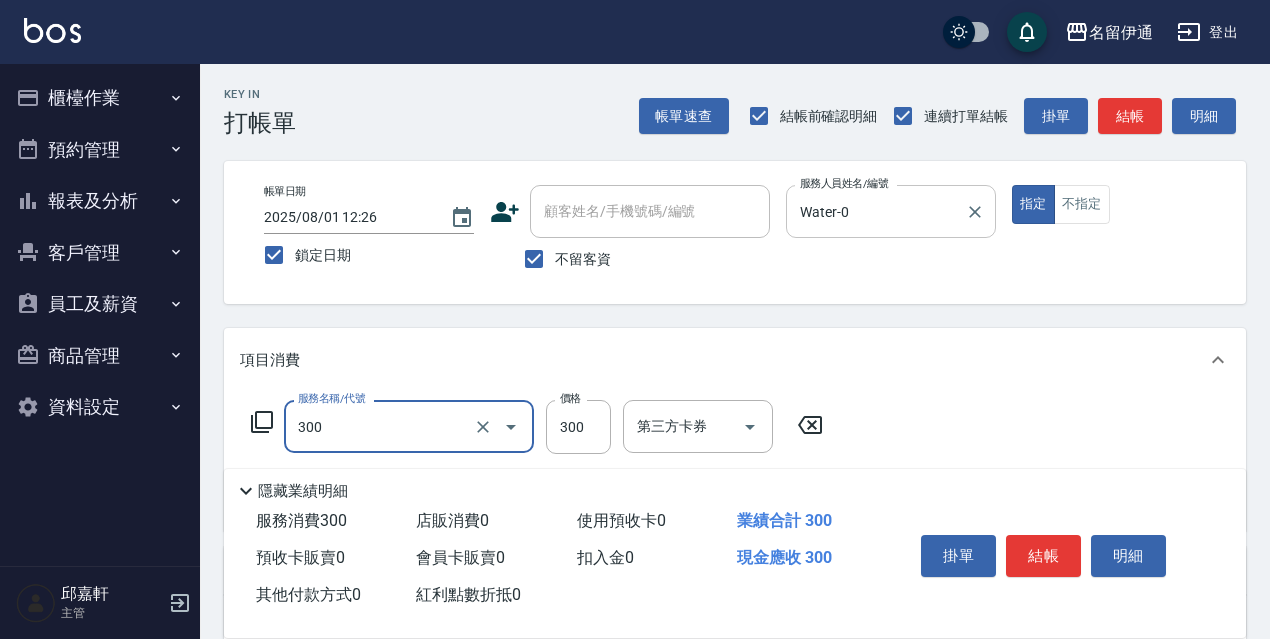 type on "洗髮300(300)" 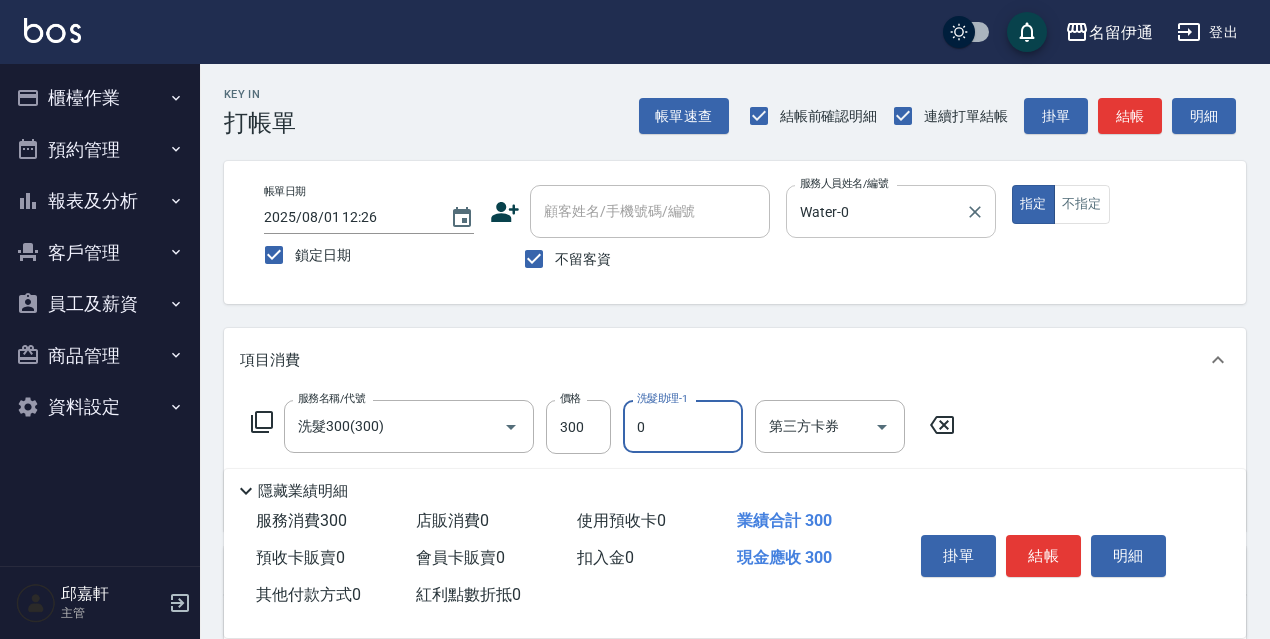 type on "Water-0" 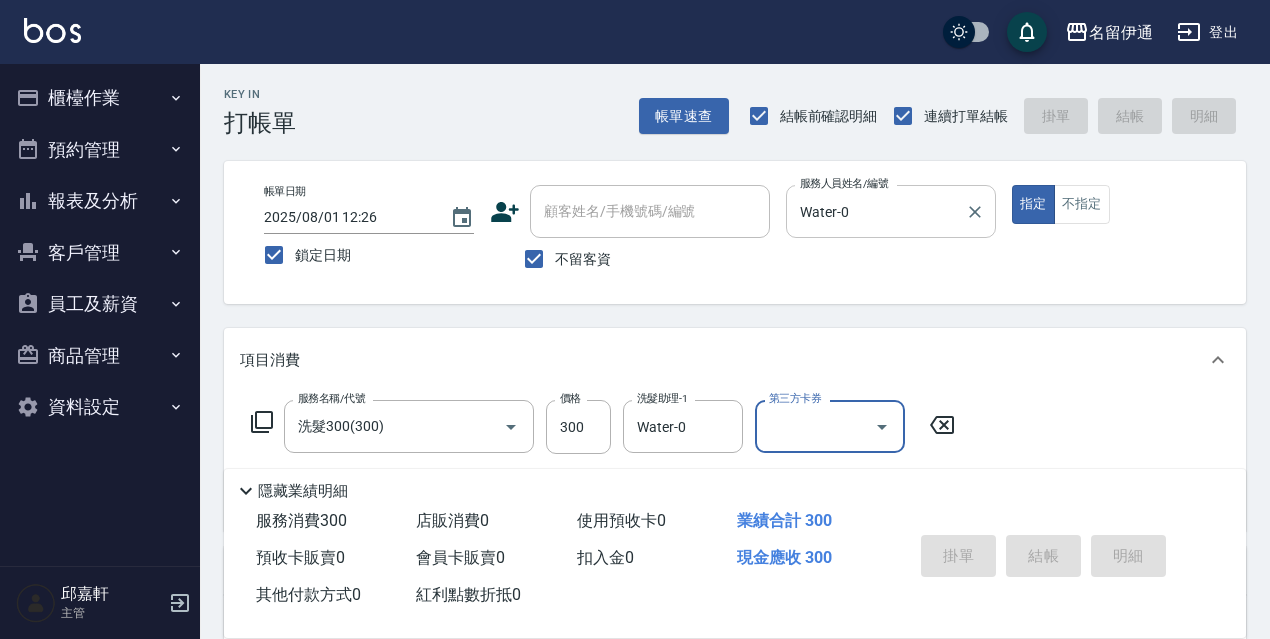 type 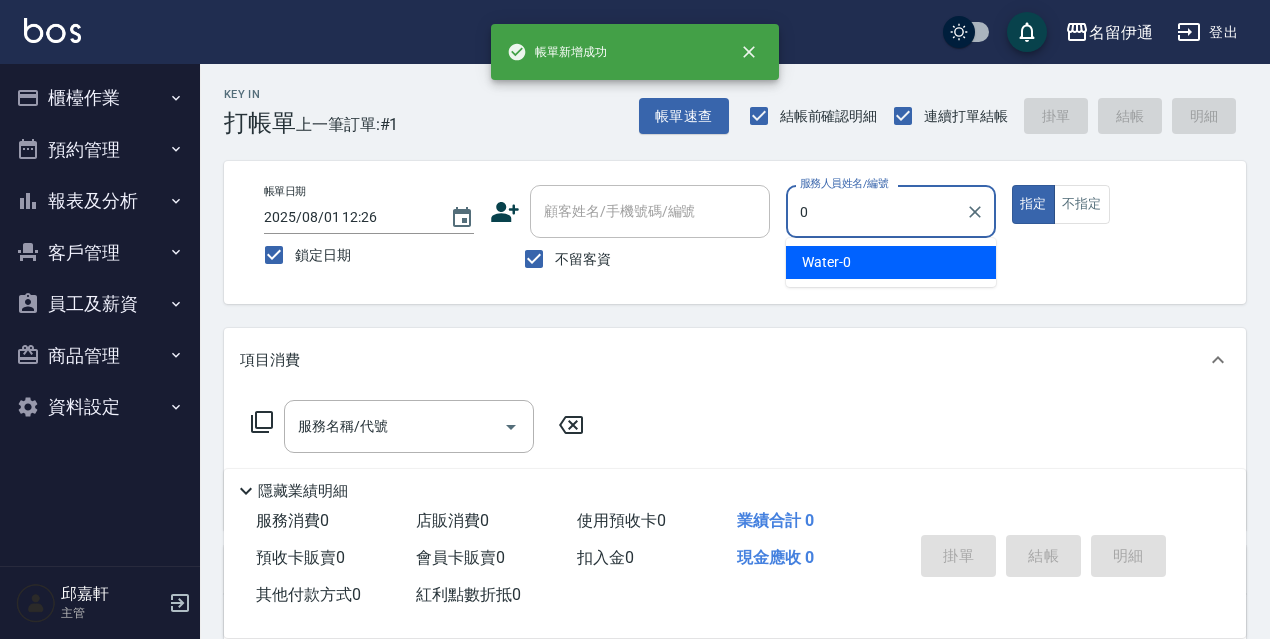 type on "Water-0" 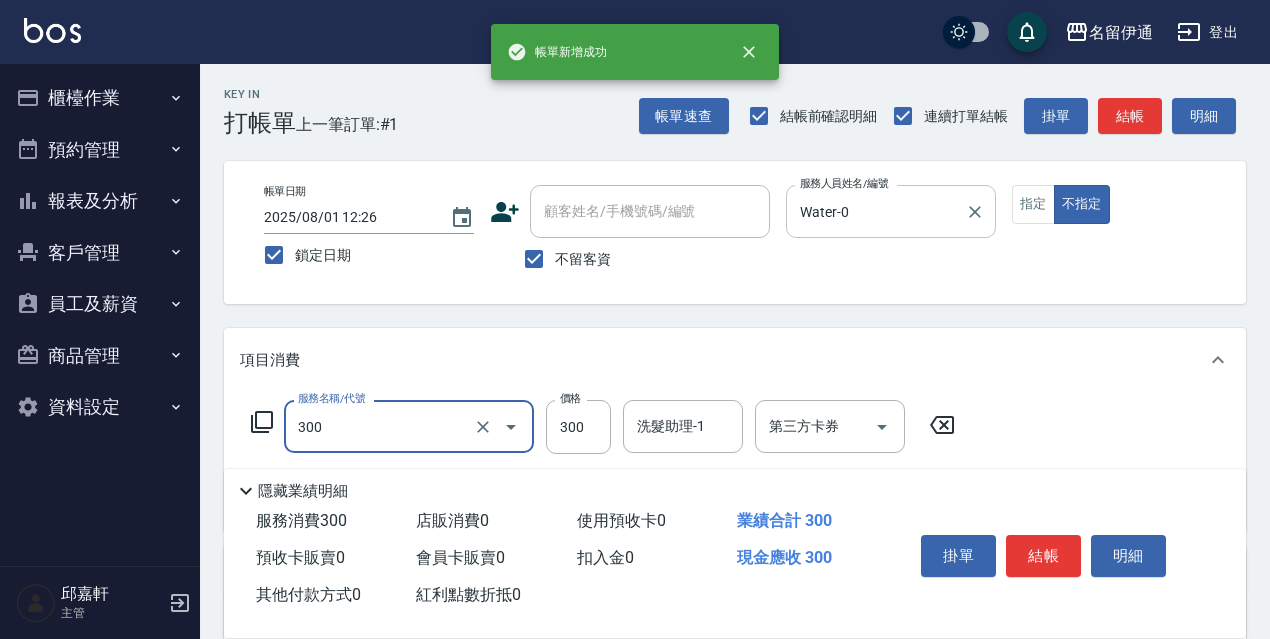 type on "洗髮300(300)" 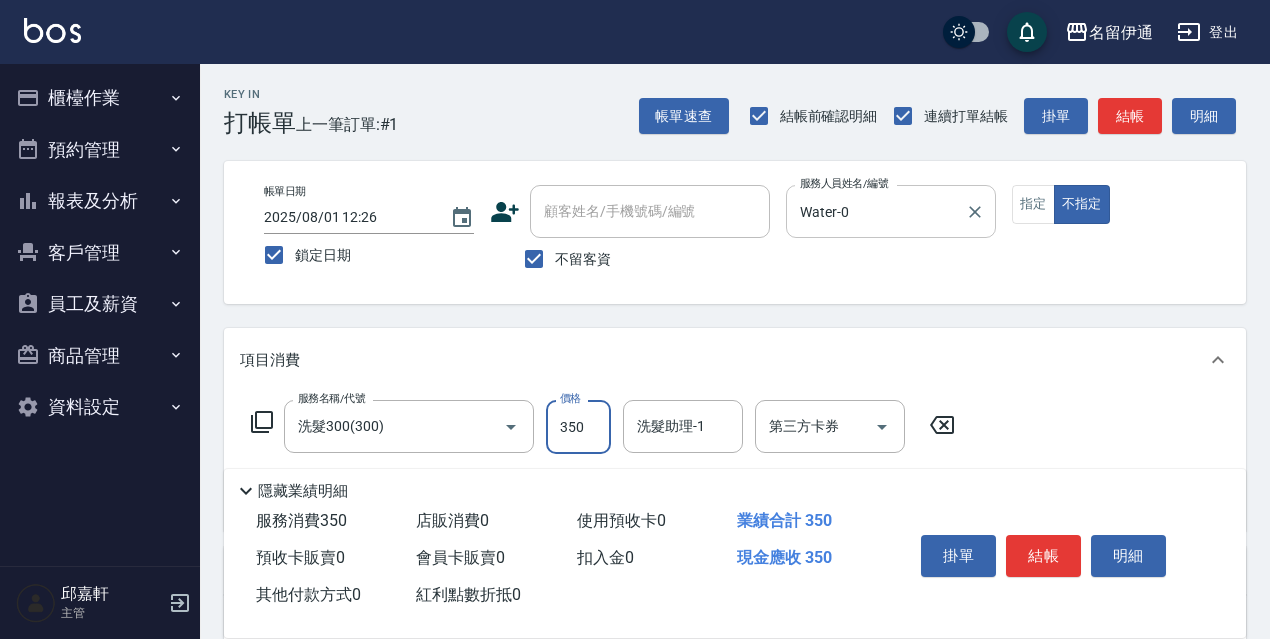type on "350" 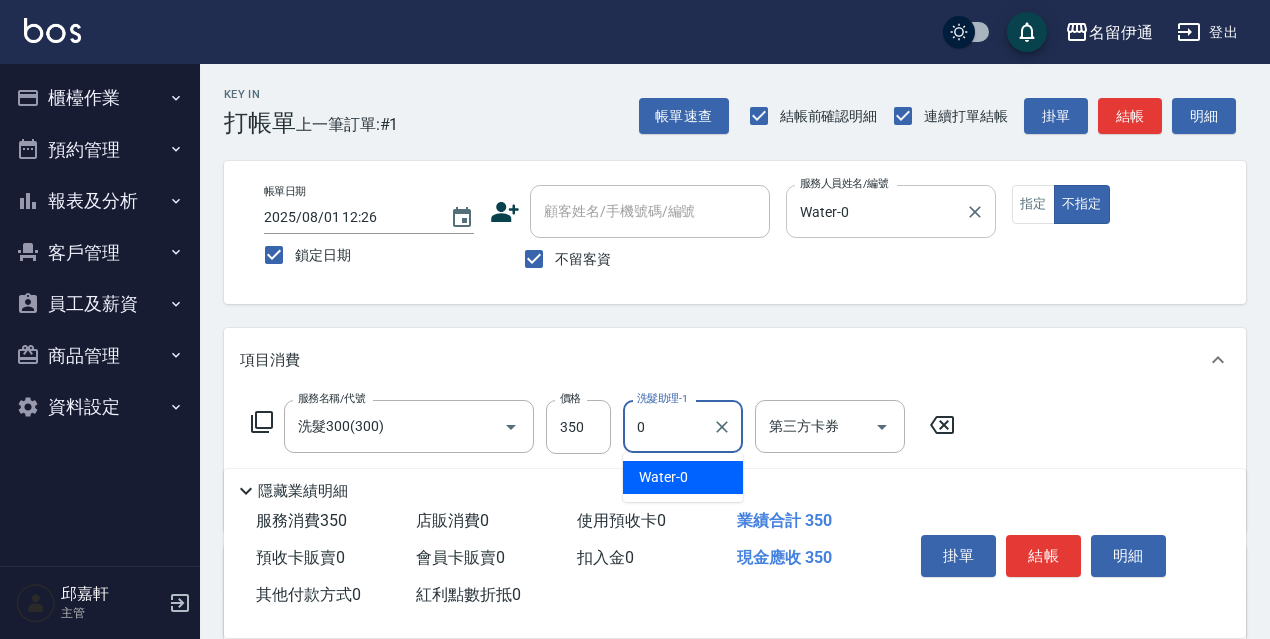 type on "Water-0" 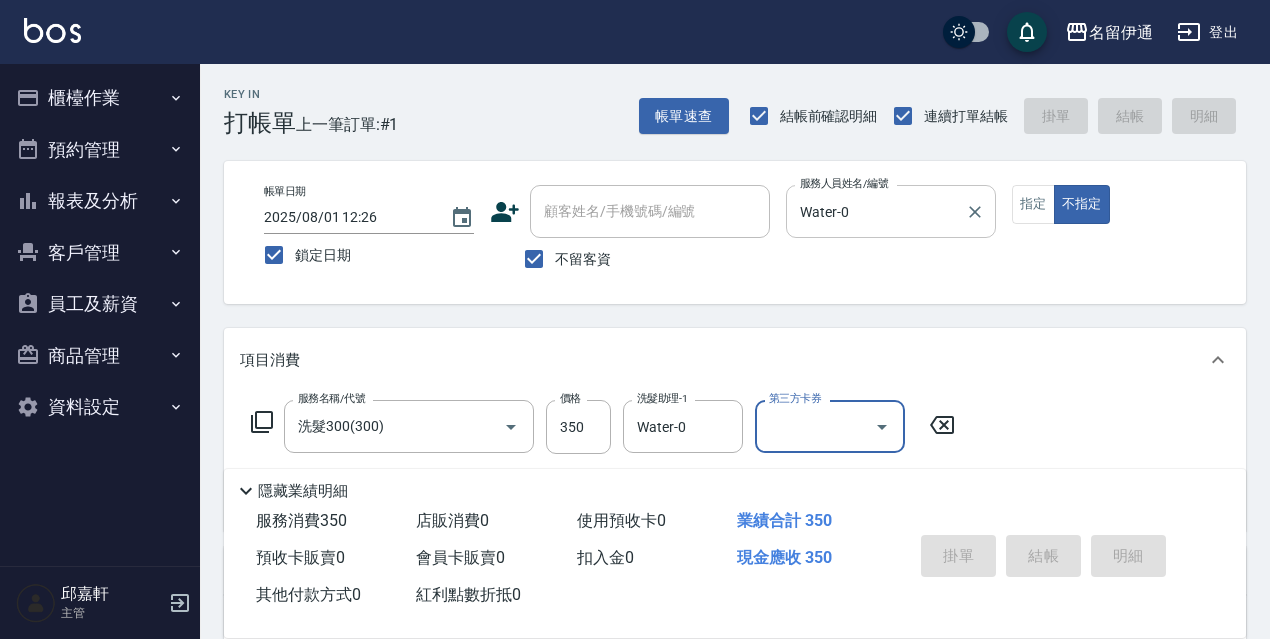 type 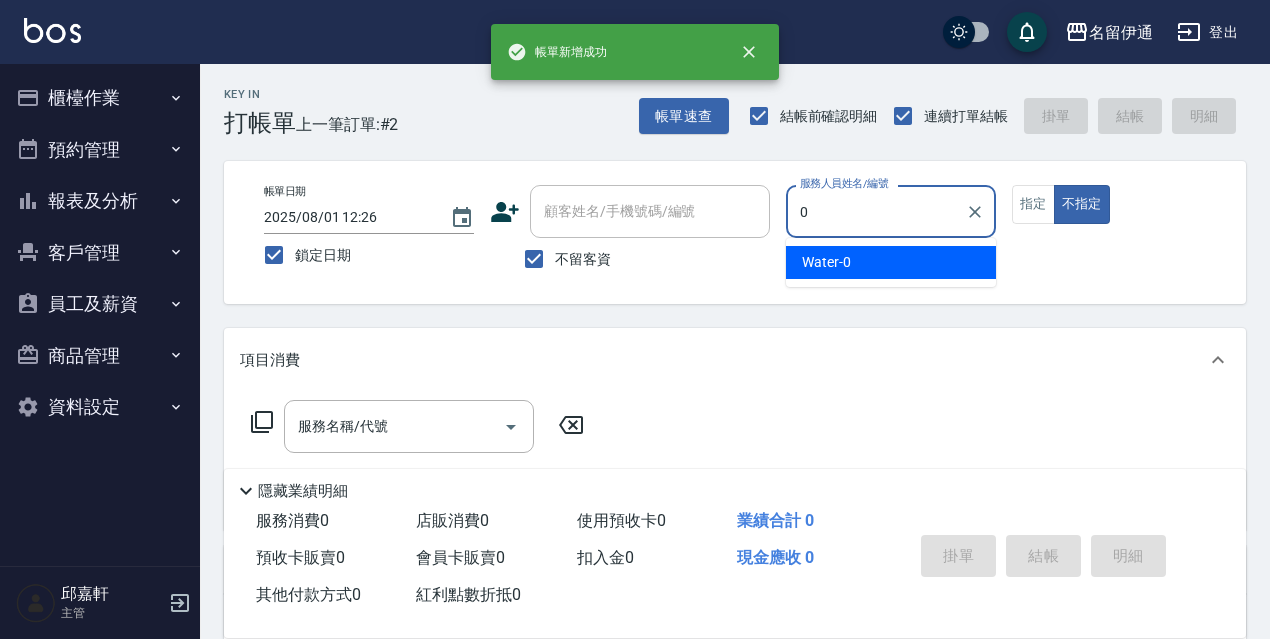 type on "Water-0" 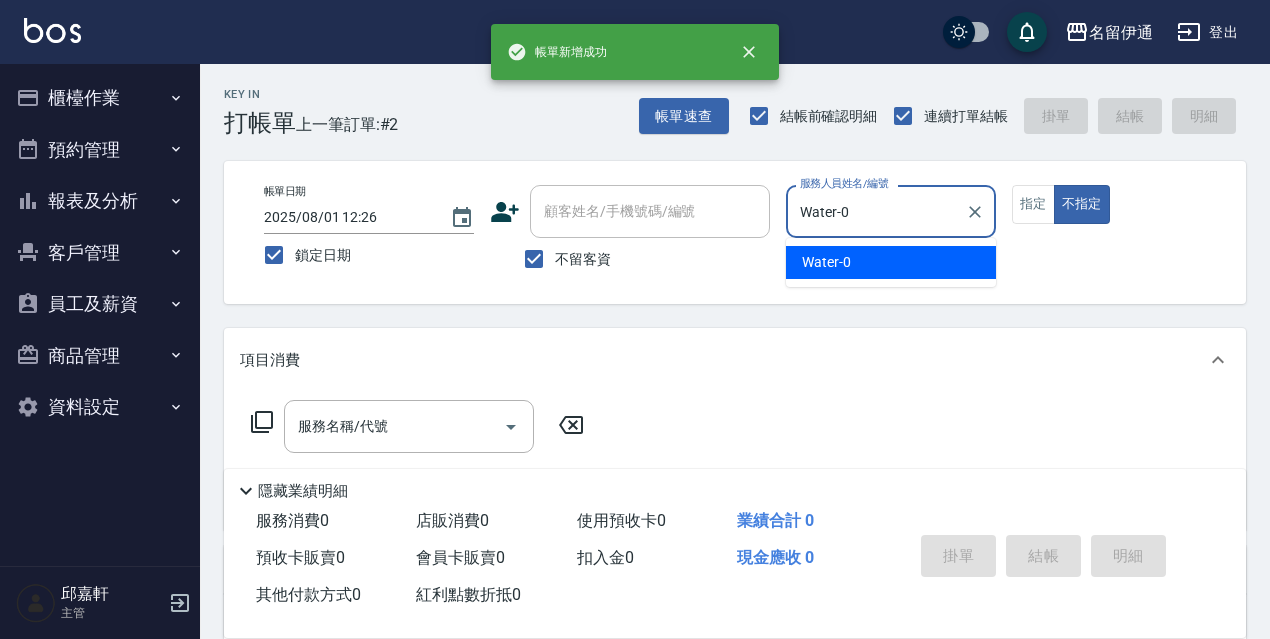 type on "false" 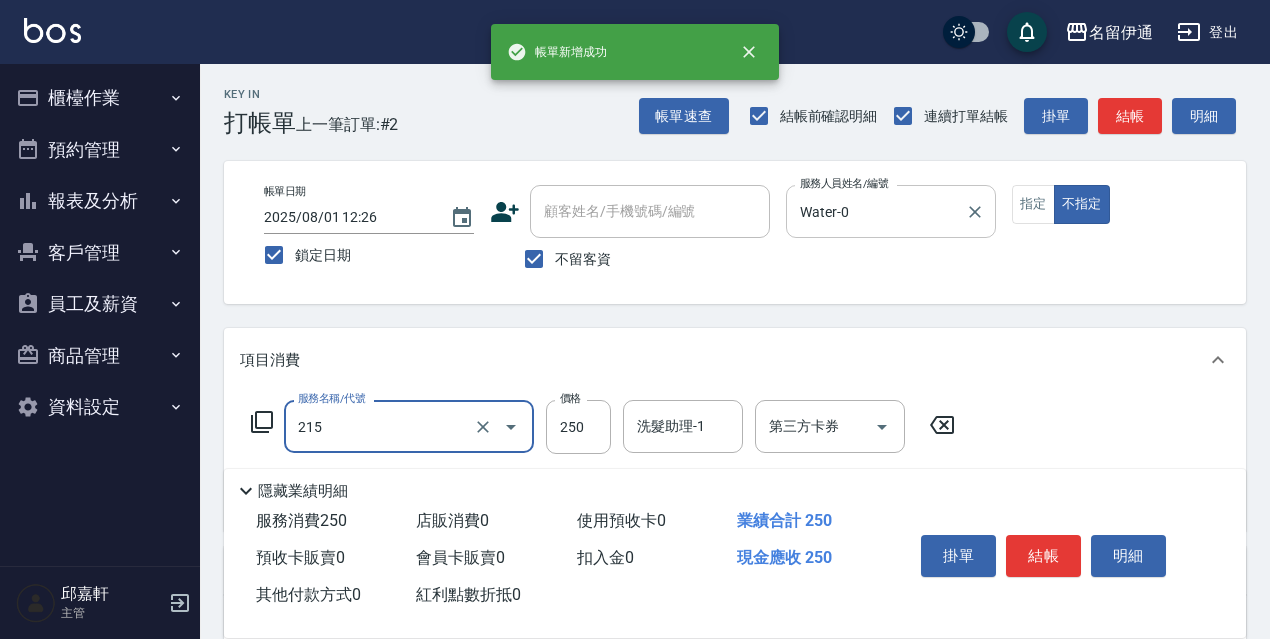 type on "洗髮卷<抵>250(215)" 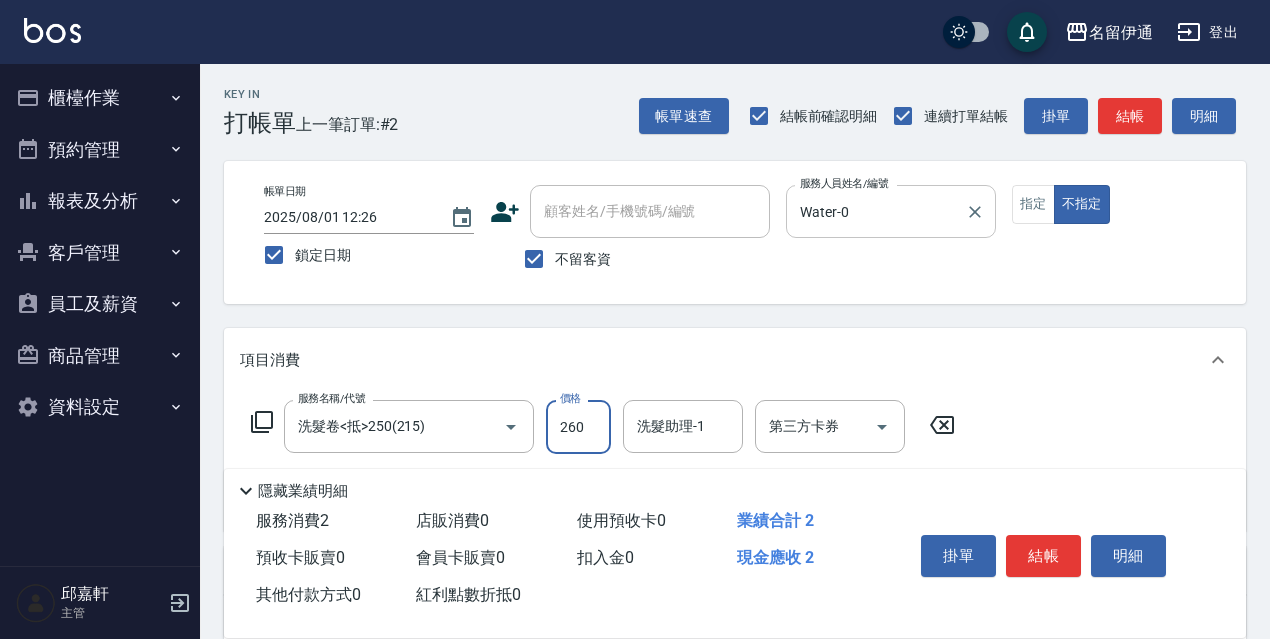type on "260" 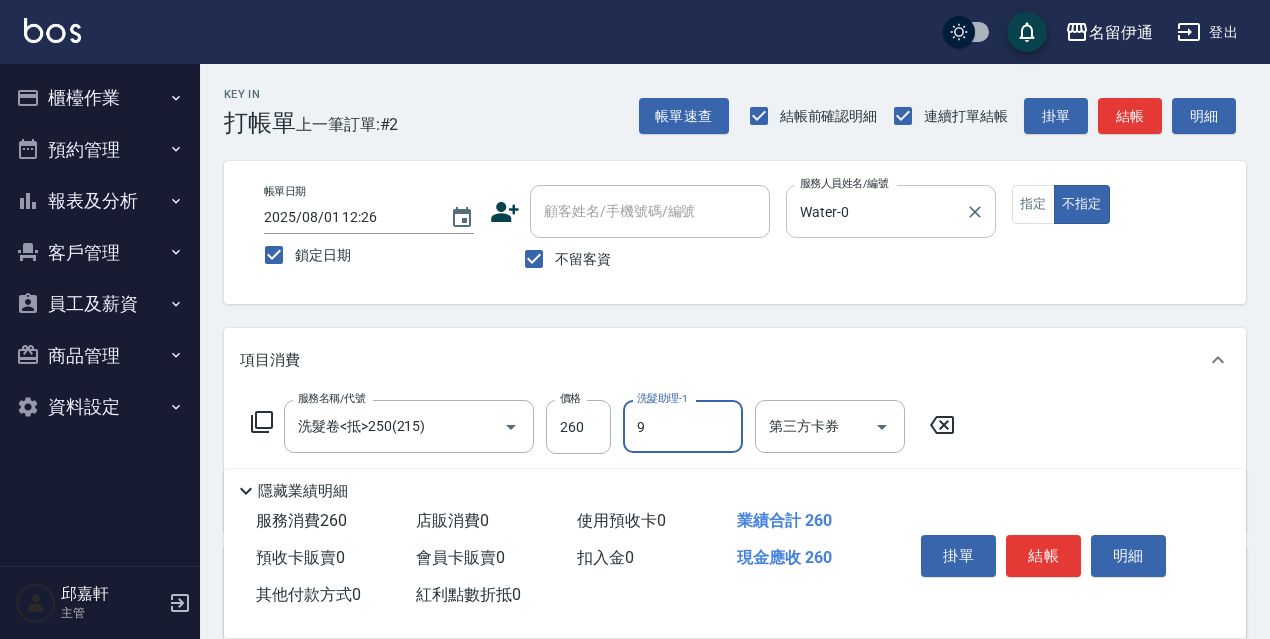type on "Zora-9" 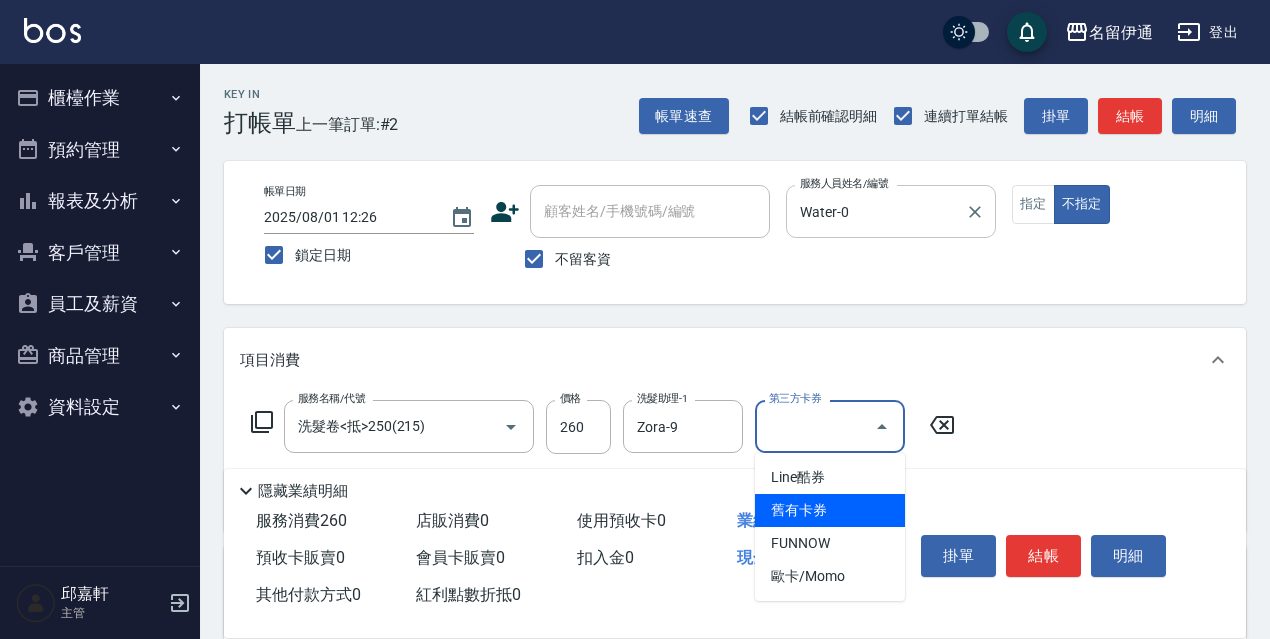 type on "舊有卡券" 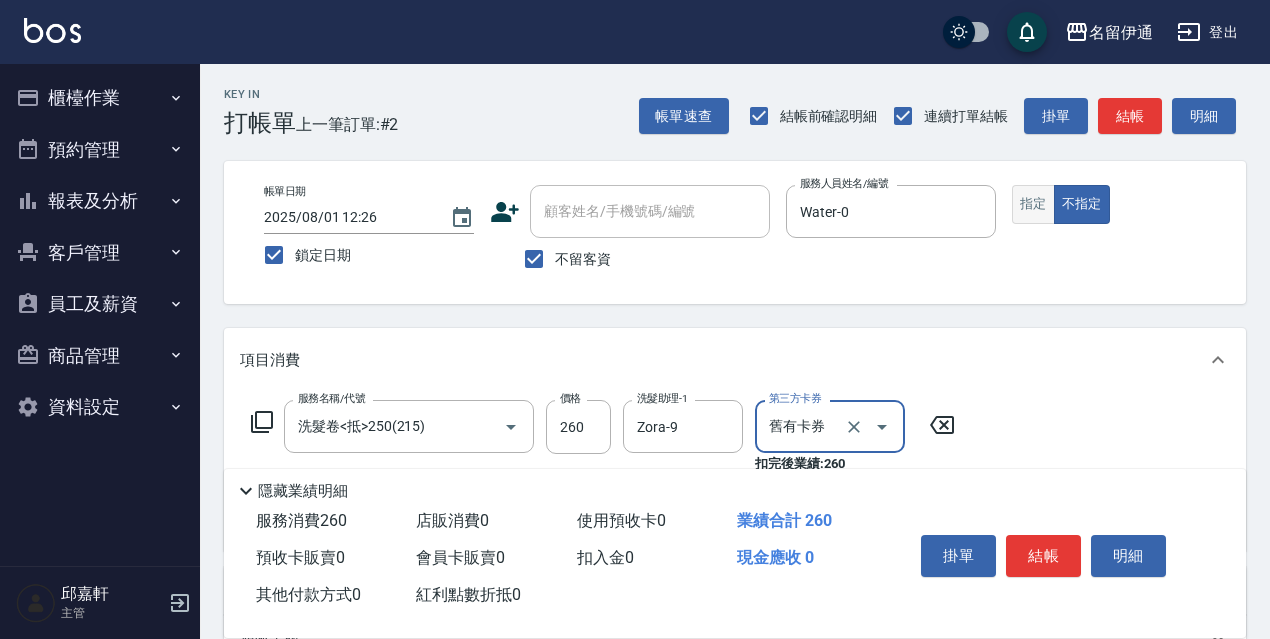 click on "指定" at bounding box center [1033, 204] 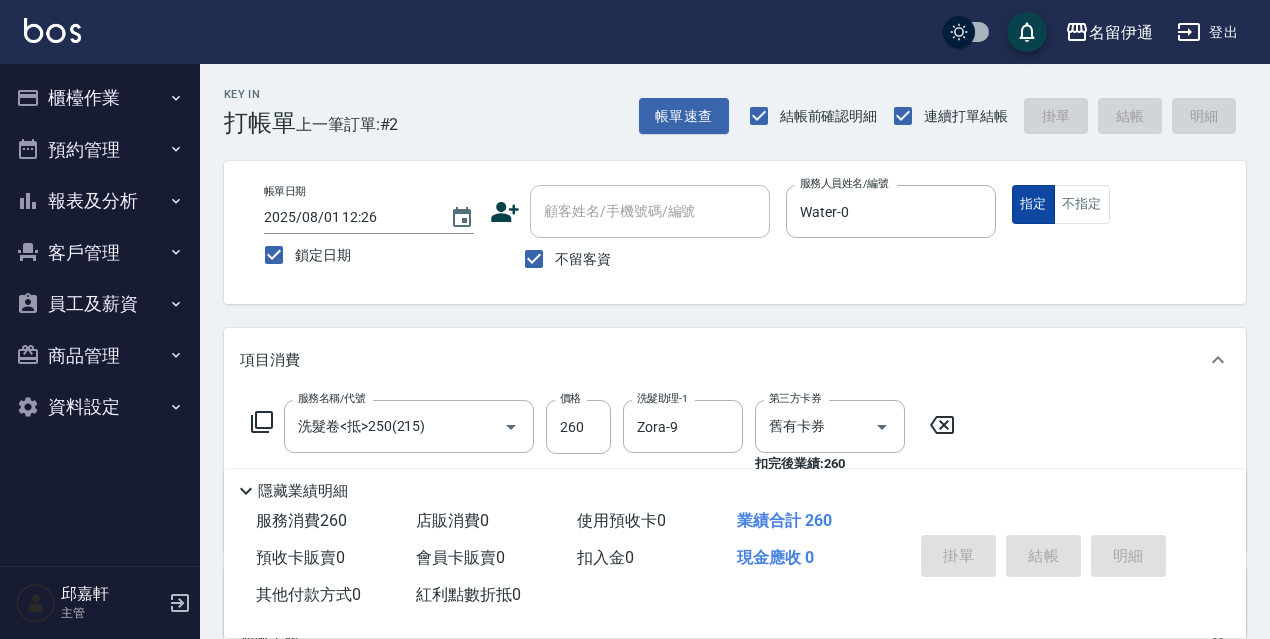 type 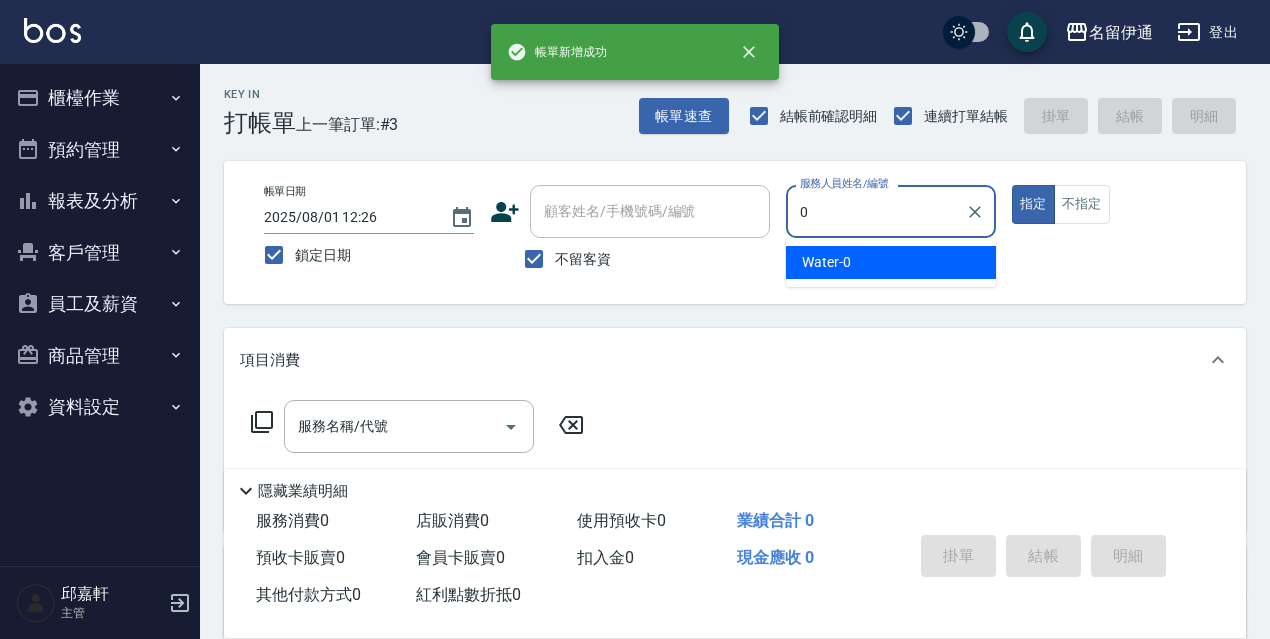 type on "Water-0" 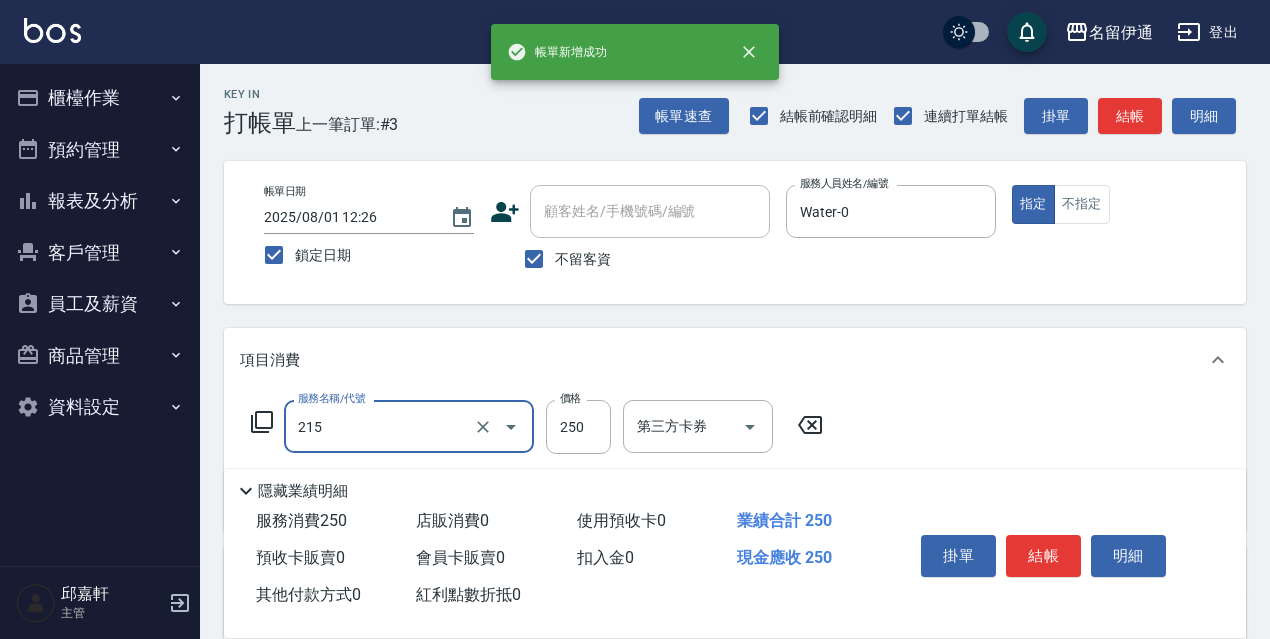 type on "洗髮卷<抵>250(215)" 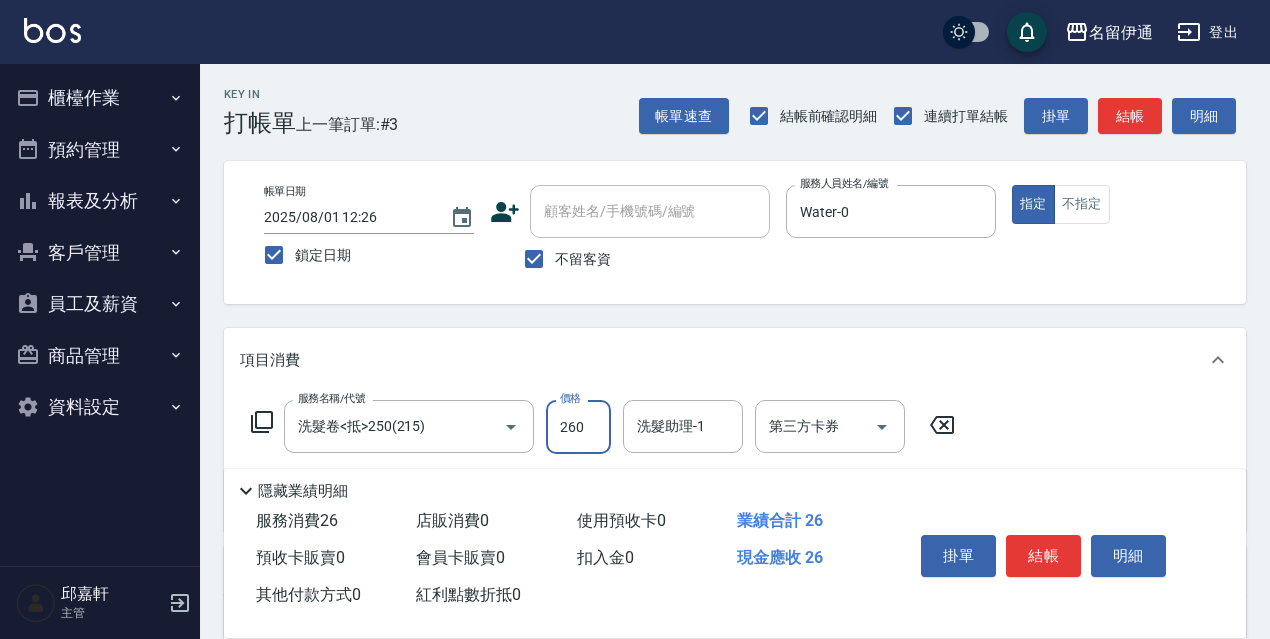 type on "260" 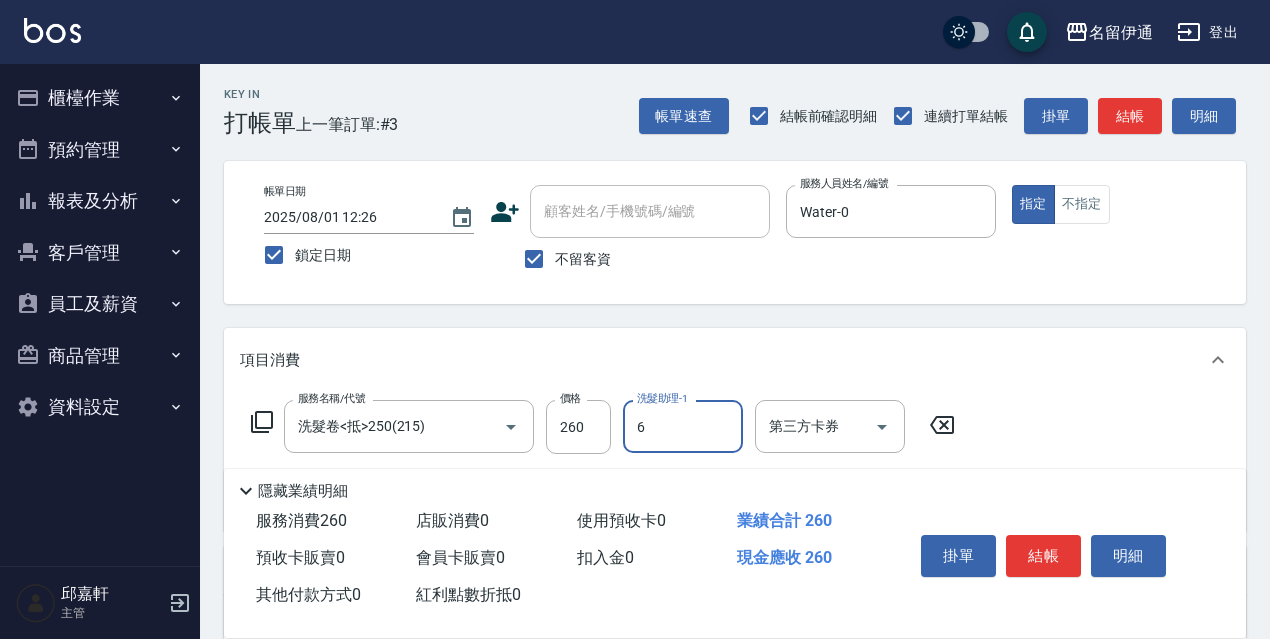 type on "Queena-6" 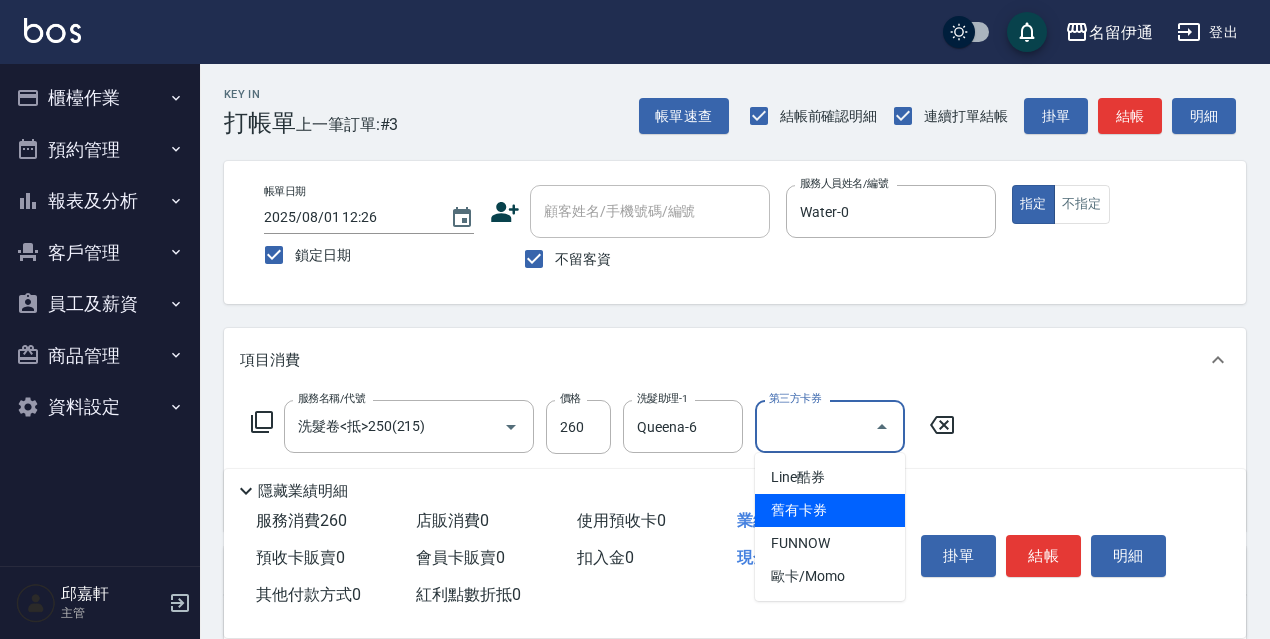 type on "舊有卡券" 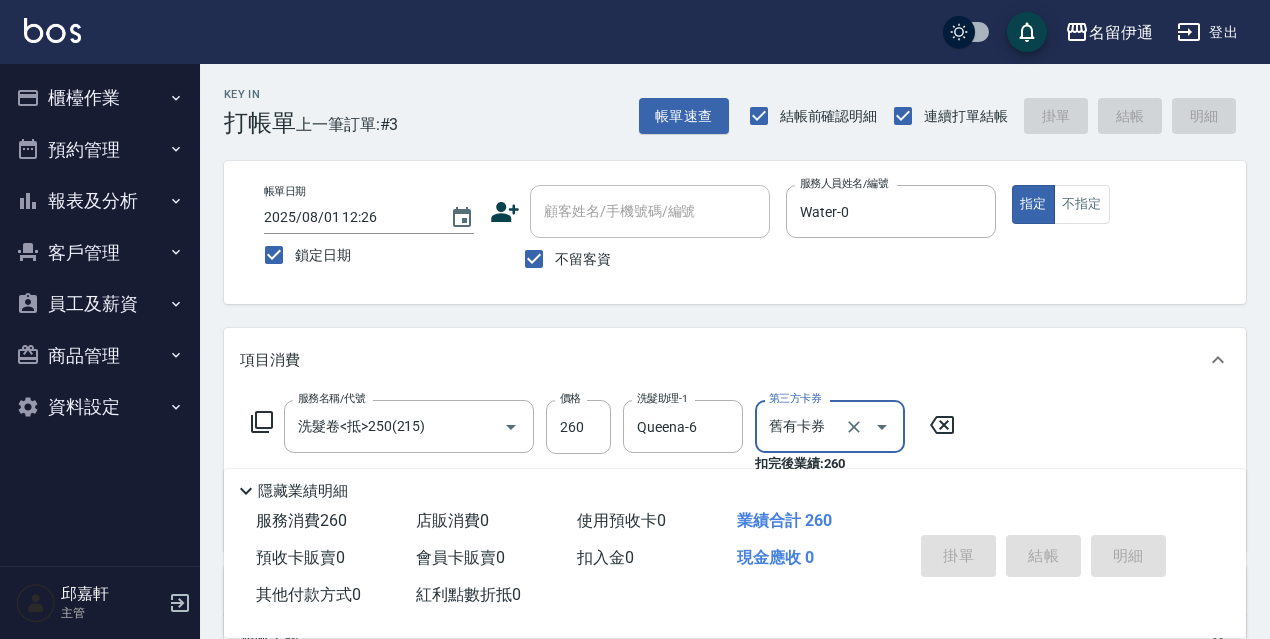 type 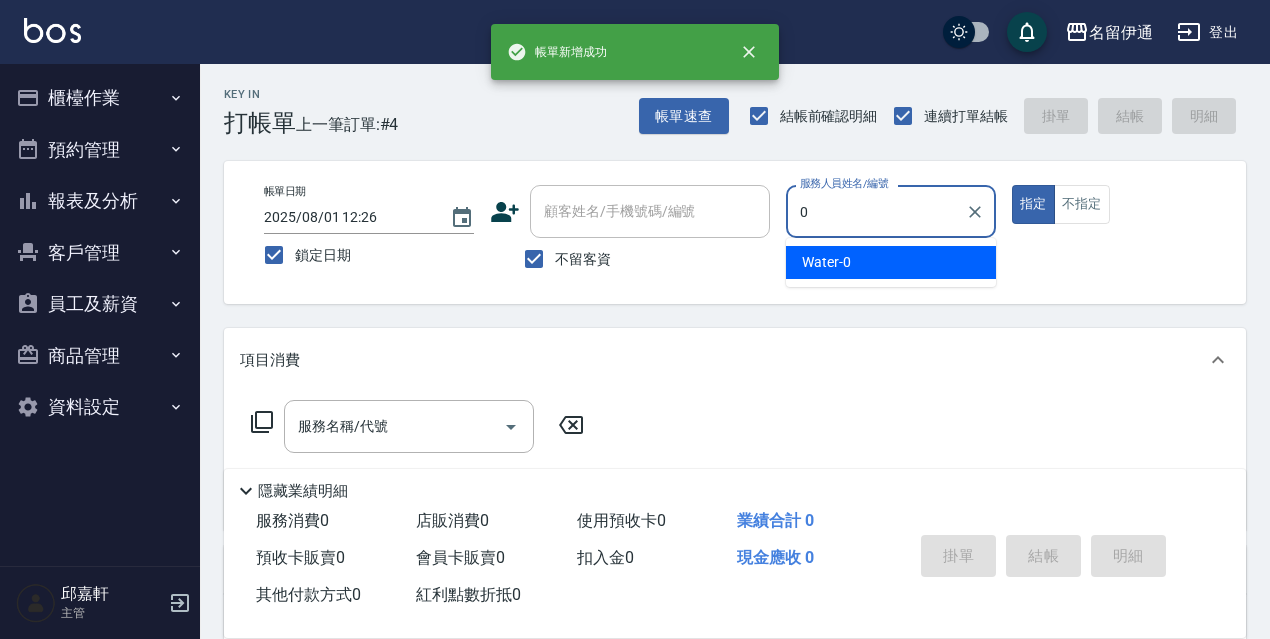 type on "Water-0" 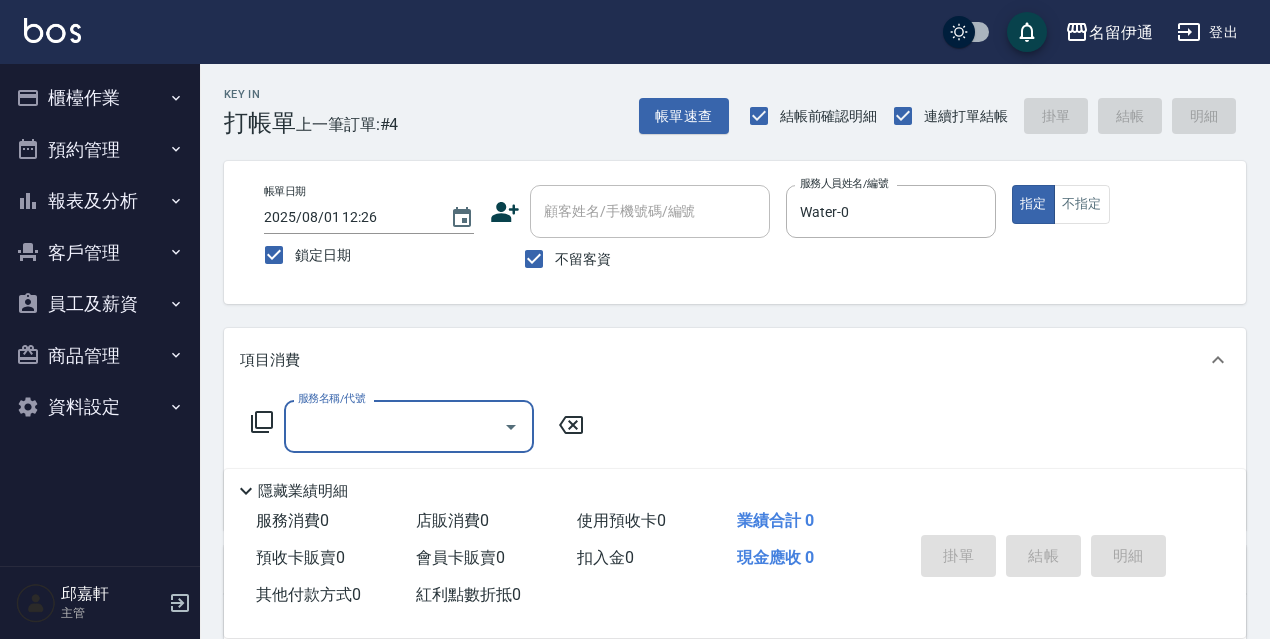 scroll, scrollTop: 200, scrollLeft: 0, axis: vertical 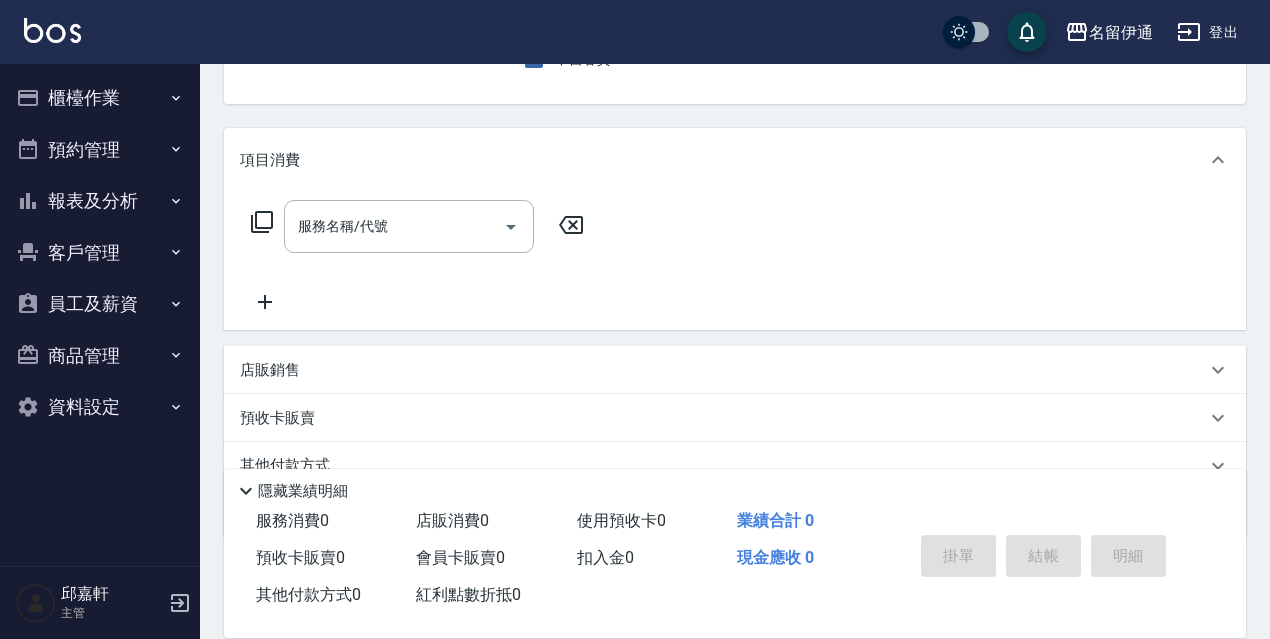 click on "店販銷售" at bounding box center (723, 370) 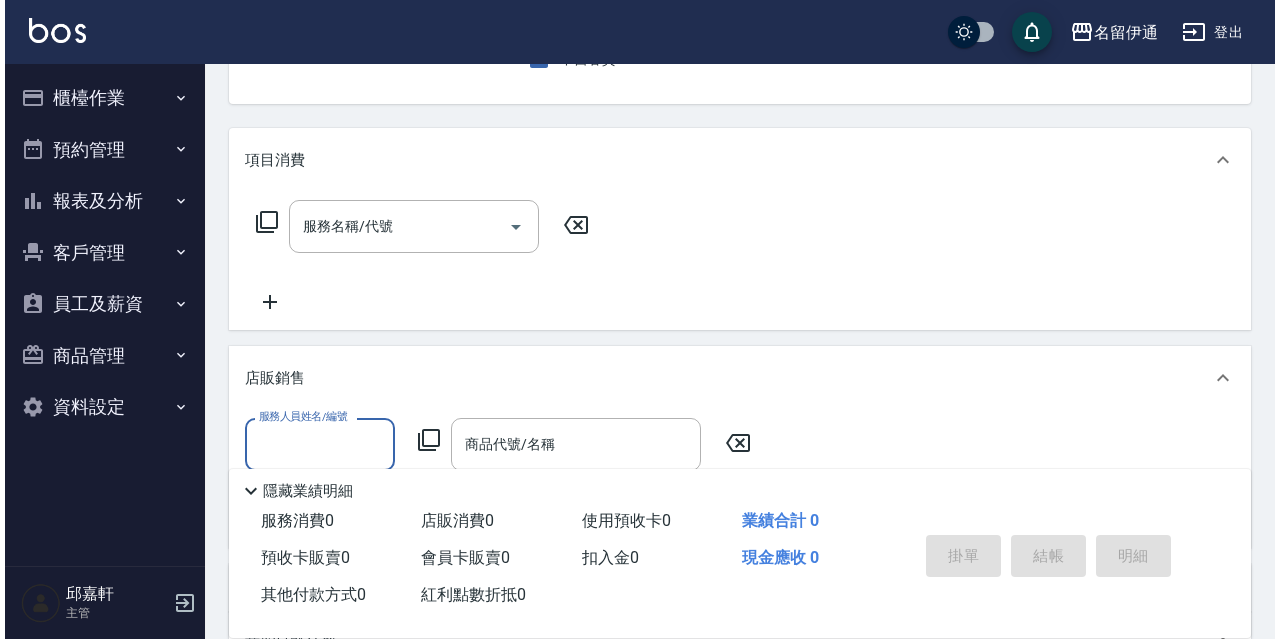 scroll, scrollTop: 0, scrollLeft: 0, axis: both 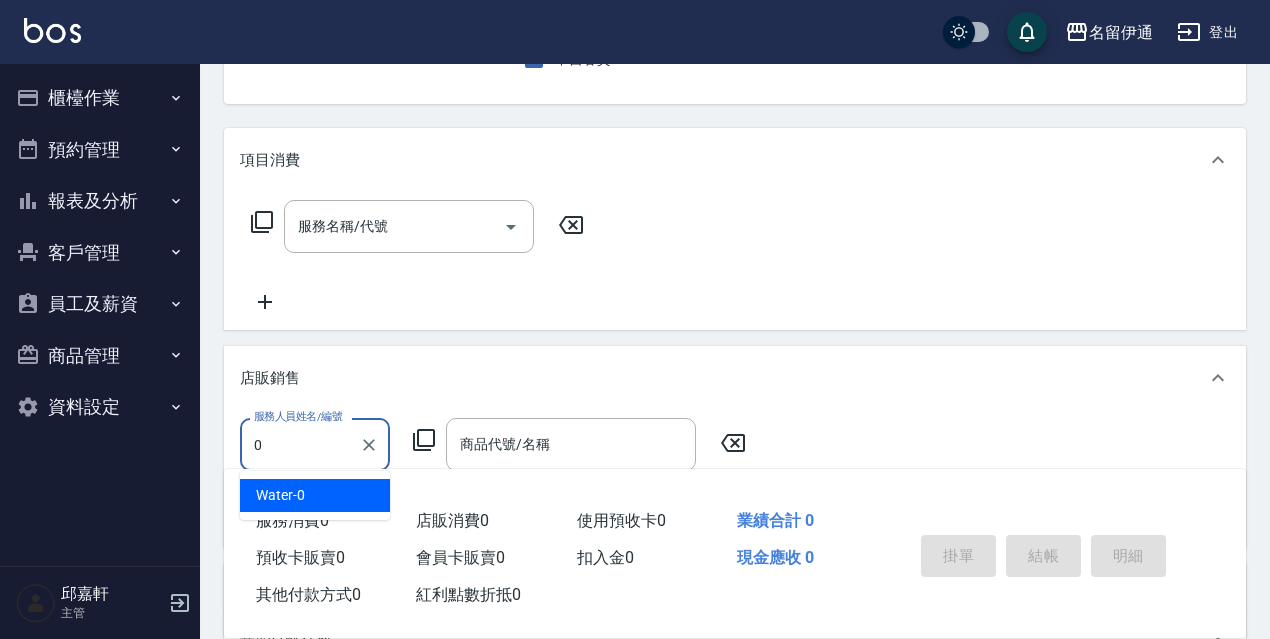 type on "Water-0" 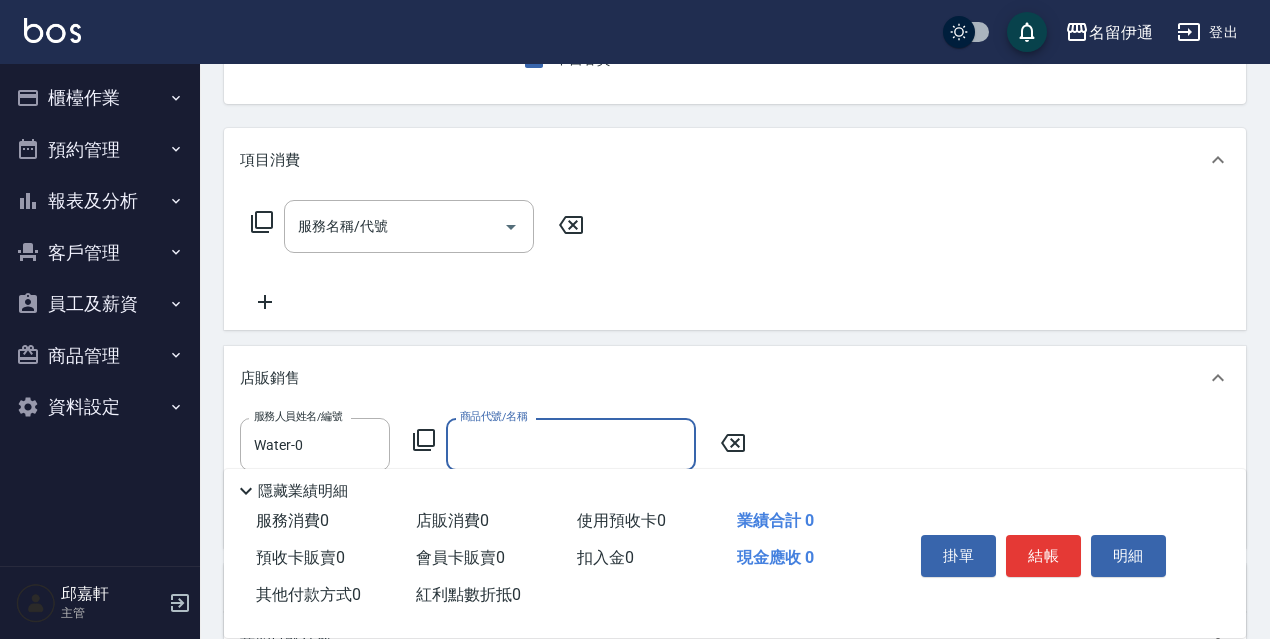 click 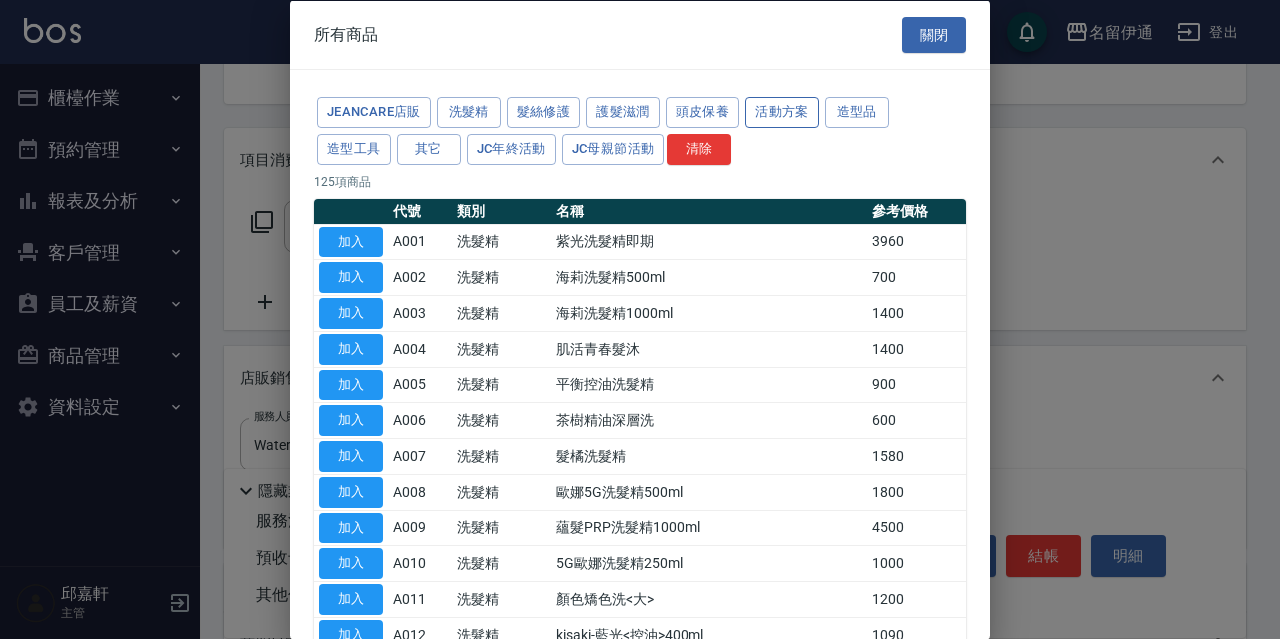 drag, startPoint x: 735, startPoint y: 111, endPoint x: 794, endPoint y: 102, distance: 59.682495 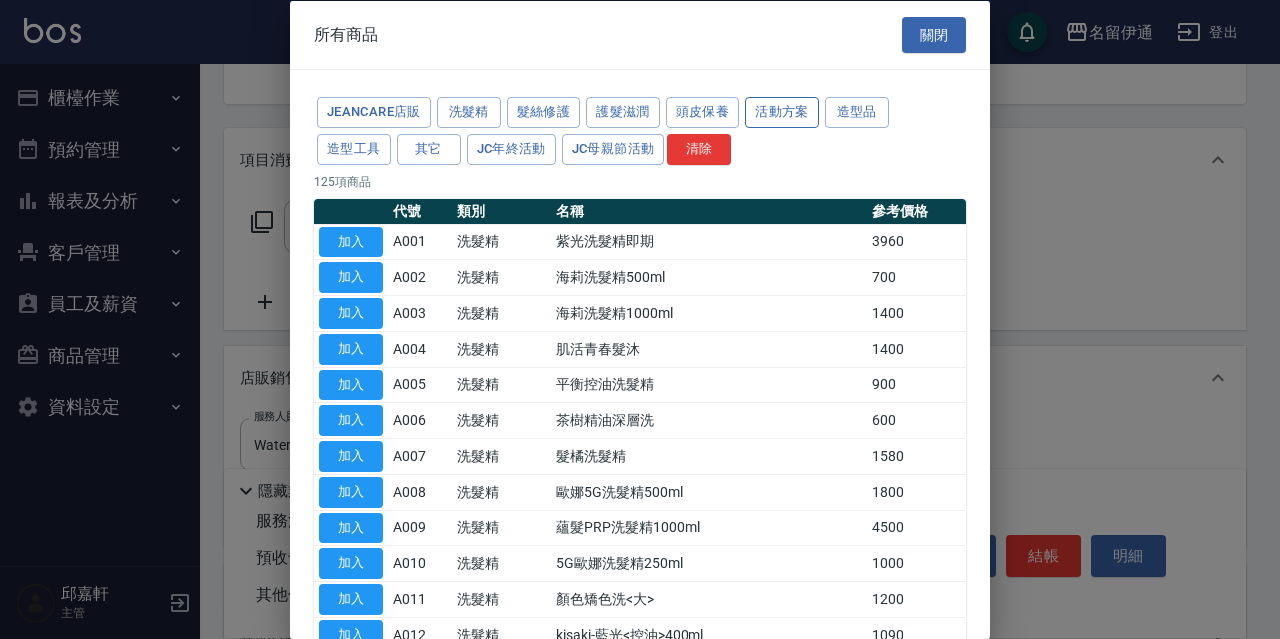 click on "活動方案" at bounding box center [782, 112] 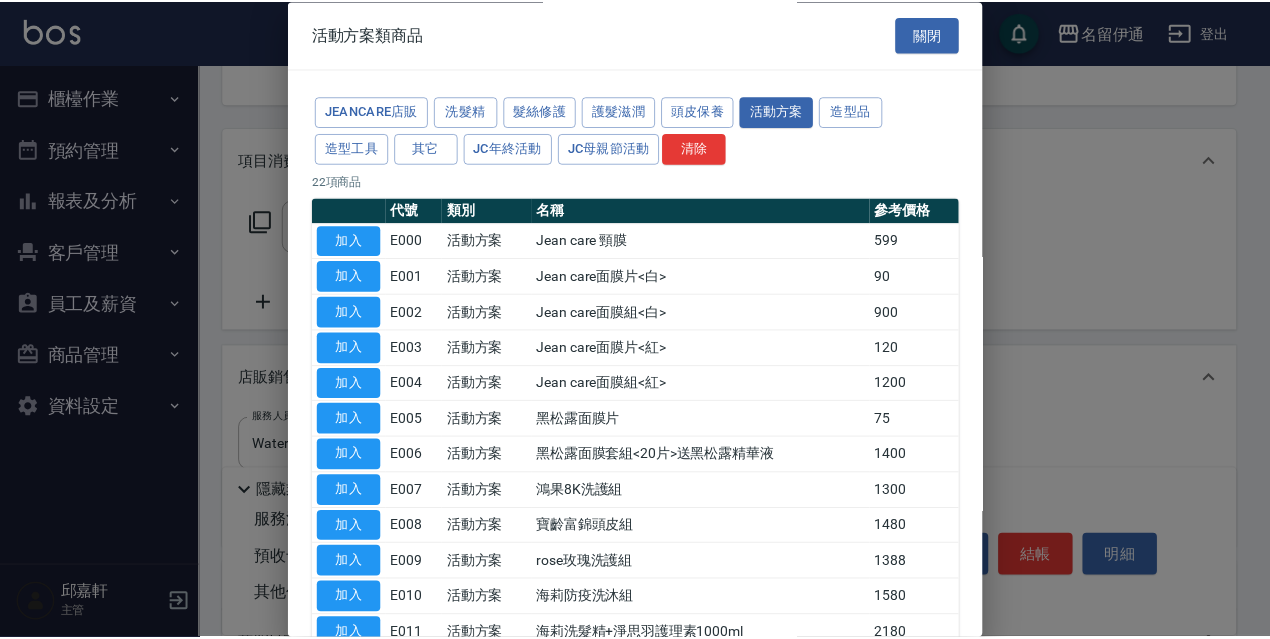 scroll, scrollTop: 481, scrollLeft: 0, axis: vertical 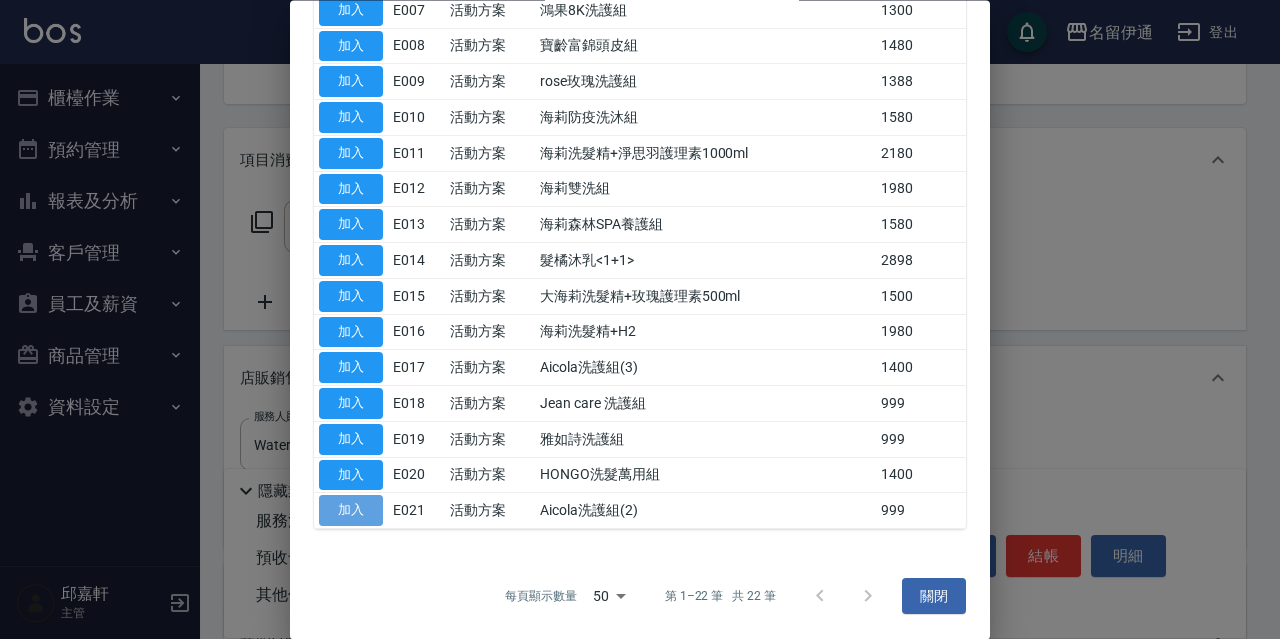 click on "加入" at bounding box center [351, 511] 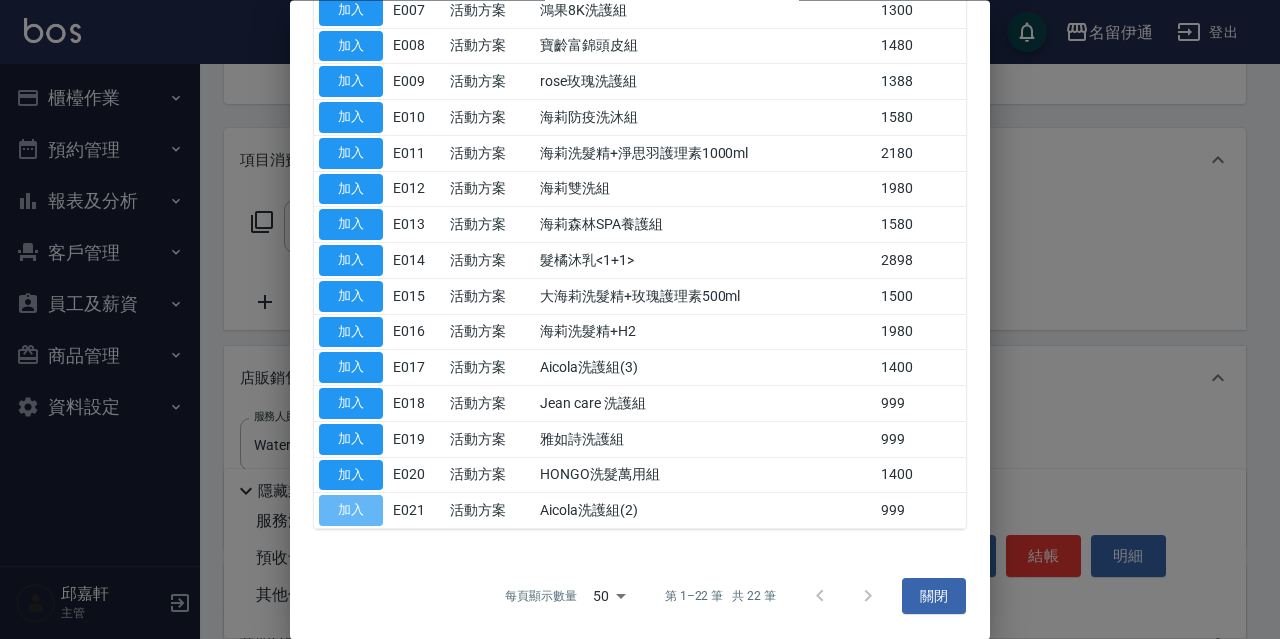 type on "Aicola洗護組(2)" 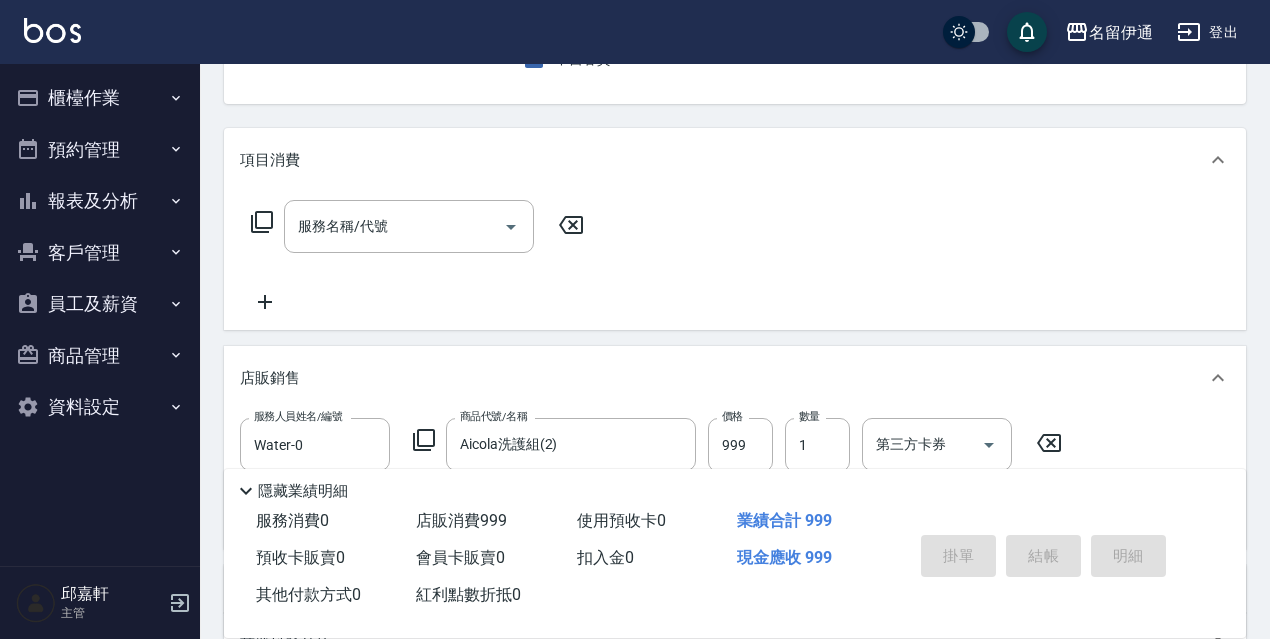 type 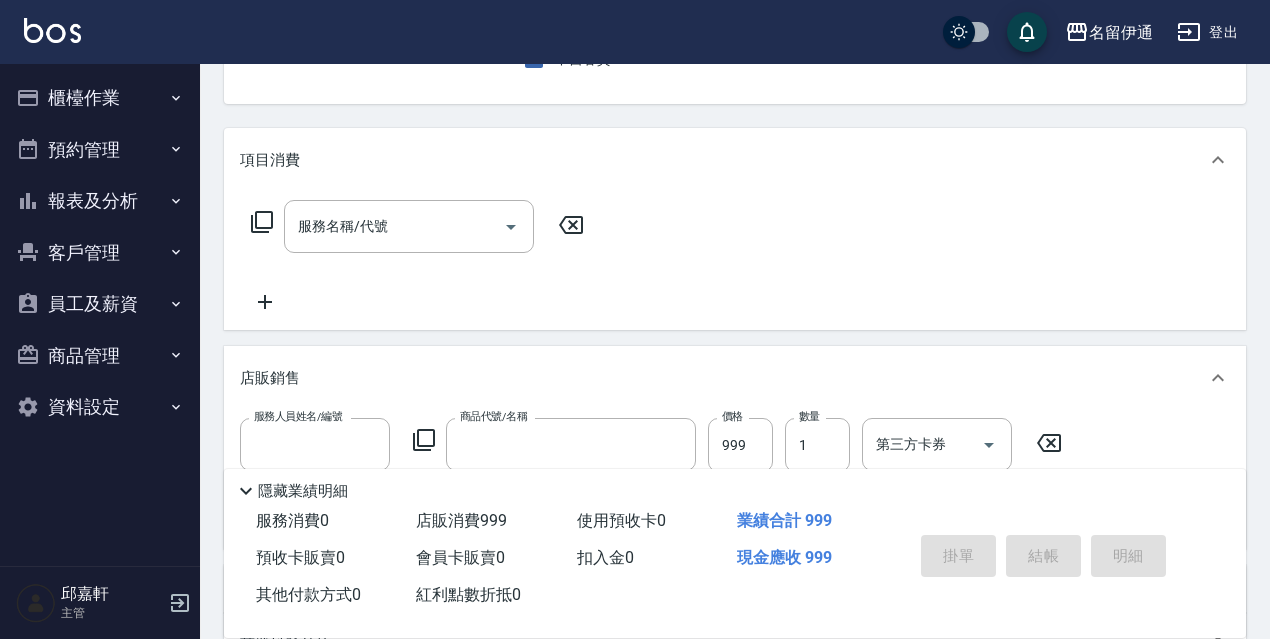 scroll, scrollTop: 0, scrollLeft: 0, axis: both 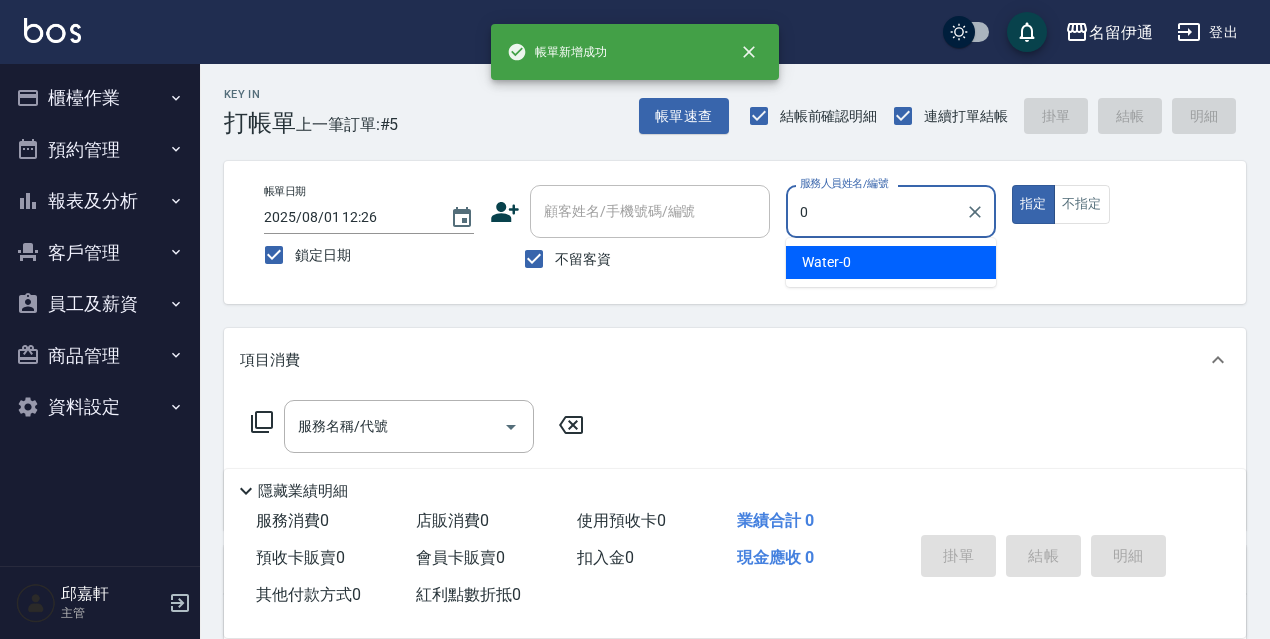 type on "Water-0" 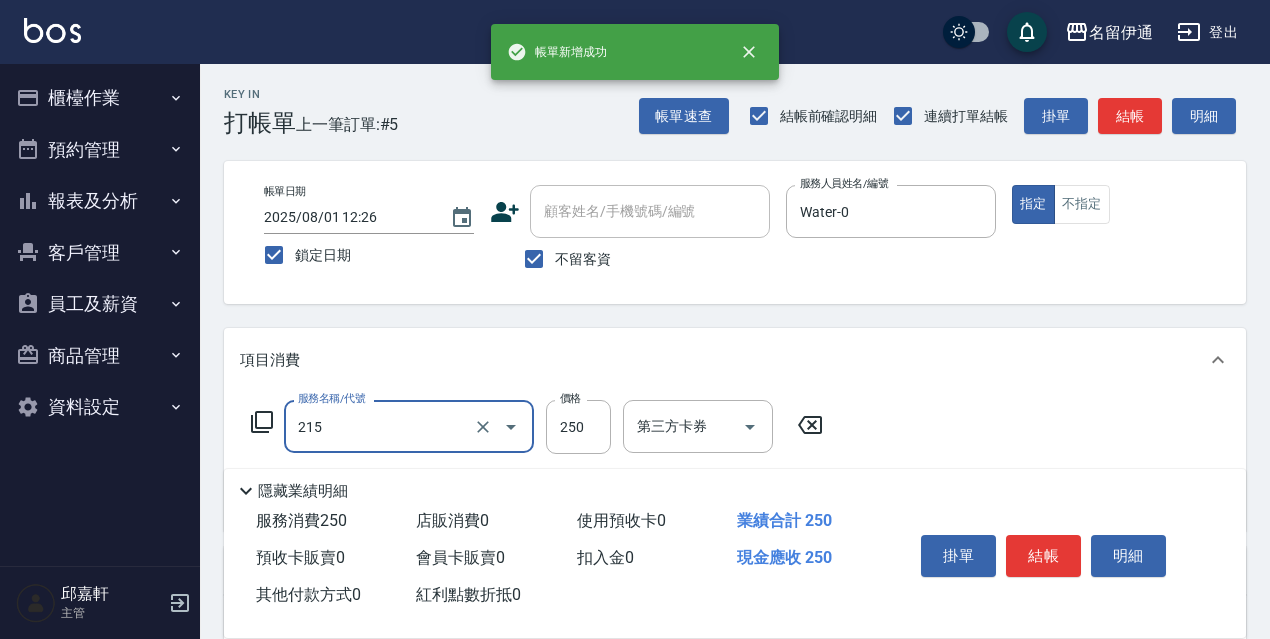 type on "洗髮卷<抵>250(215)" 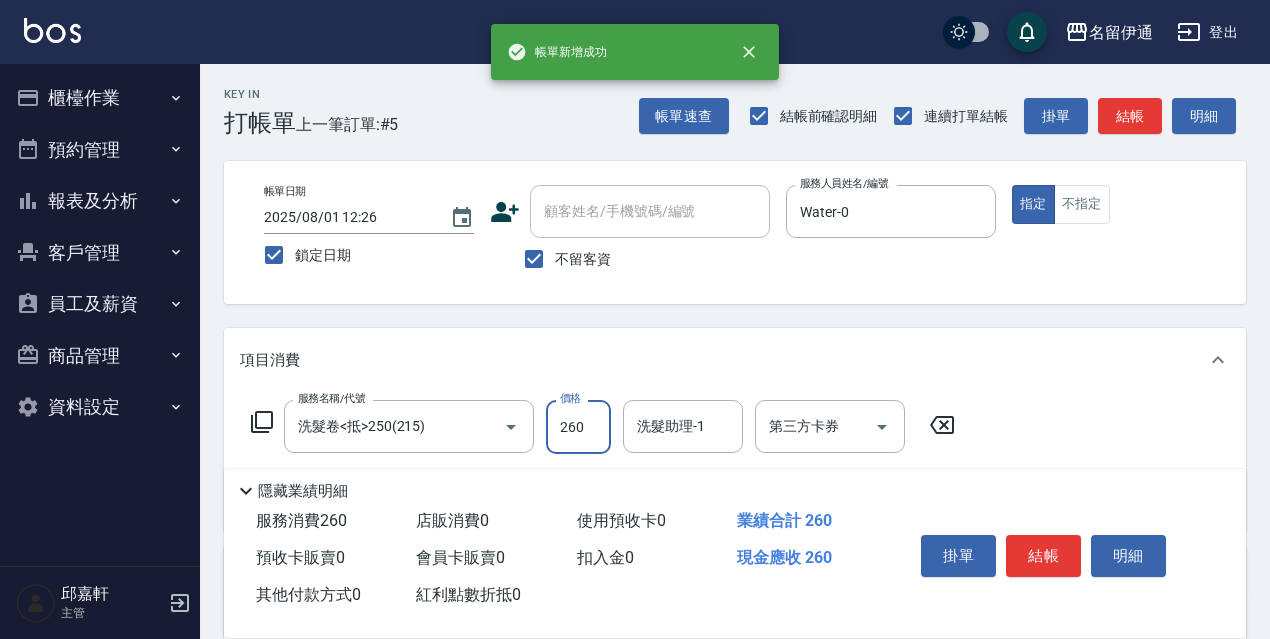 type on "260" 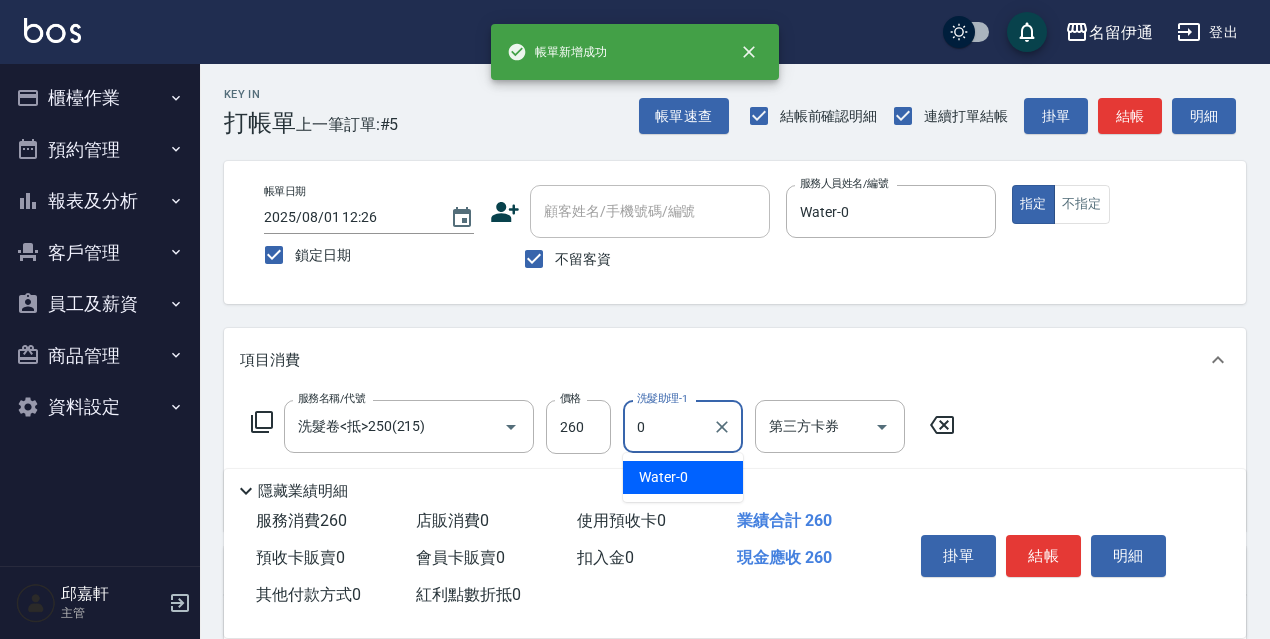 type on "Water-0" 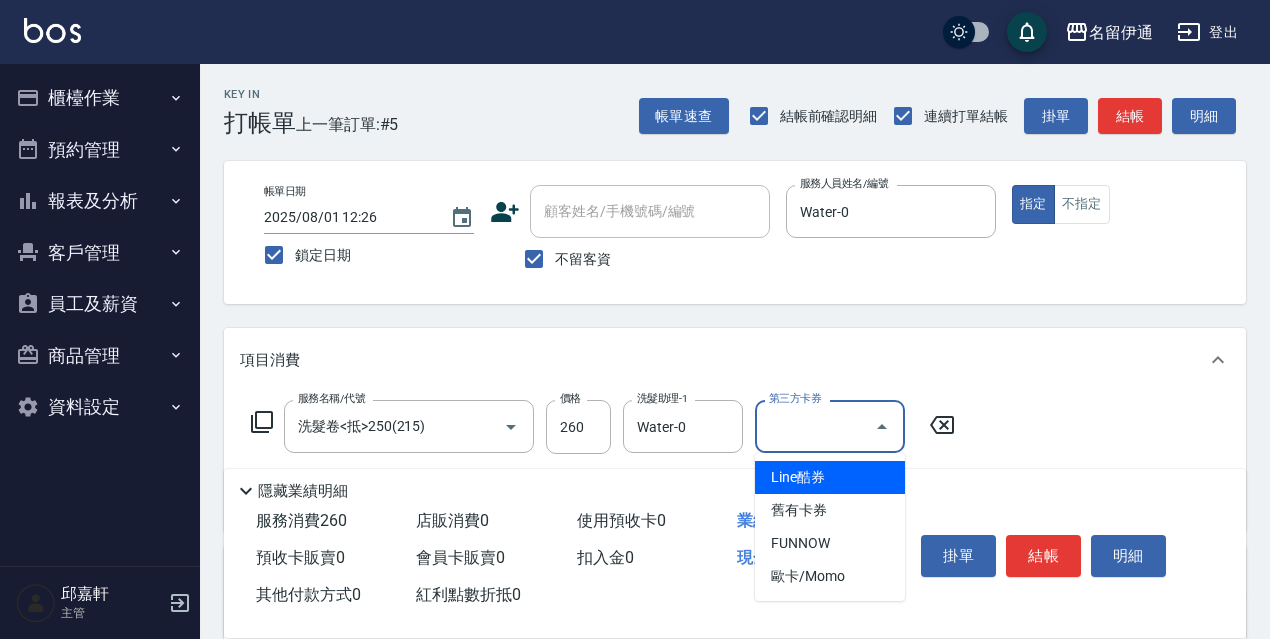 type on "舊有卡券" 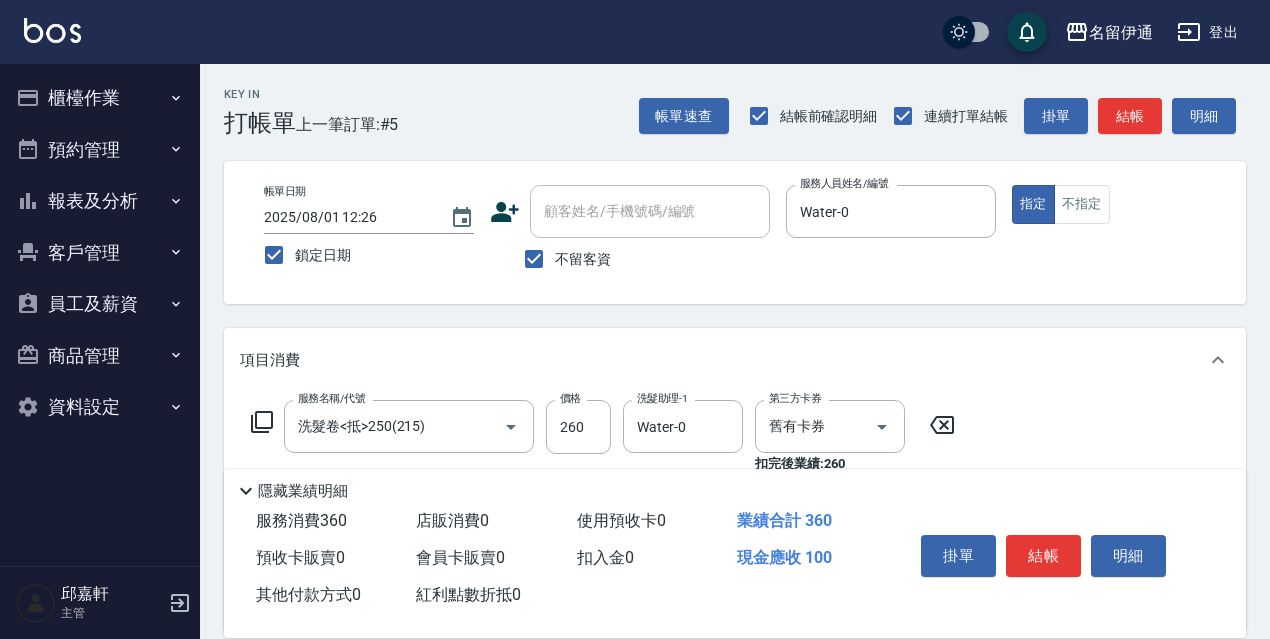 type on "電棒/夾直(803)" 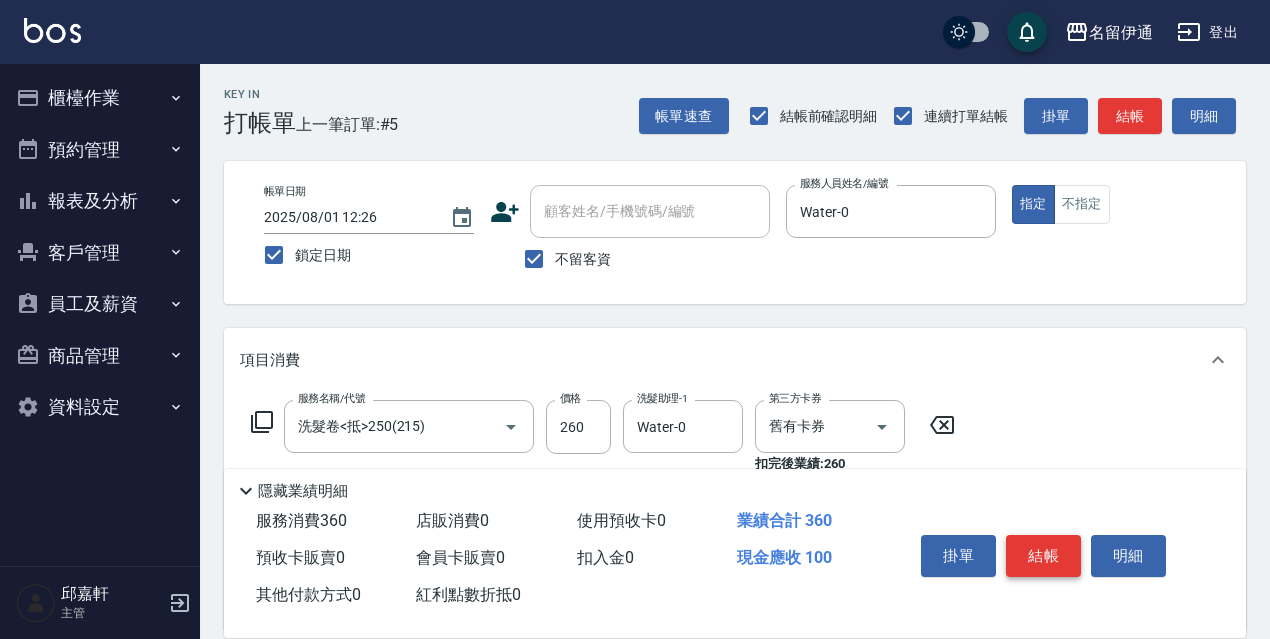 click on "結帳" at bounding box center [1043, 556] 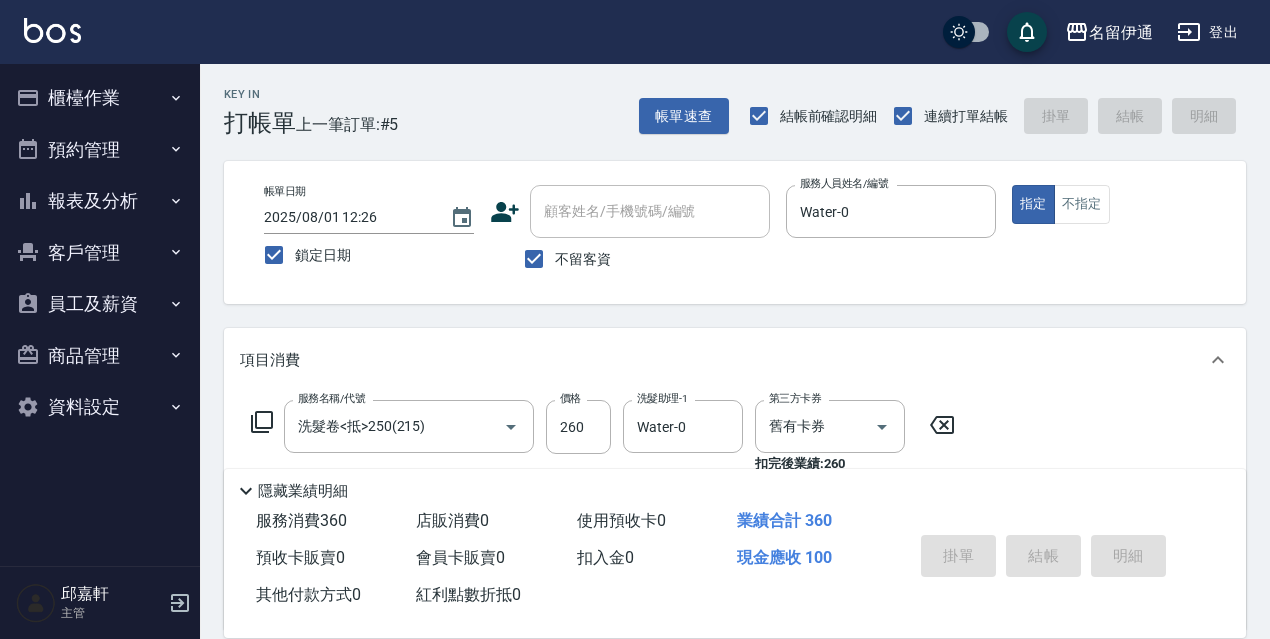type 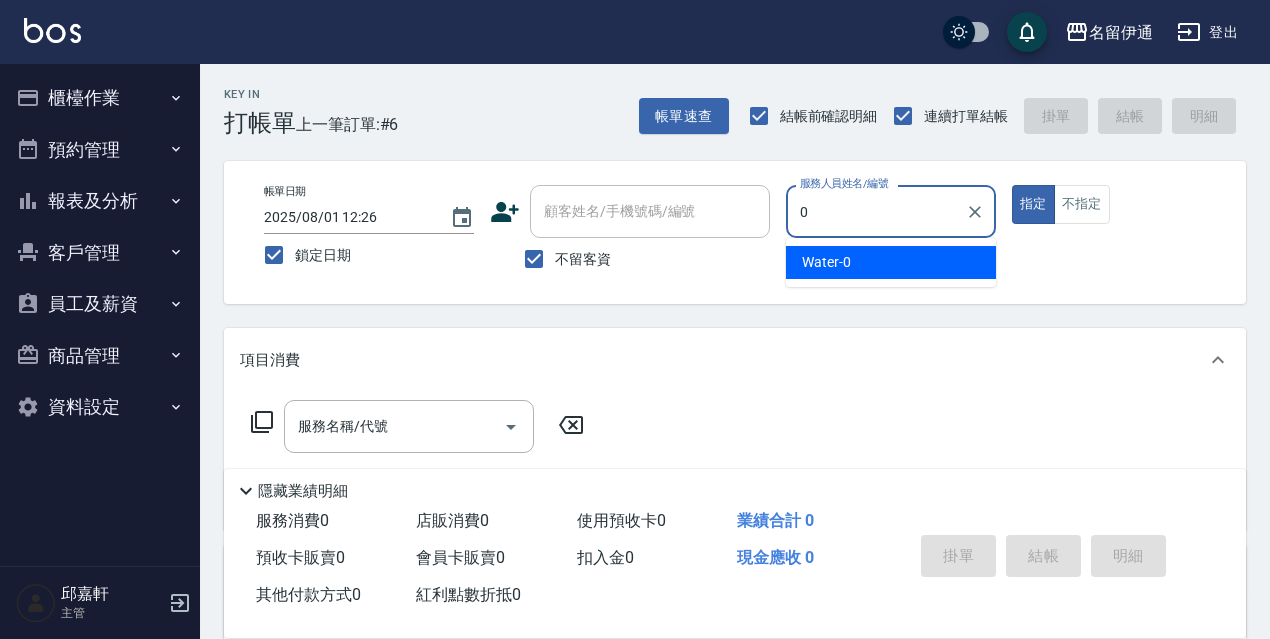 type on "Water-0" 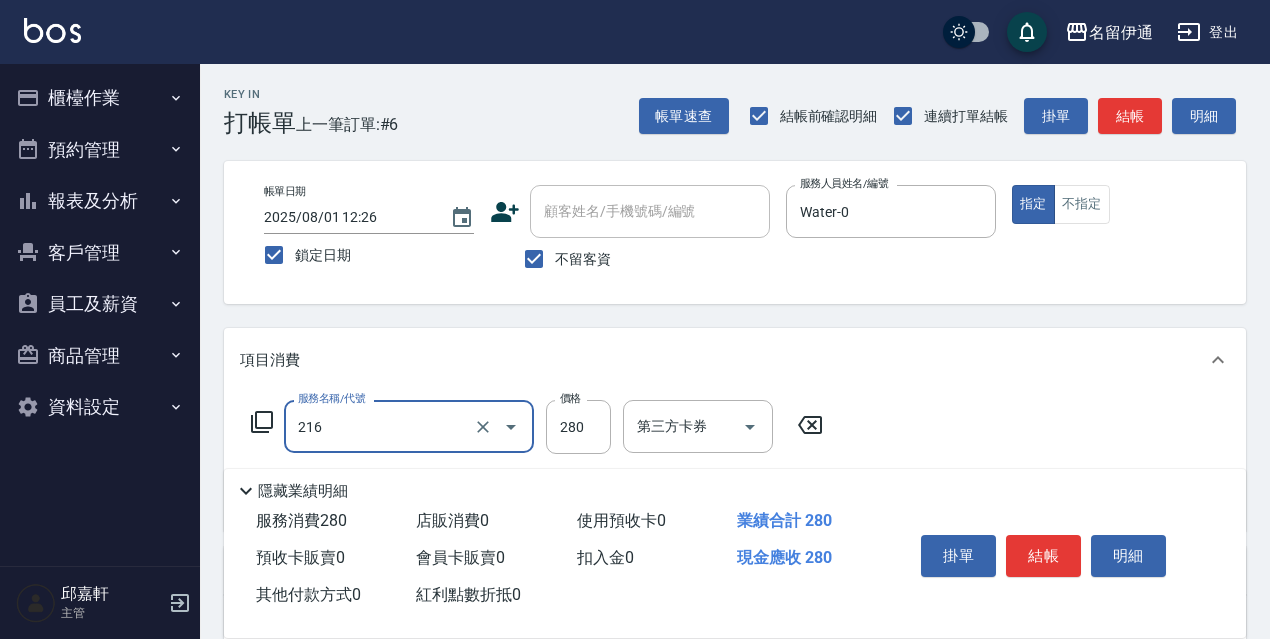 type on "洗髮卷<抵>280(216)" 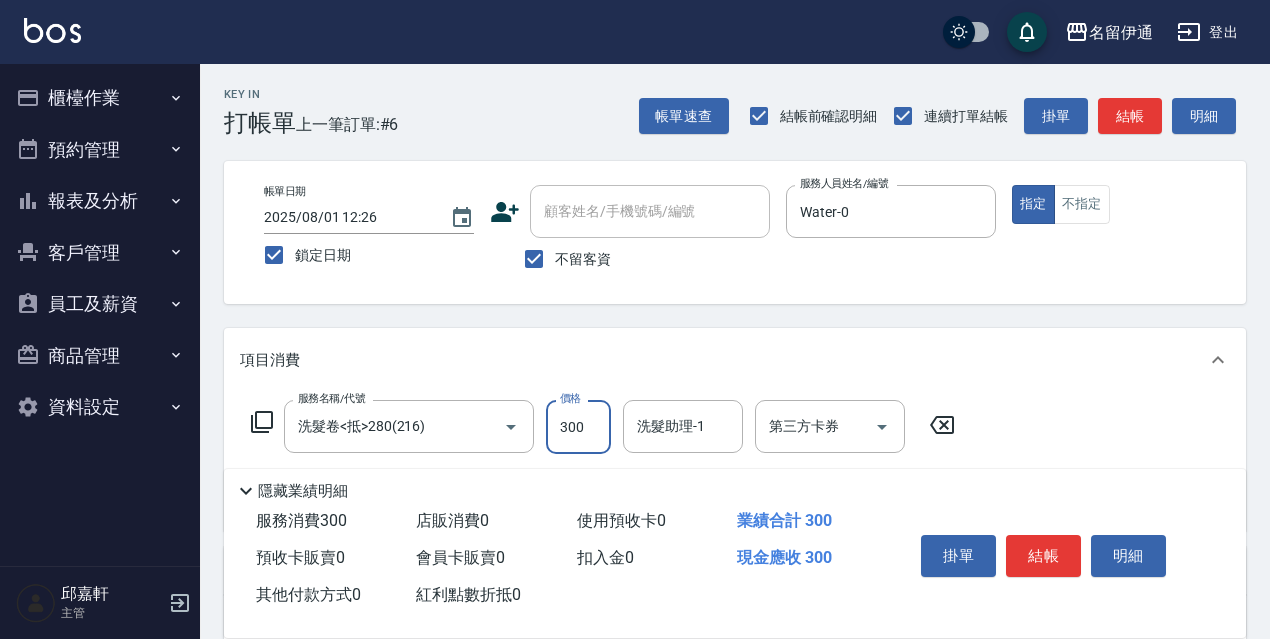 type on "300" 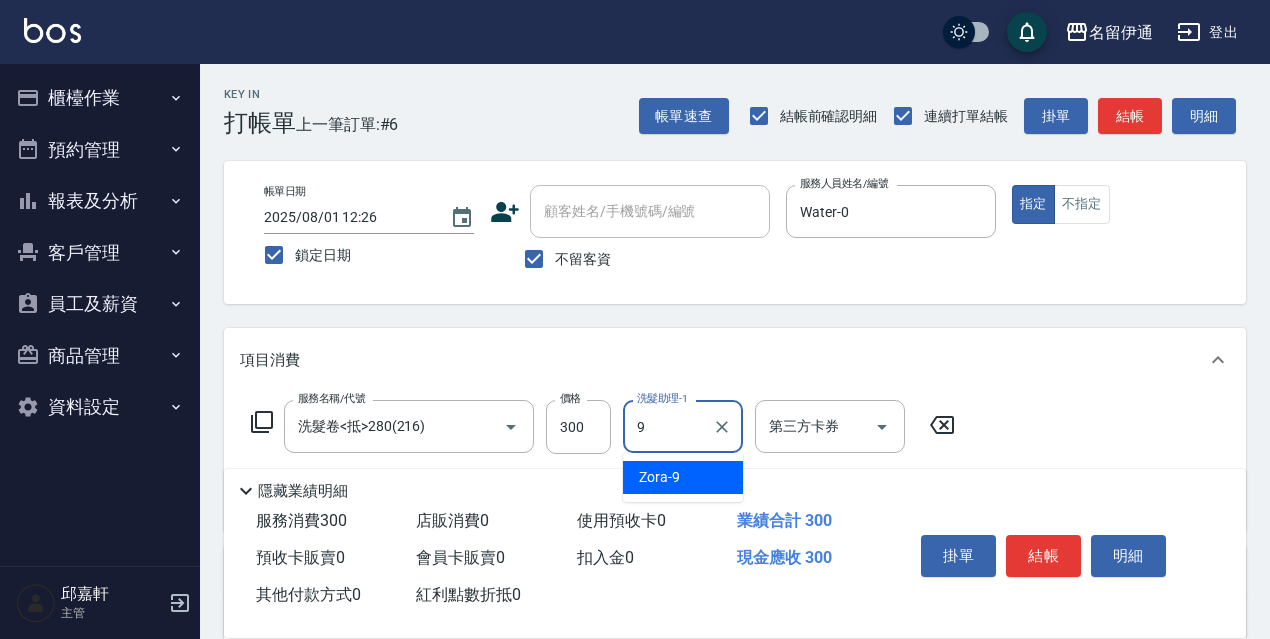 type on "Zora-9" 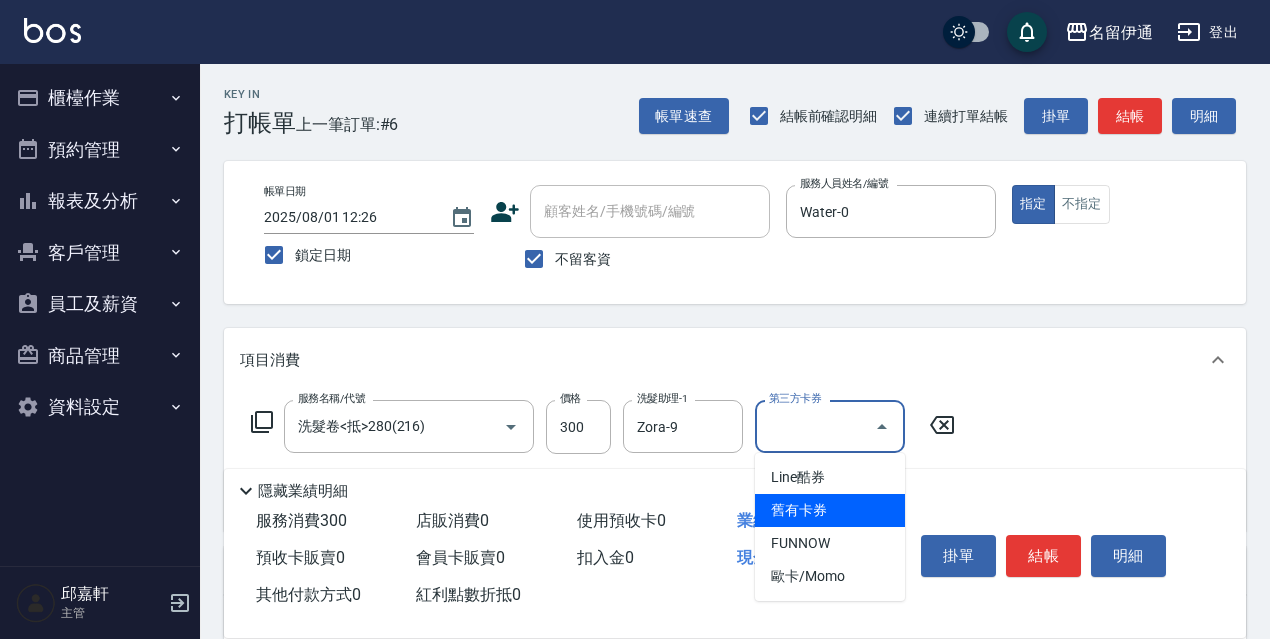 type on "舊有卡券" 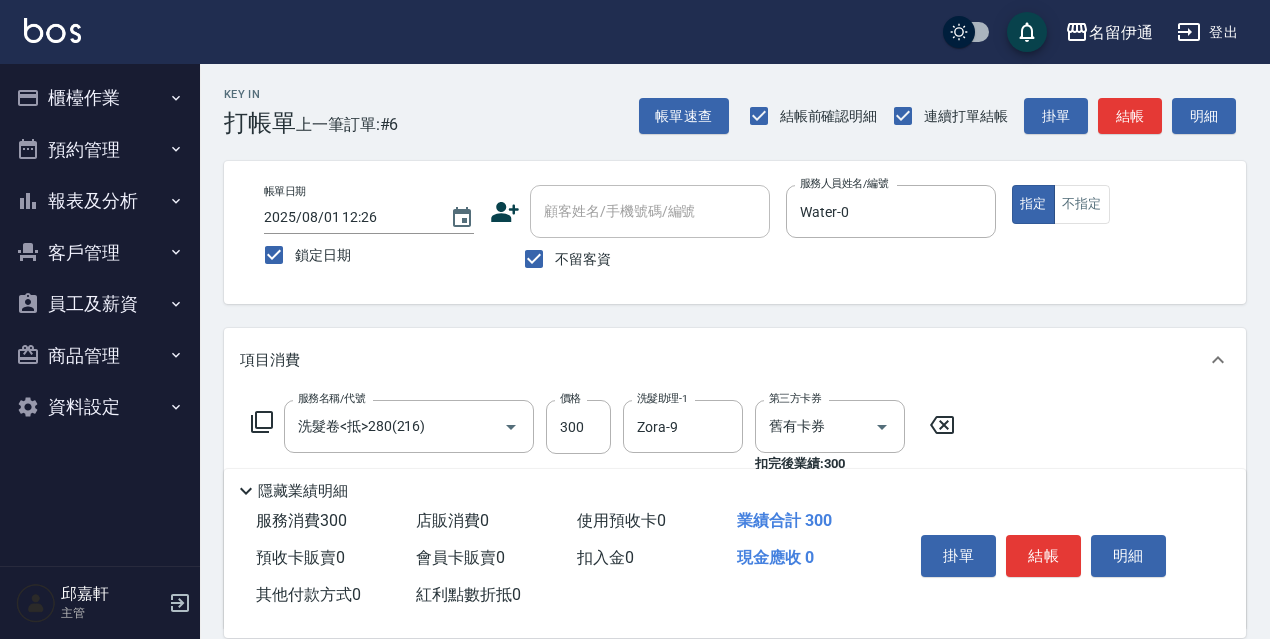 scroll, scrollTop: 389, scrollLeft: 0, axis: vertical 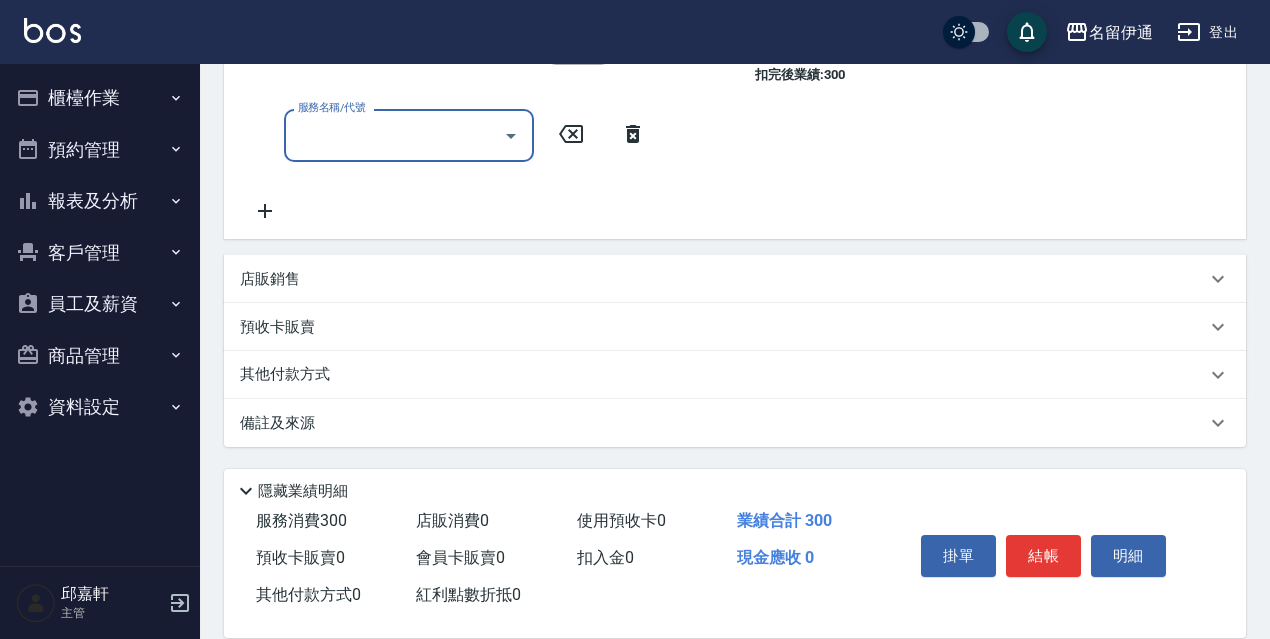 click on "預收卡販賣" at bounding box center (723, 327) 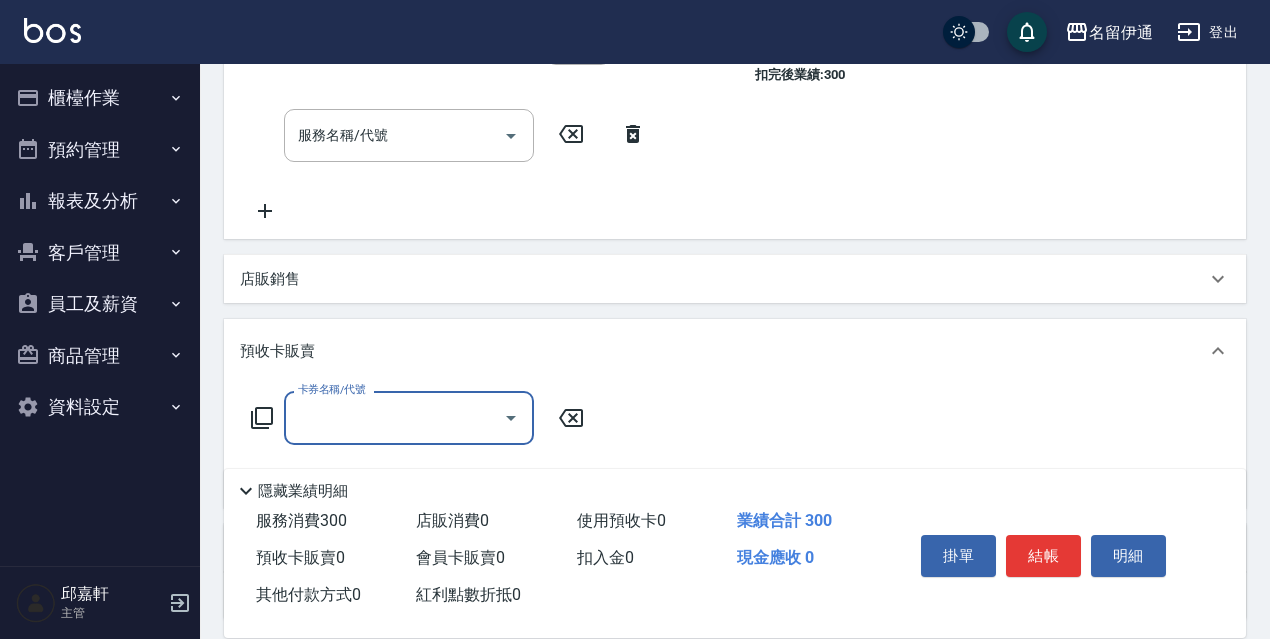 scroll, scrollTop: 1, scrollLeft: 0, axis: vertical 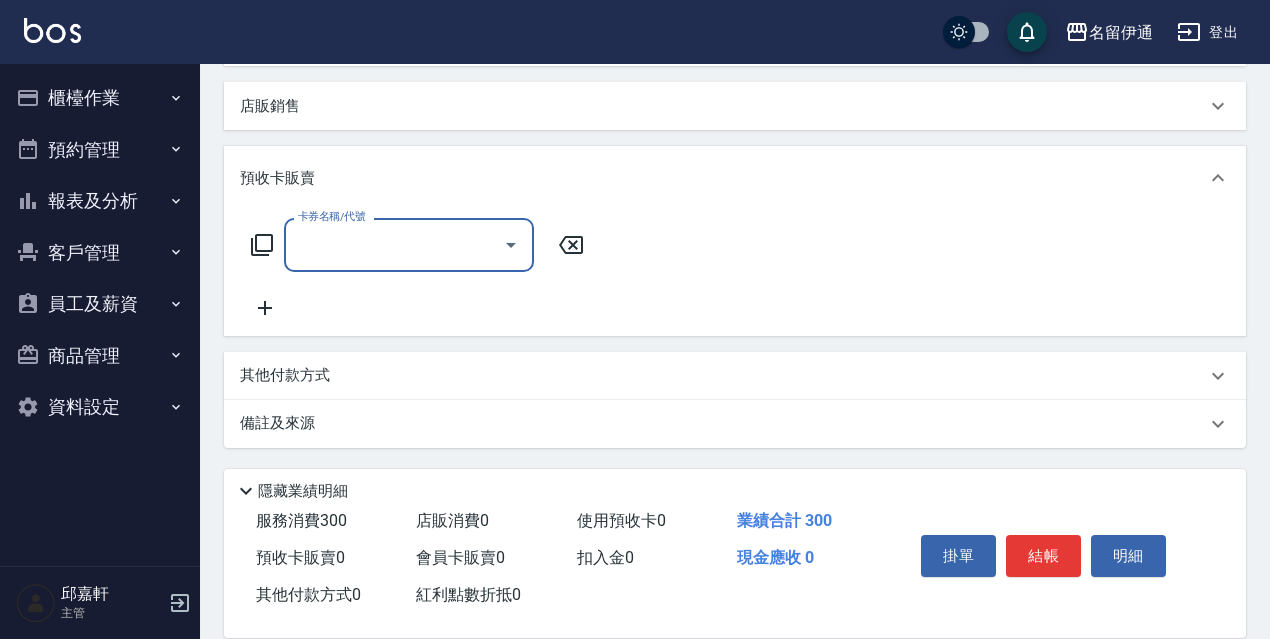 type on "洗髮卷(991)" 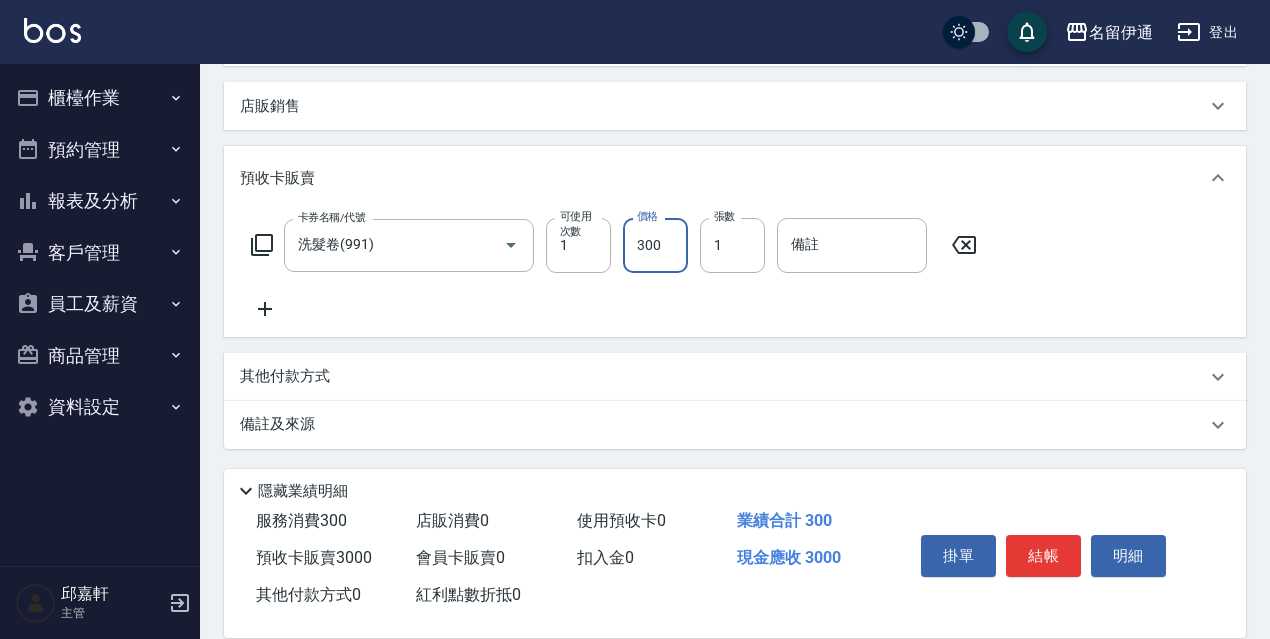 type on "3000" 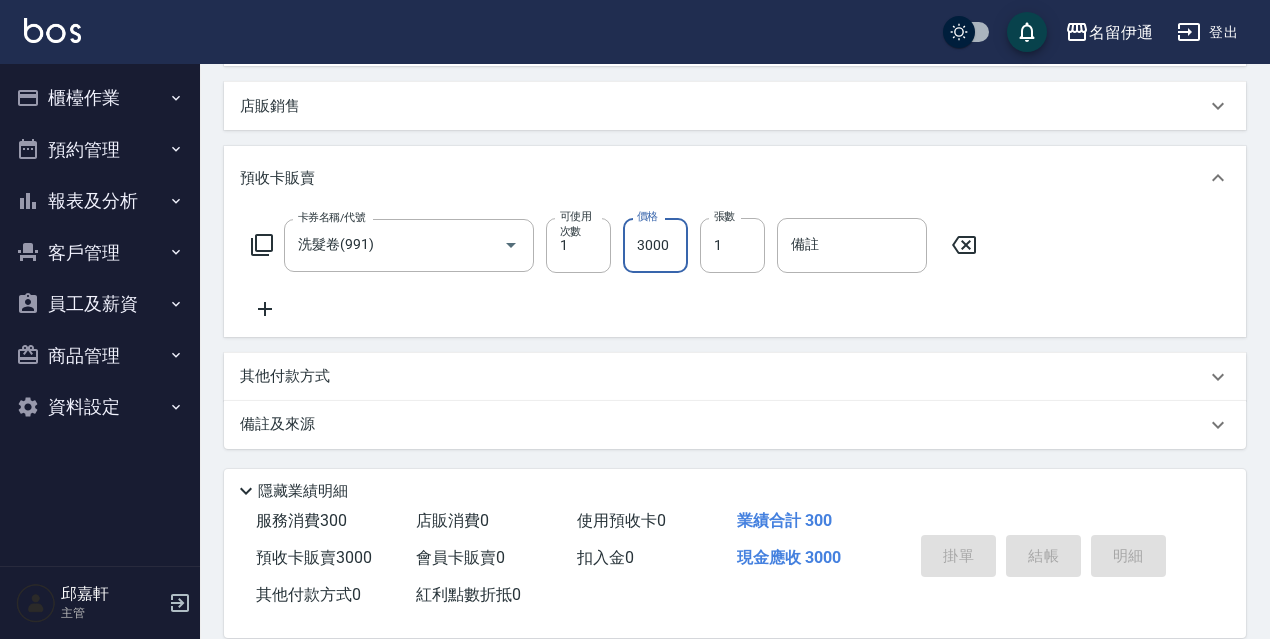 type 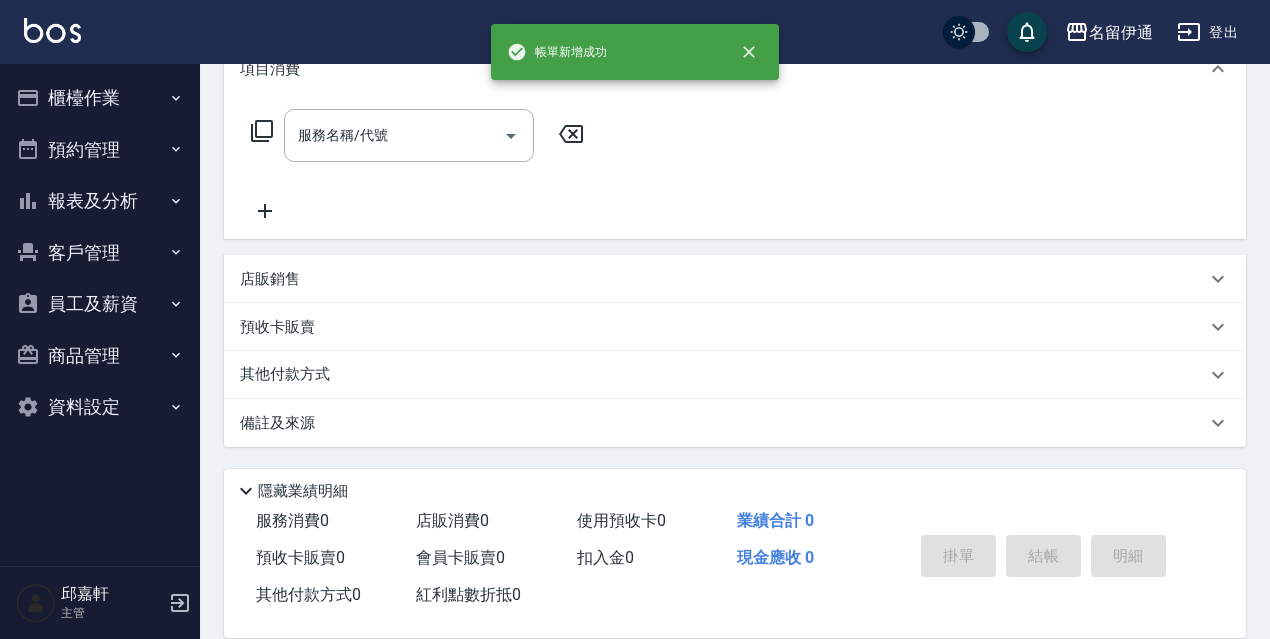 scroll, scrollTop: 0, scrollLeft: 0, axis: both 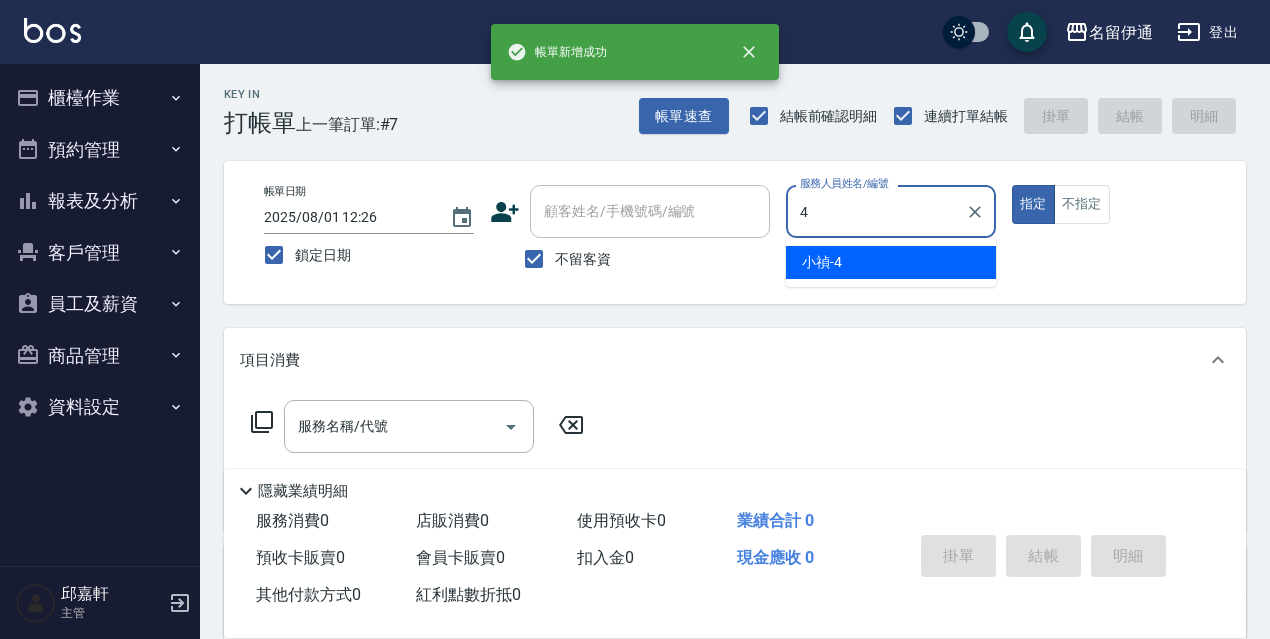 type on "小禎-4" 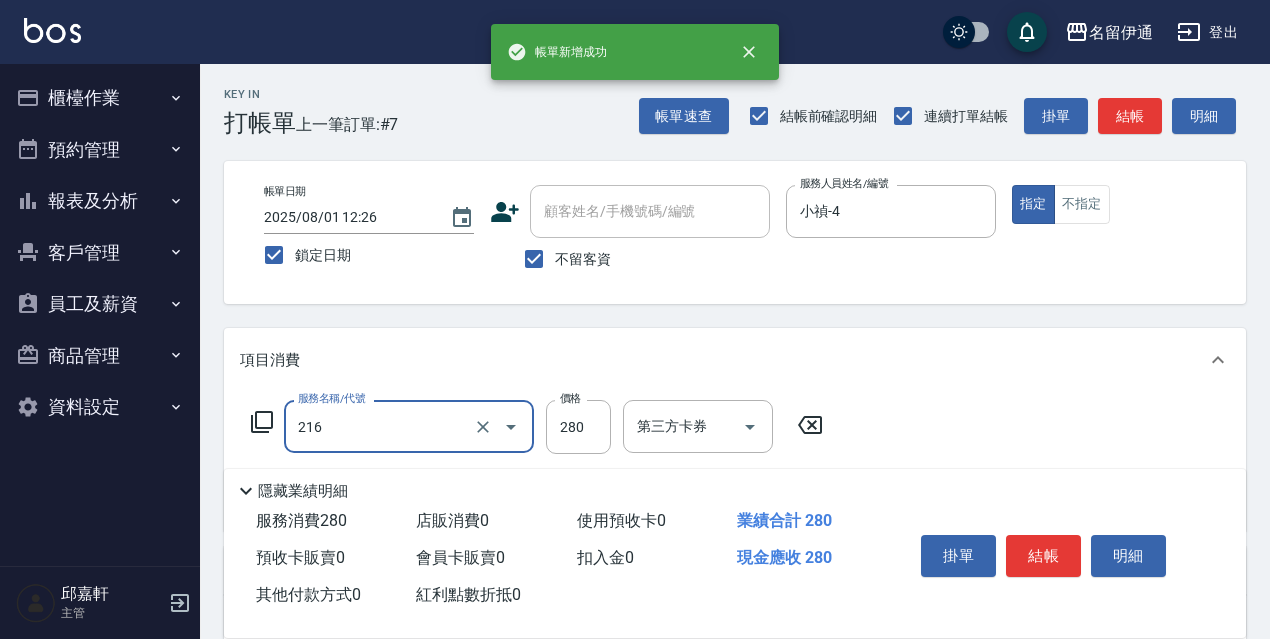 type on "216" 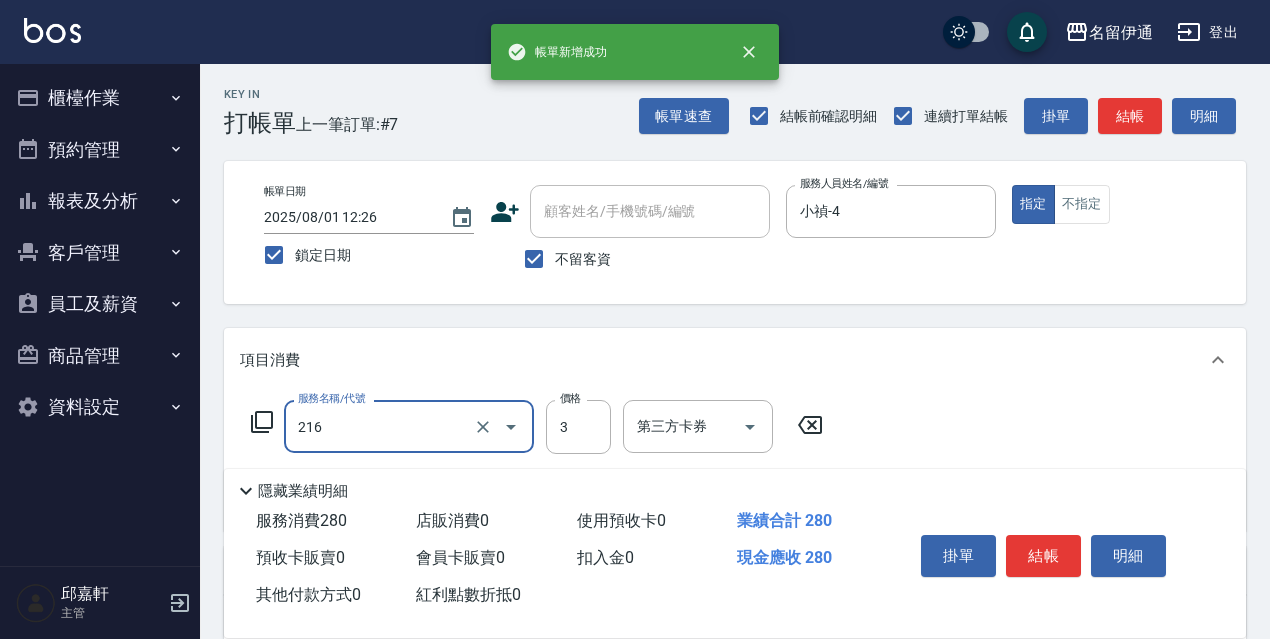 type on "洗髮卷<抵>280(216)" 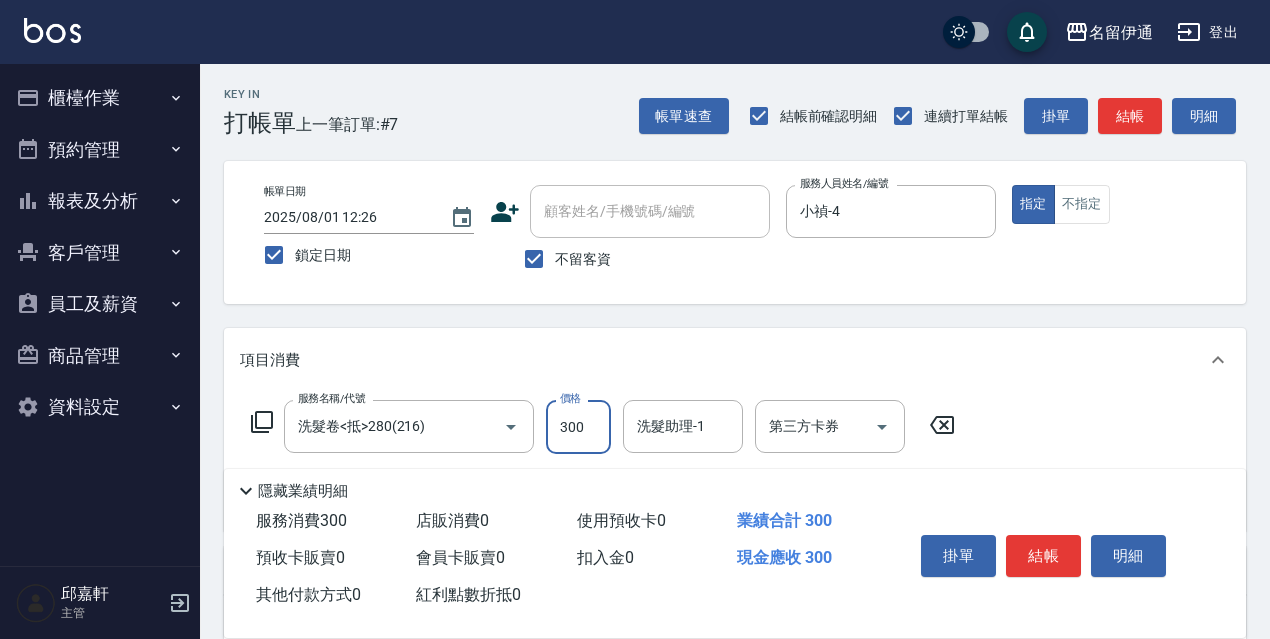 type on "300" 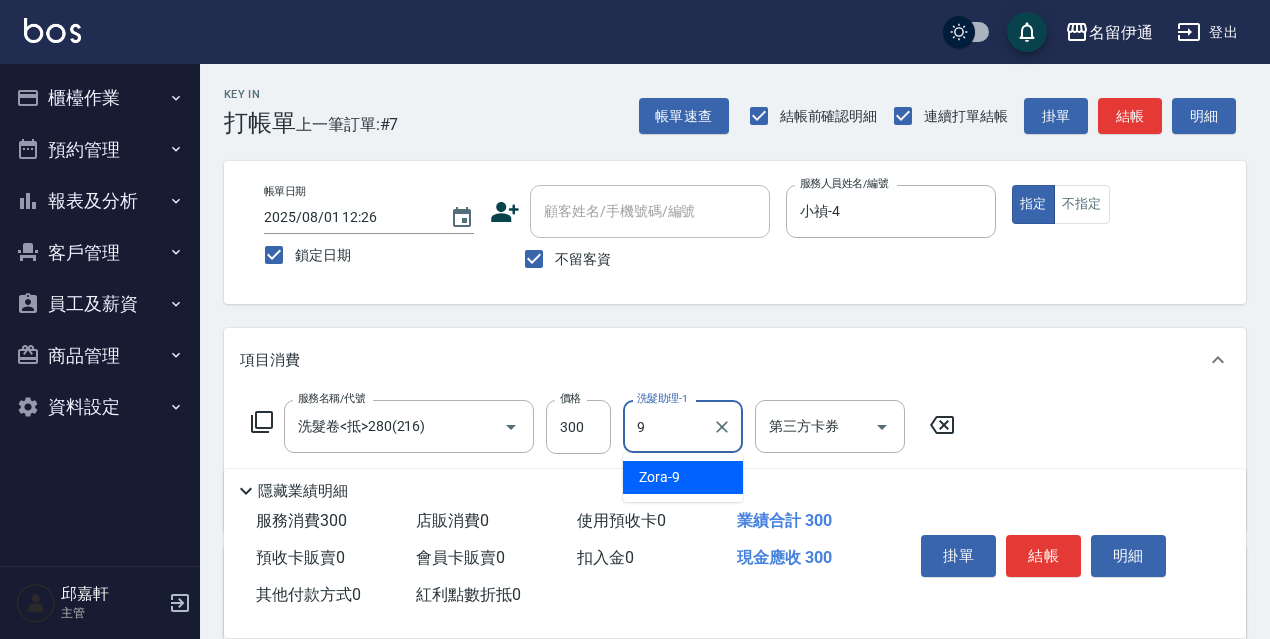 type on "Zora-9" 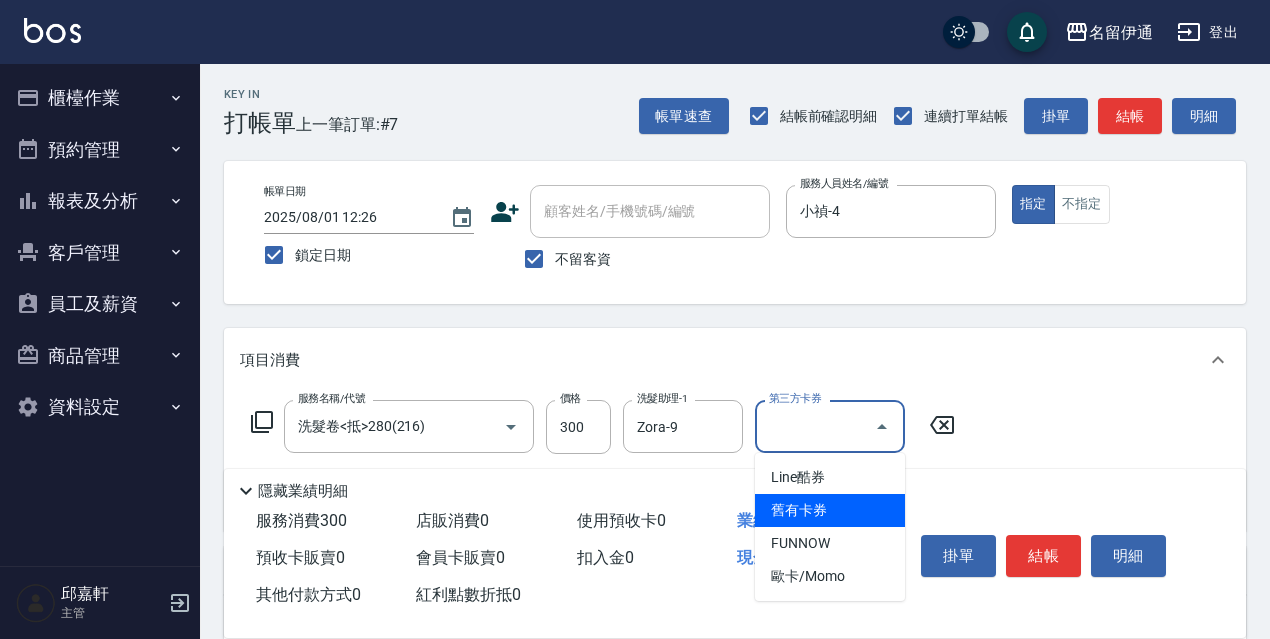 type on "舊有卡券" 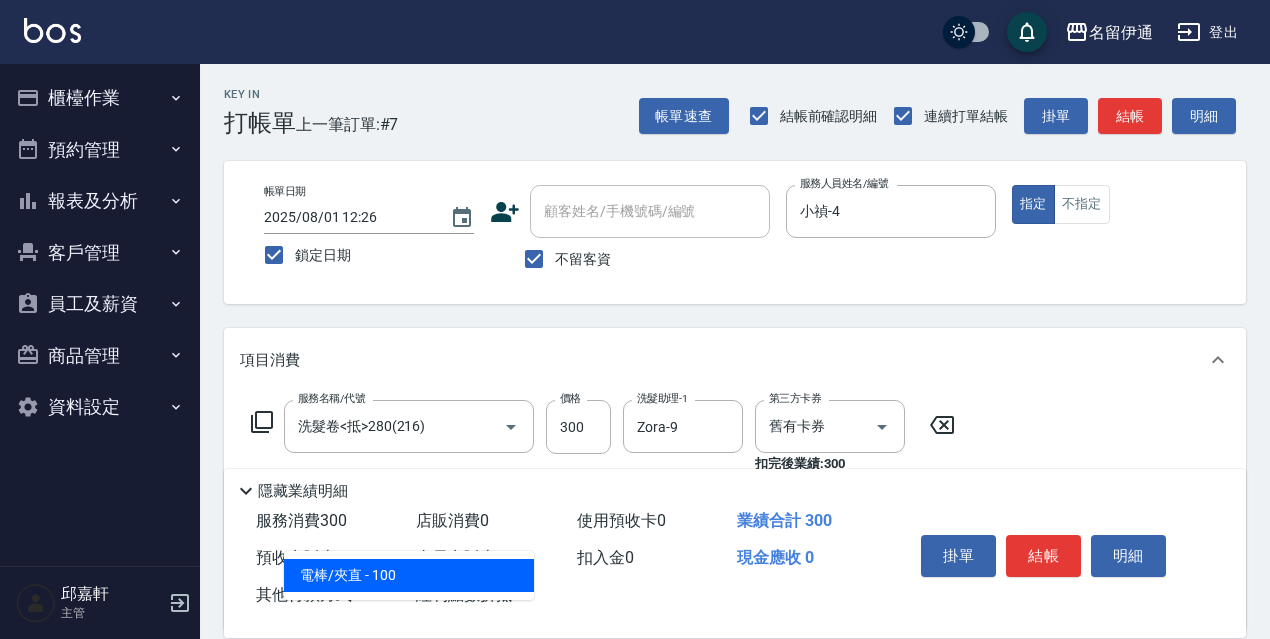 type on "電棒/夾直(803)" 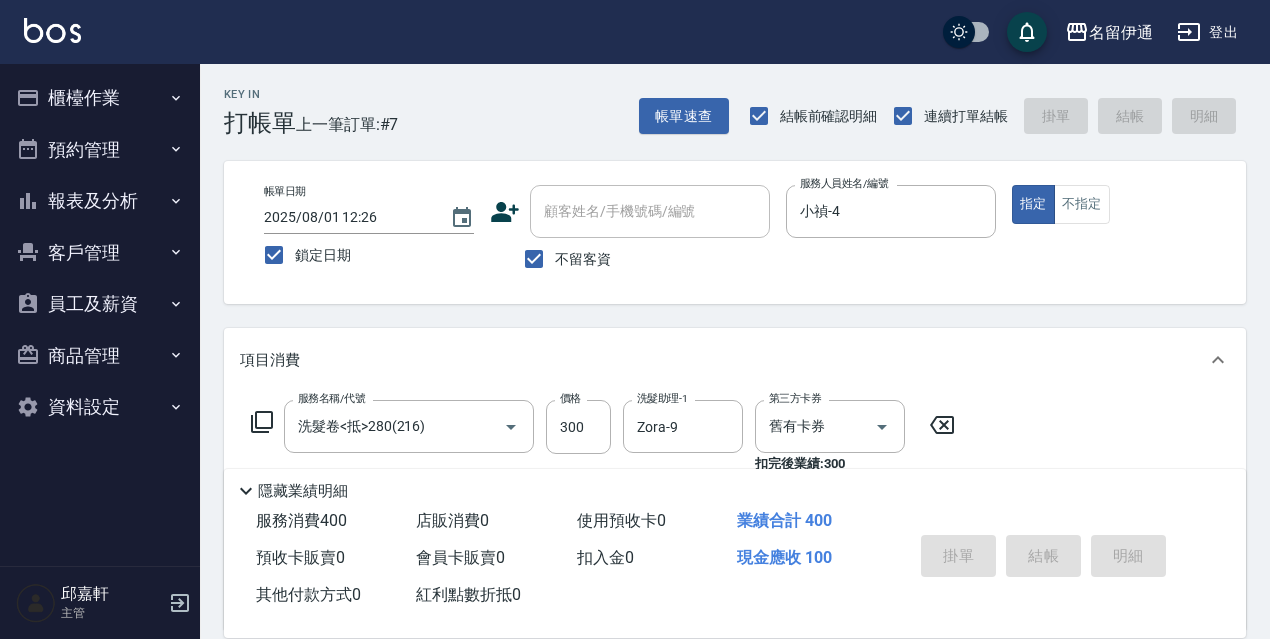 type 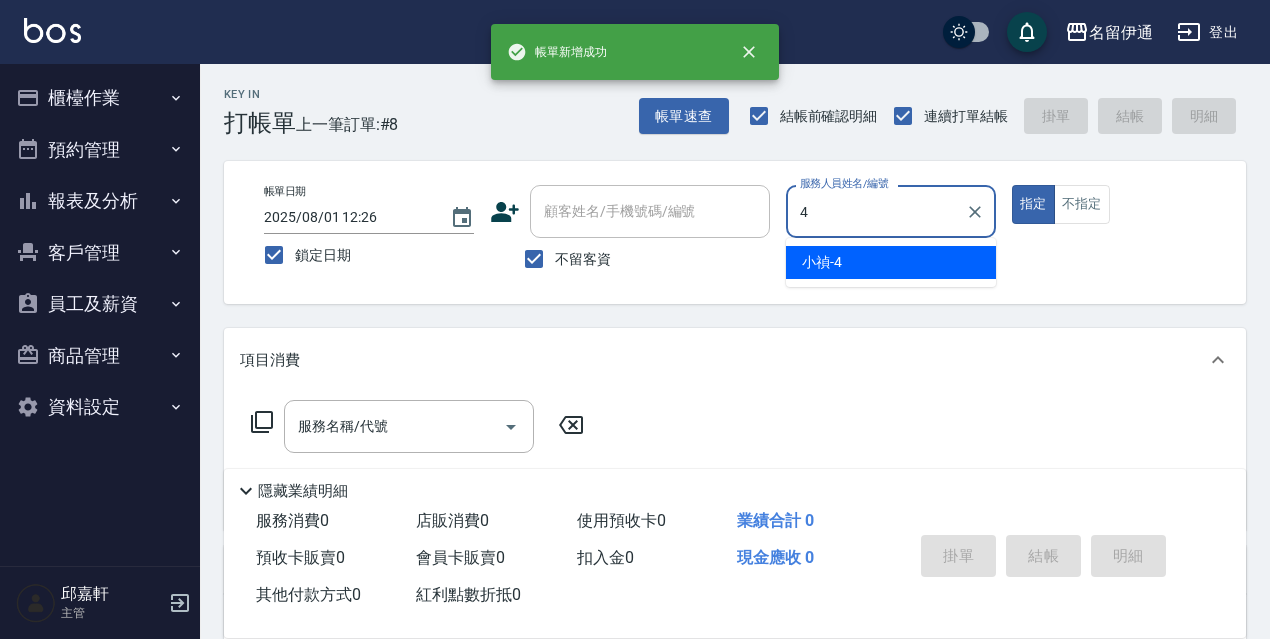 type on "小禎-4" 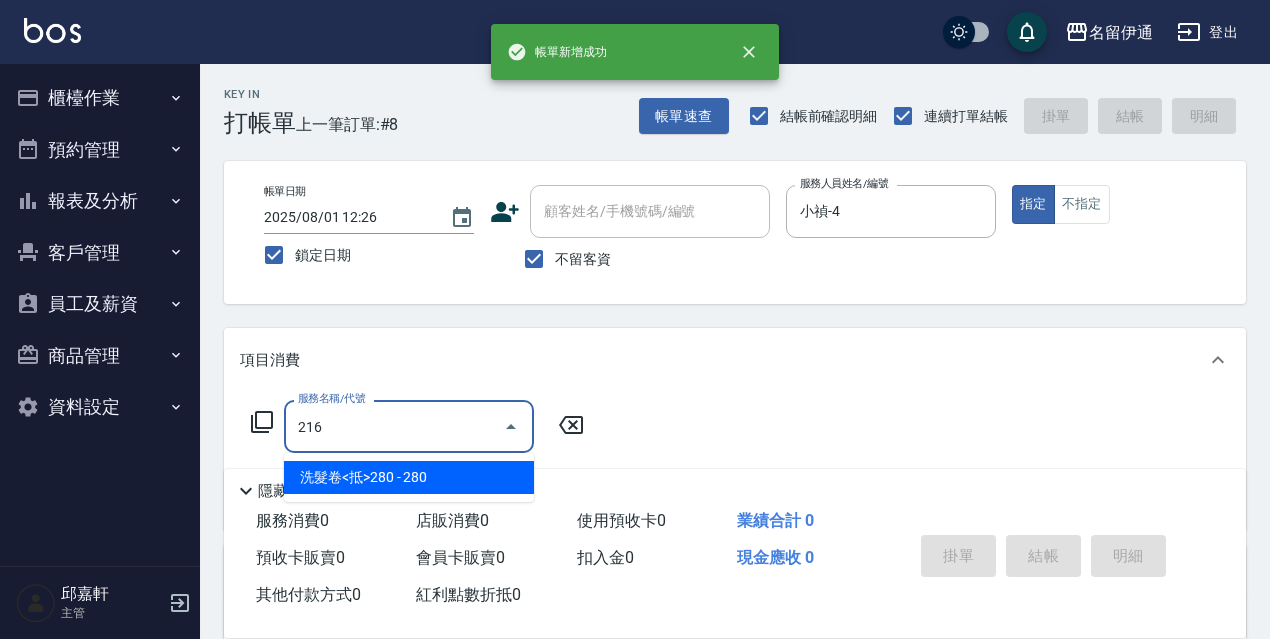 type on "洗髮卷<抵>280(216)" 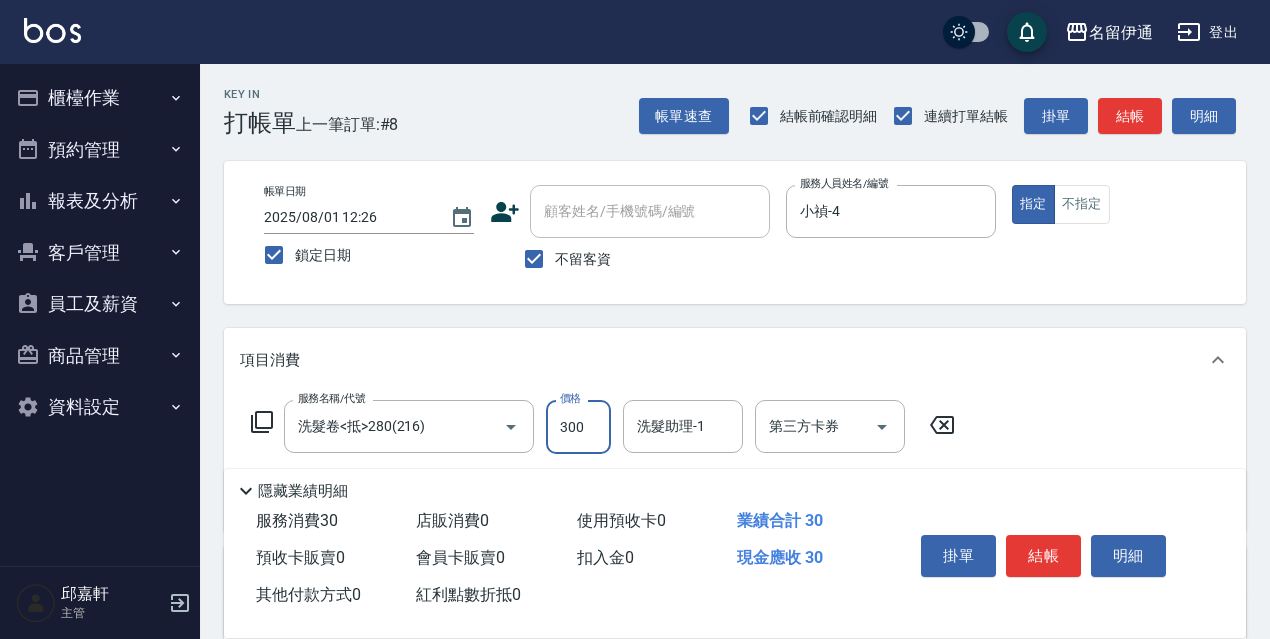 type on "300" 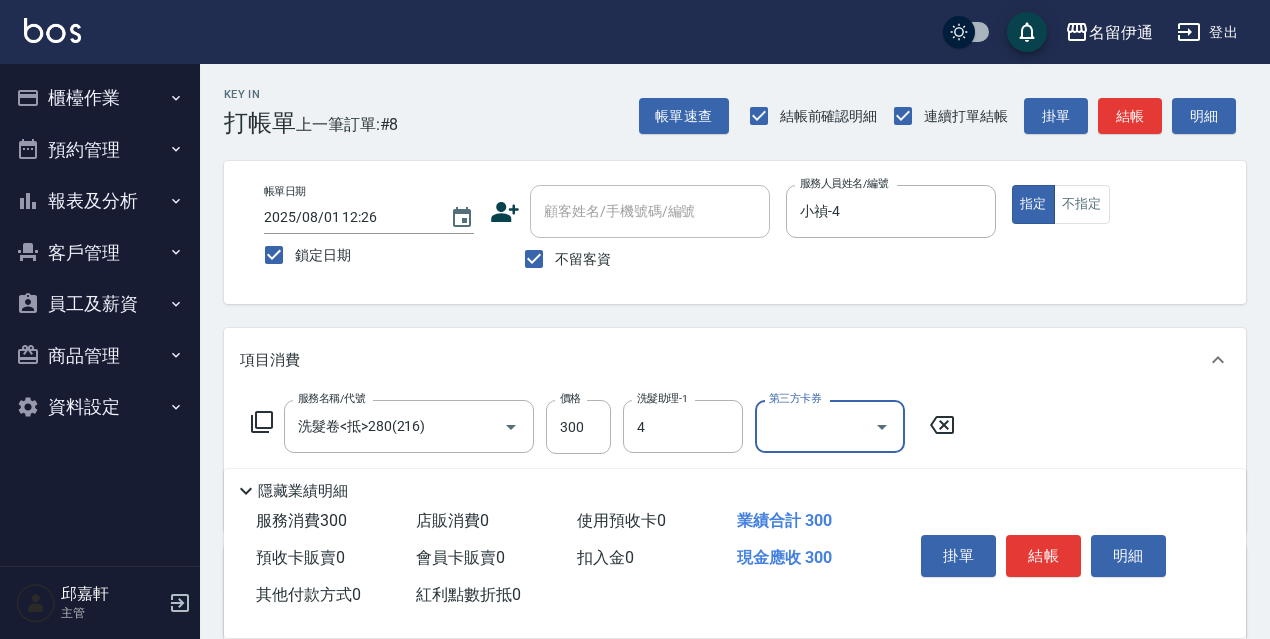type on "小禎-4" 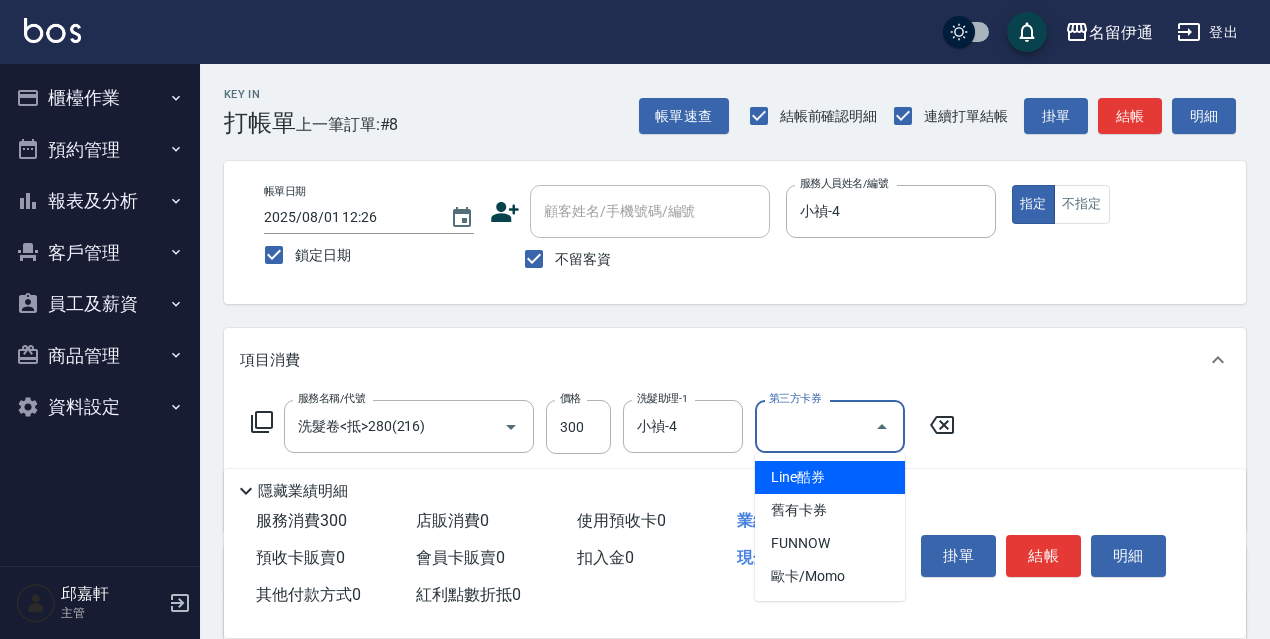type on "舊有卡券" 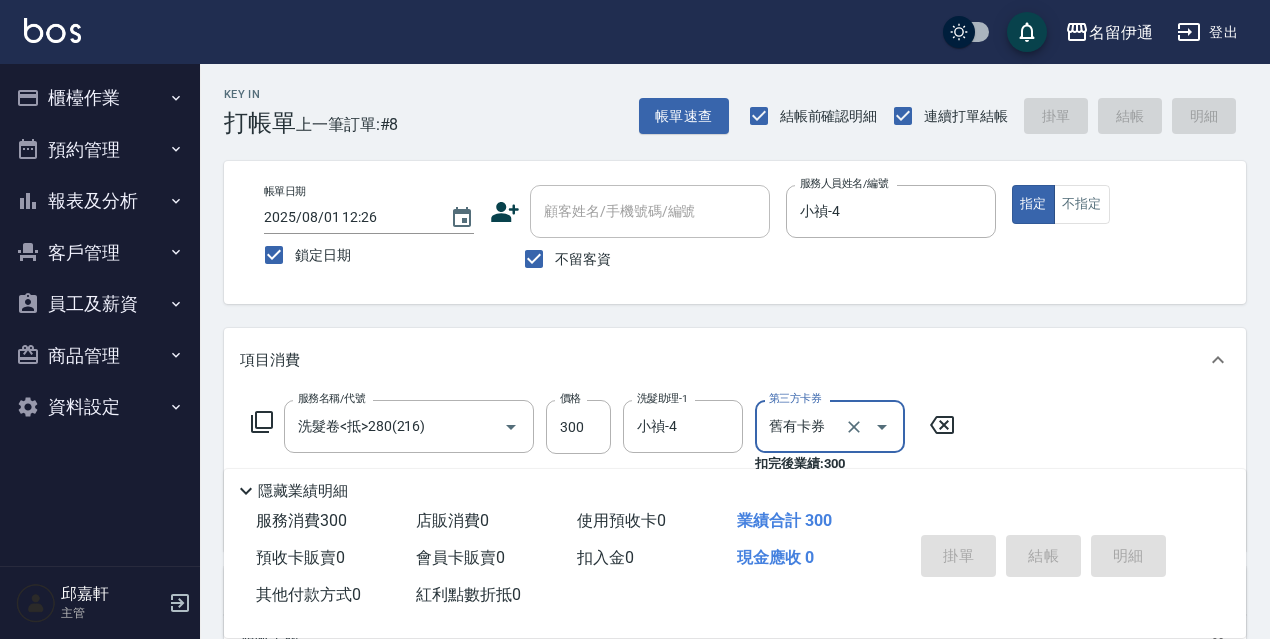 type 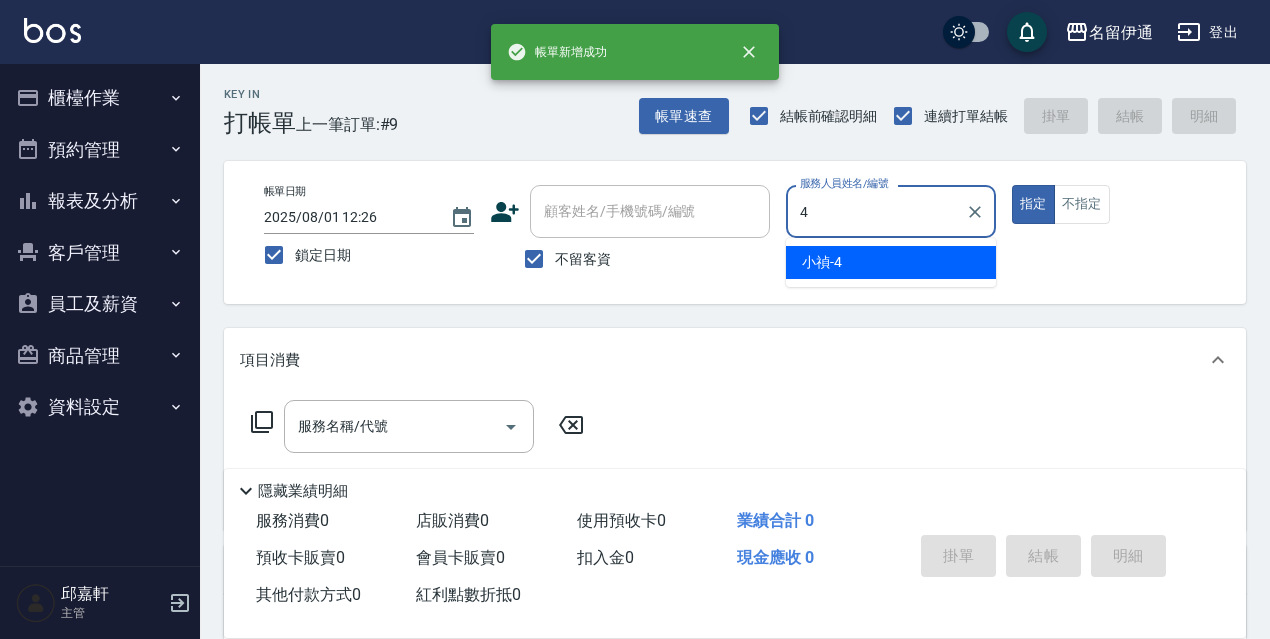 type on "小禎-4" 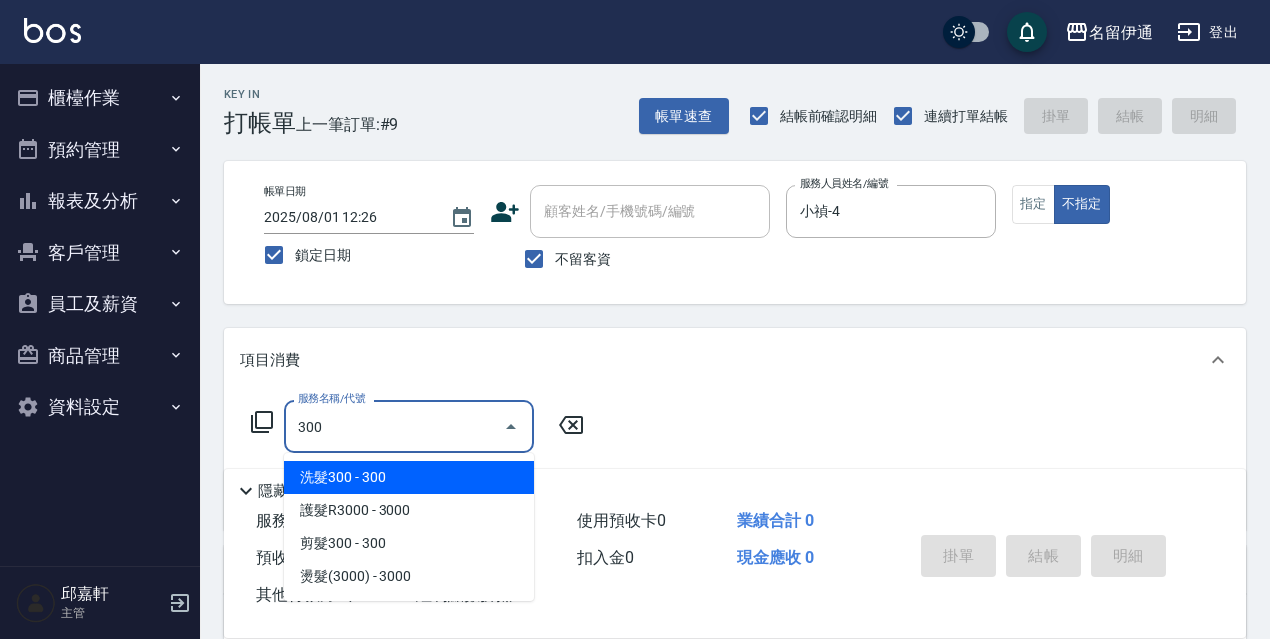 type on "洗髮300(300)" 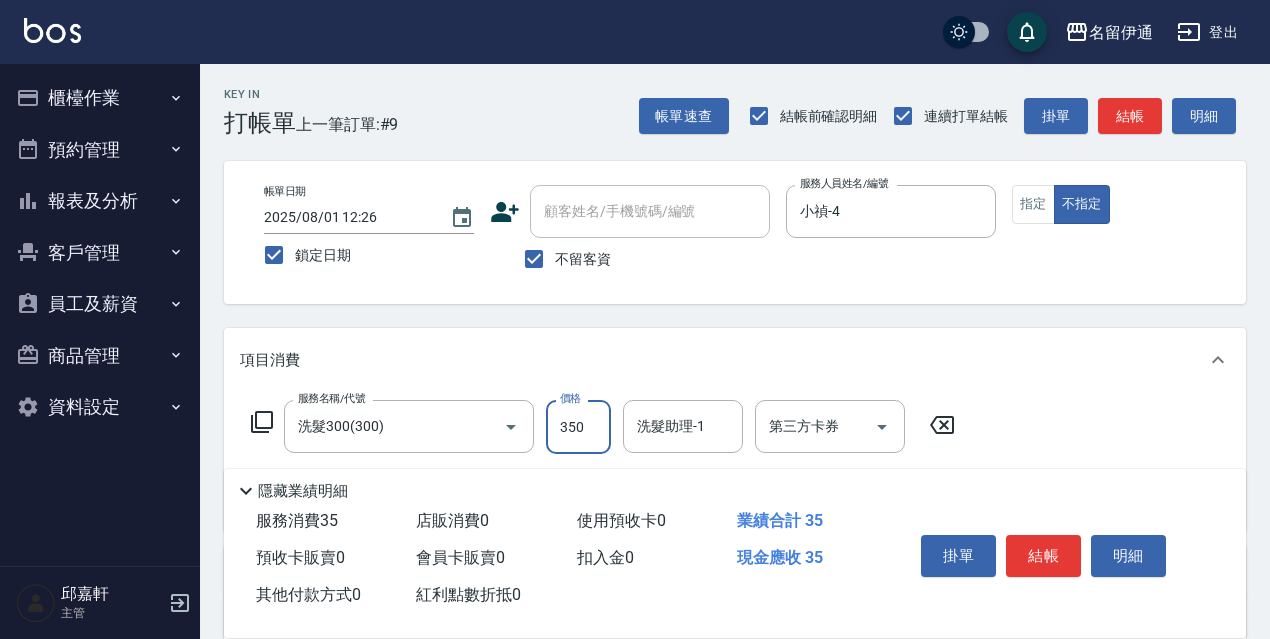 type on "350" 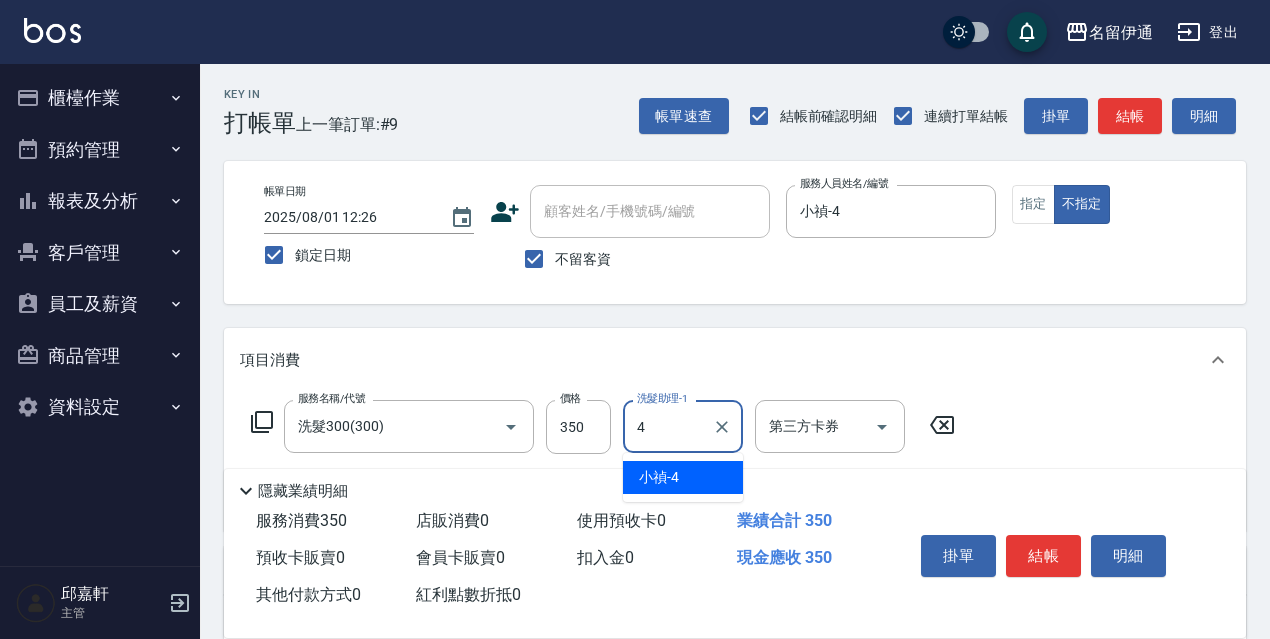 type on "小禎-4" 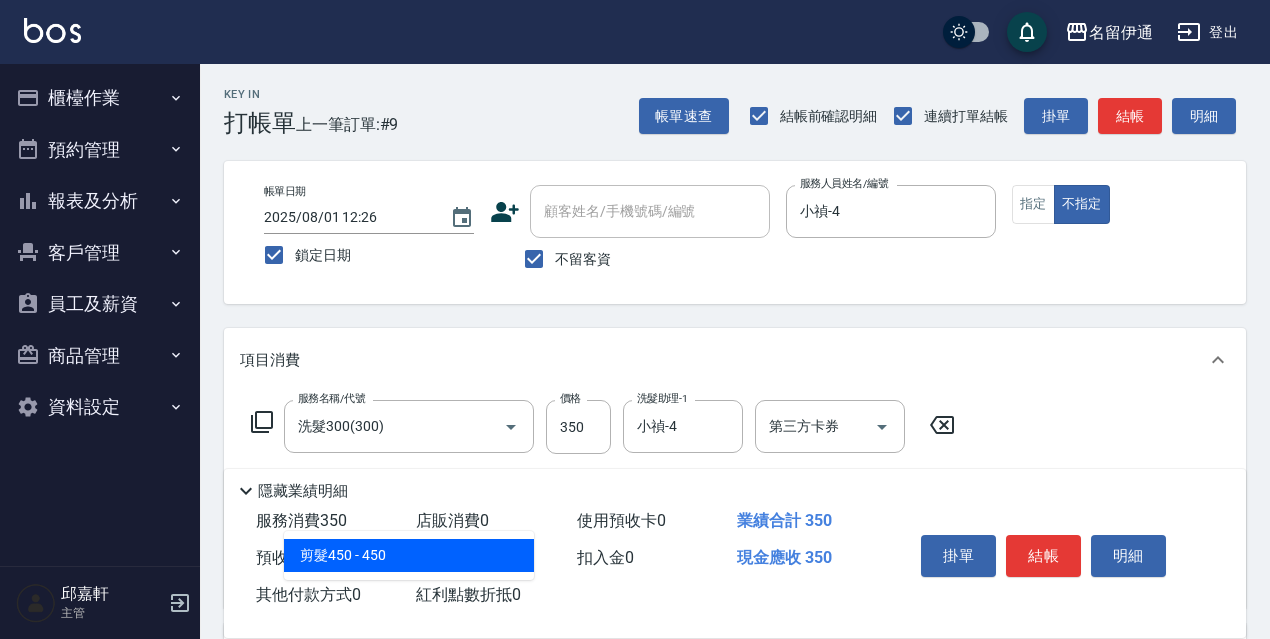 type on "剪髮450(306)" 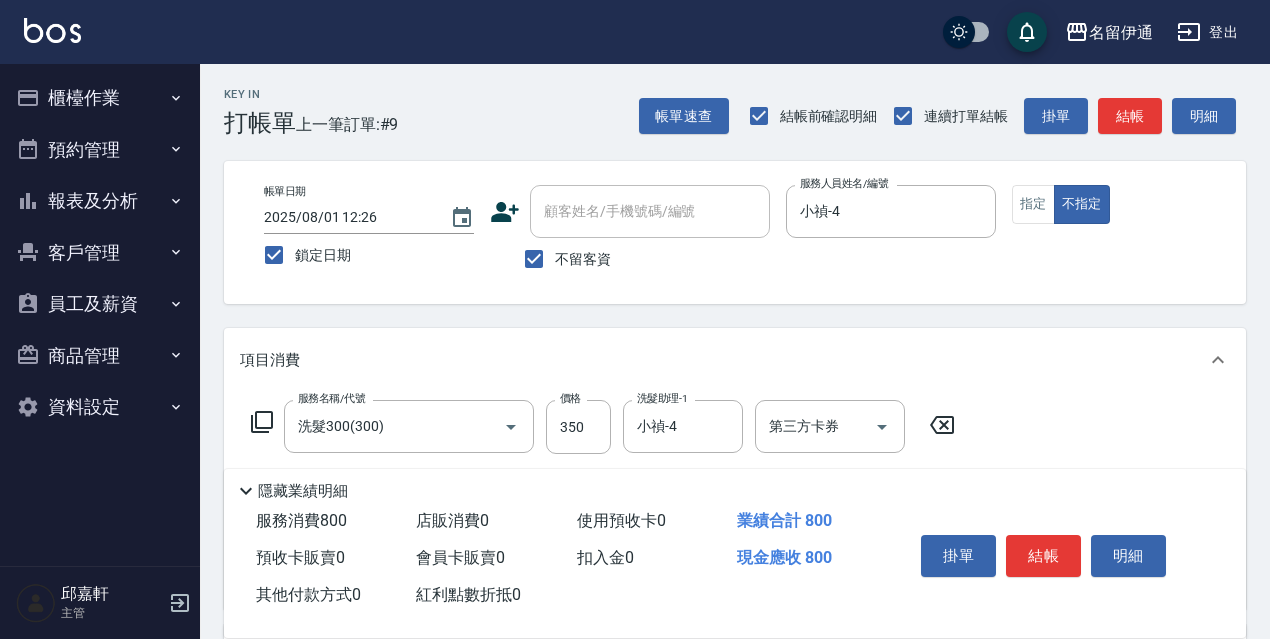 scroll, scrollTop: 300, scrollLeft: 0, axis: vertical 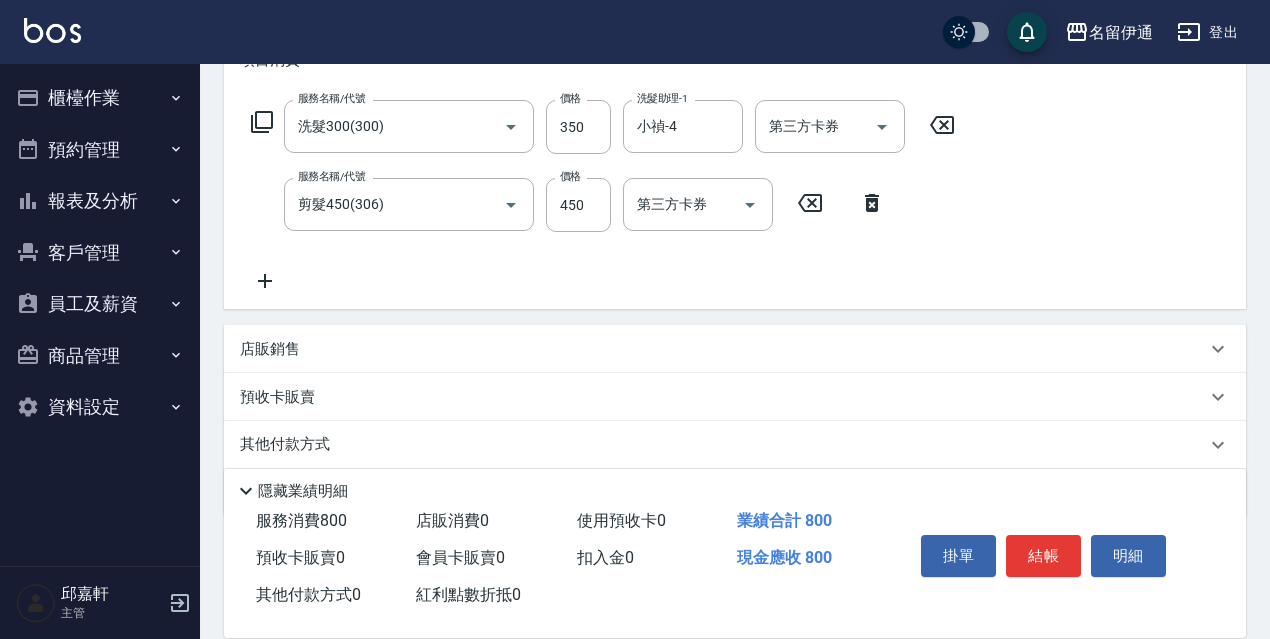 click on "店販銷售" at bounding box center [723, 349] 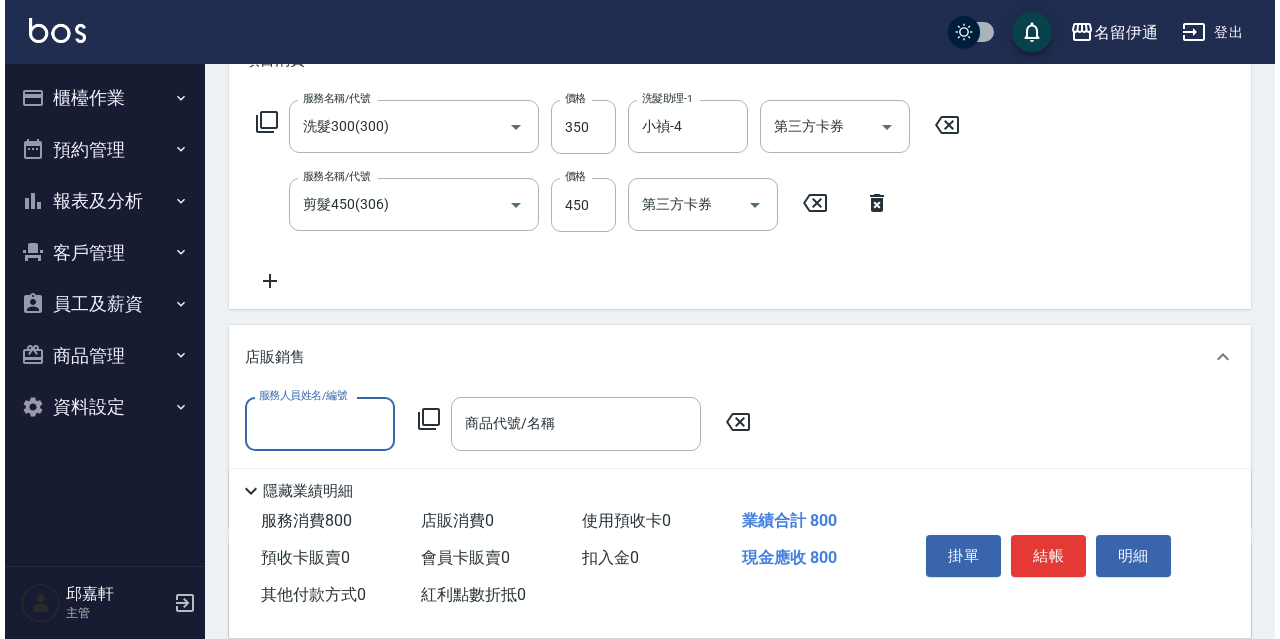 scroll, scrollTop: 0, scrollLeft: 0, axis: both 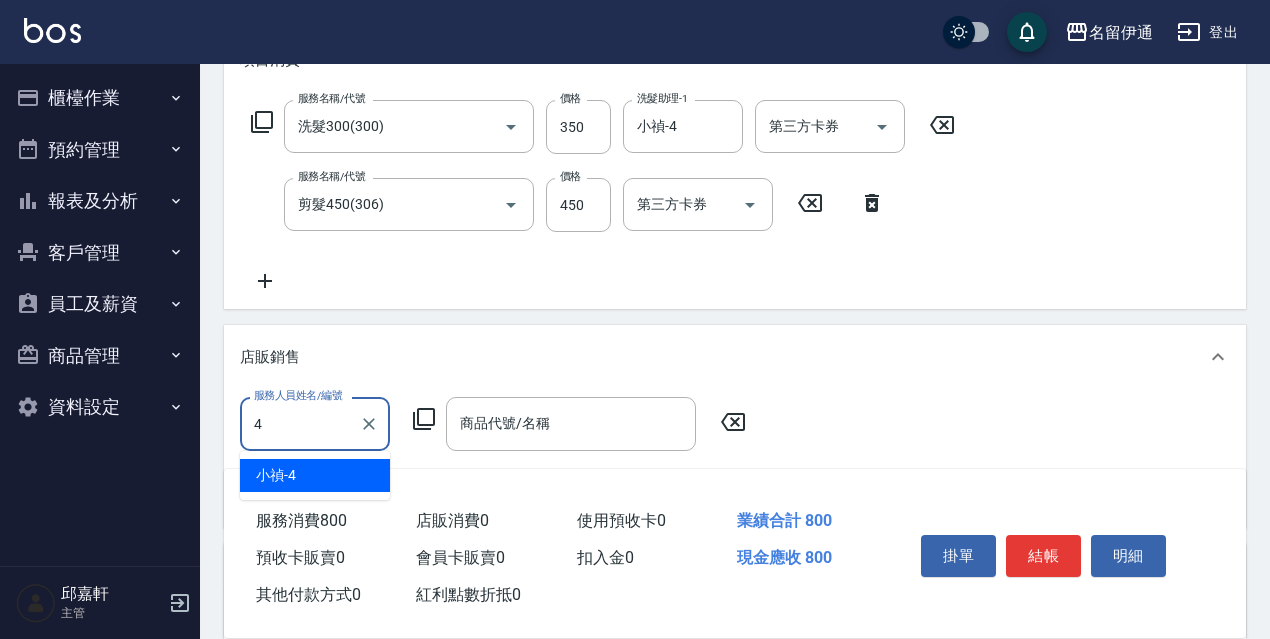 type on "小禎-4" 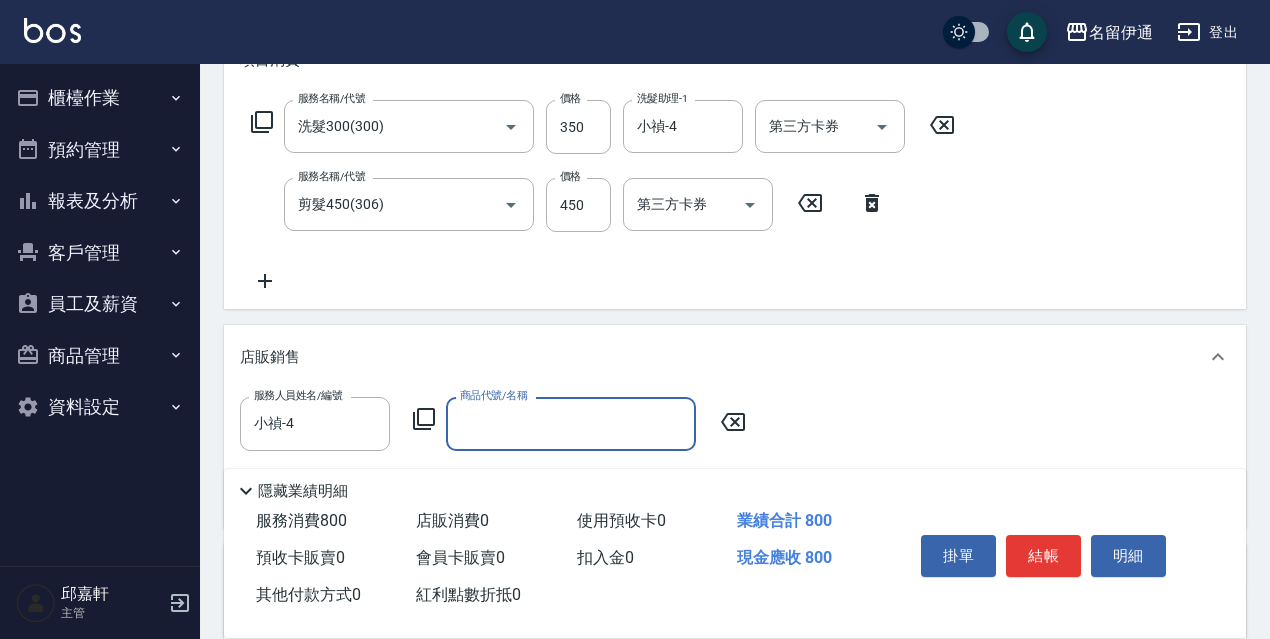 click 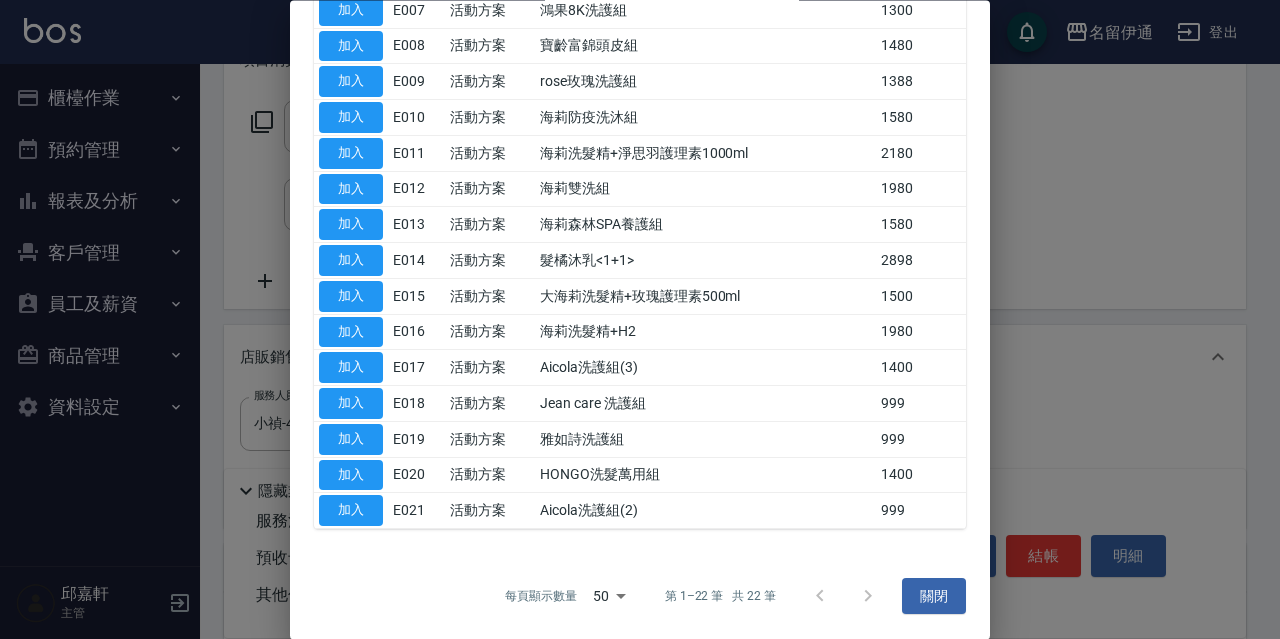 scroll, scrollTop: 0, scrollLeft: 0, axis: both 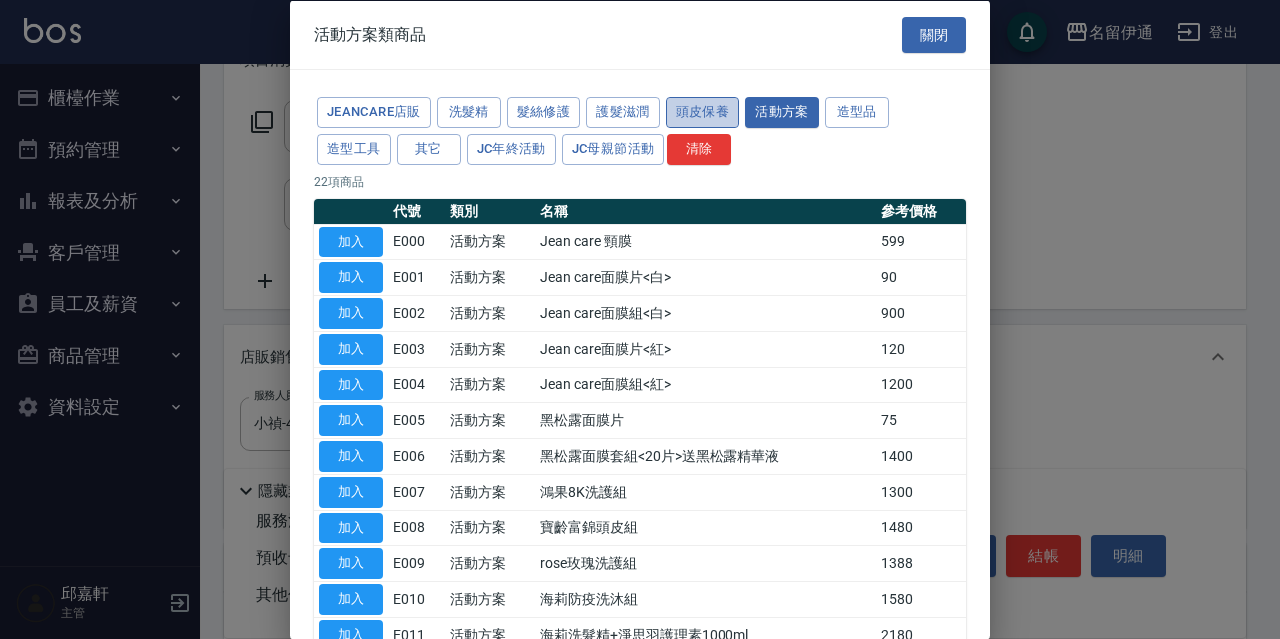 click on "頭皮保養" at bounding box center (703, 112) 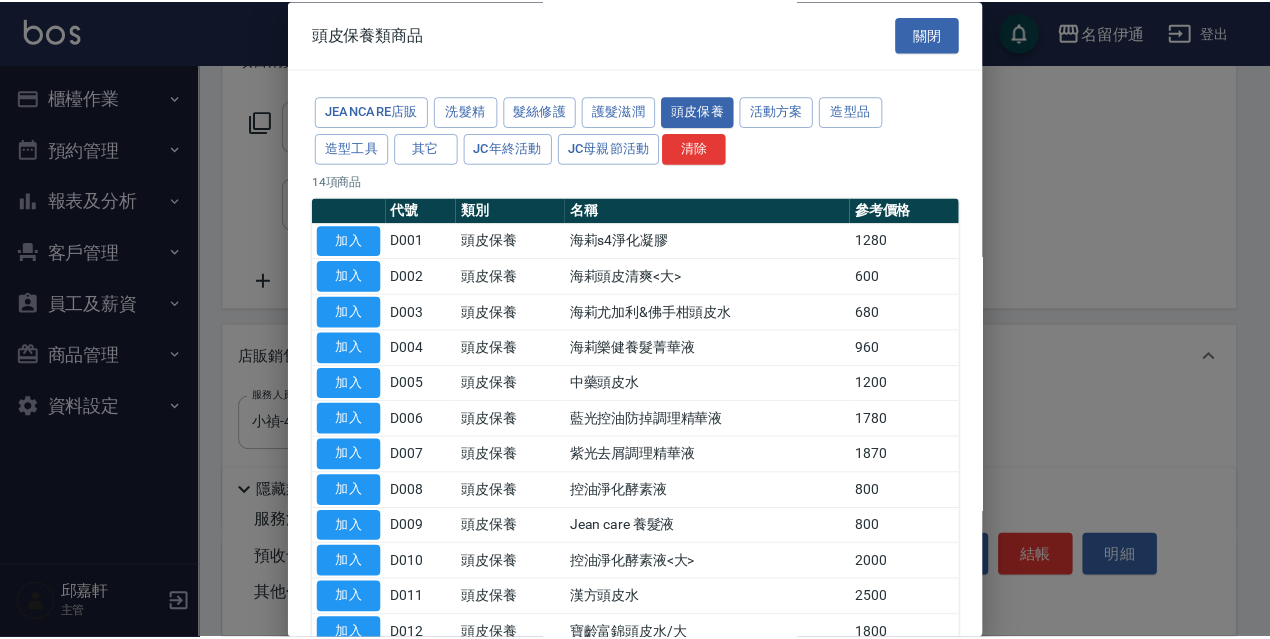 scroll, scrollTop: 195, scrollLeft: 0, axis: vertical 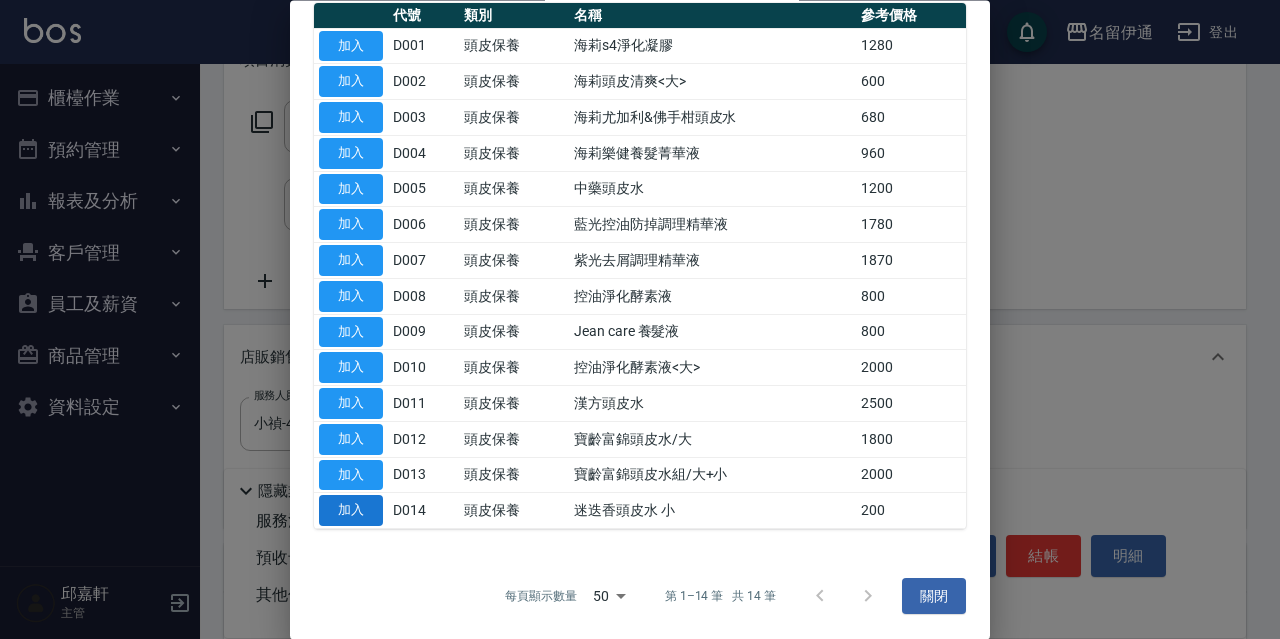 click on "加入" at bounding box center [351, 511] 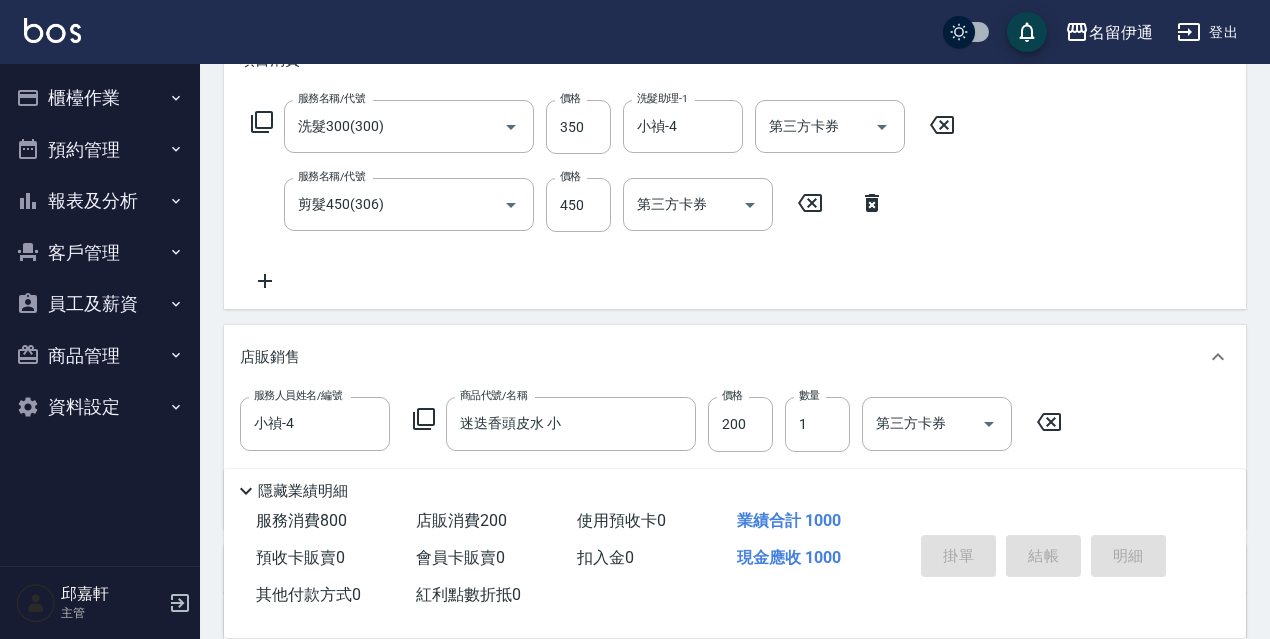 type 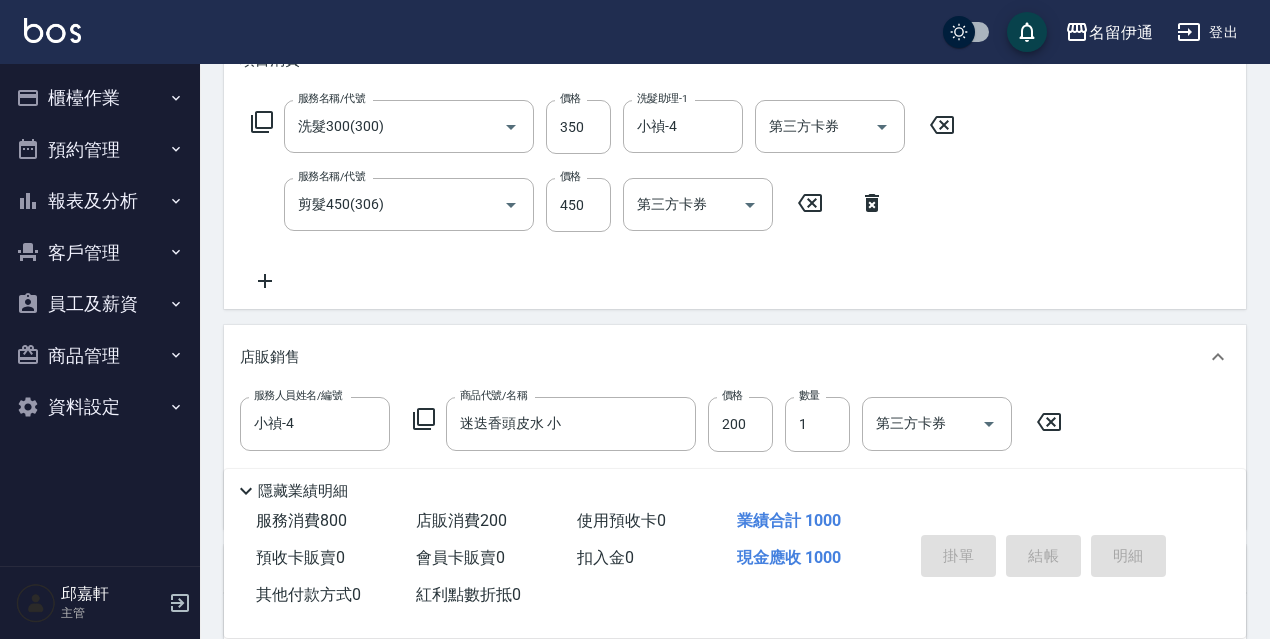 type 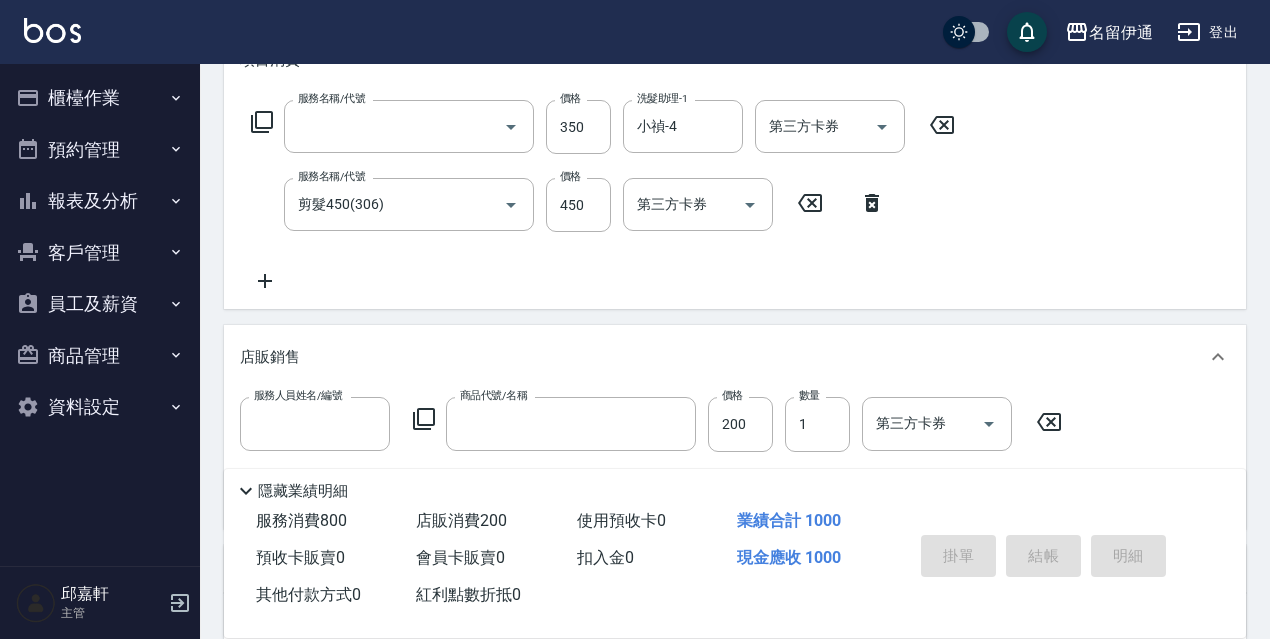 scroll, scrollTop: 0, scrollLeft: 0, axis: both 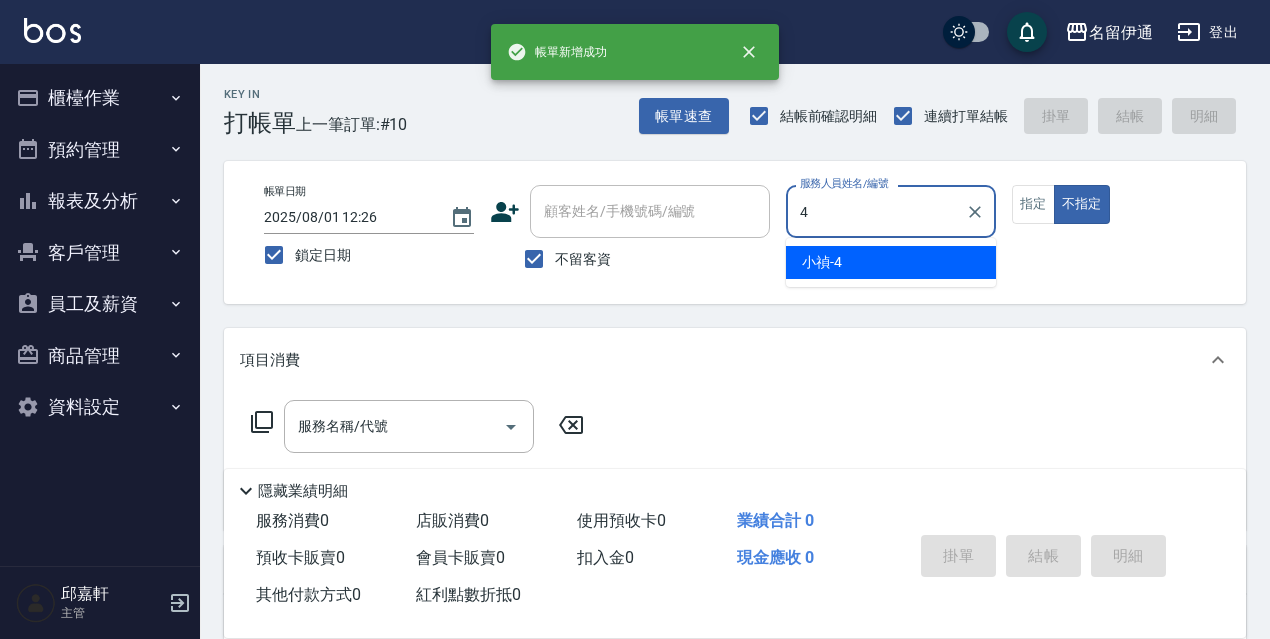type on "小禎-4" 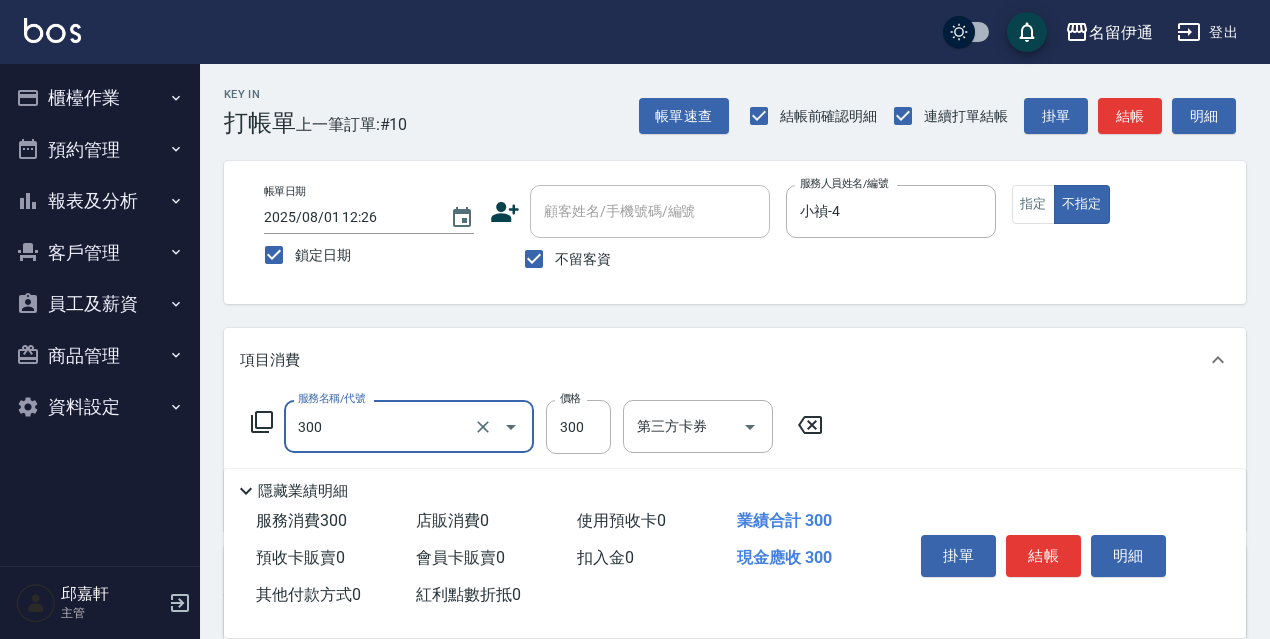 type on "洗髮300(300)" 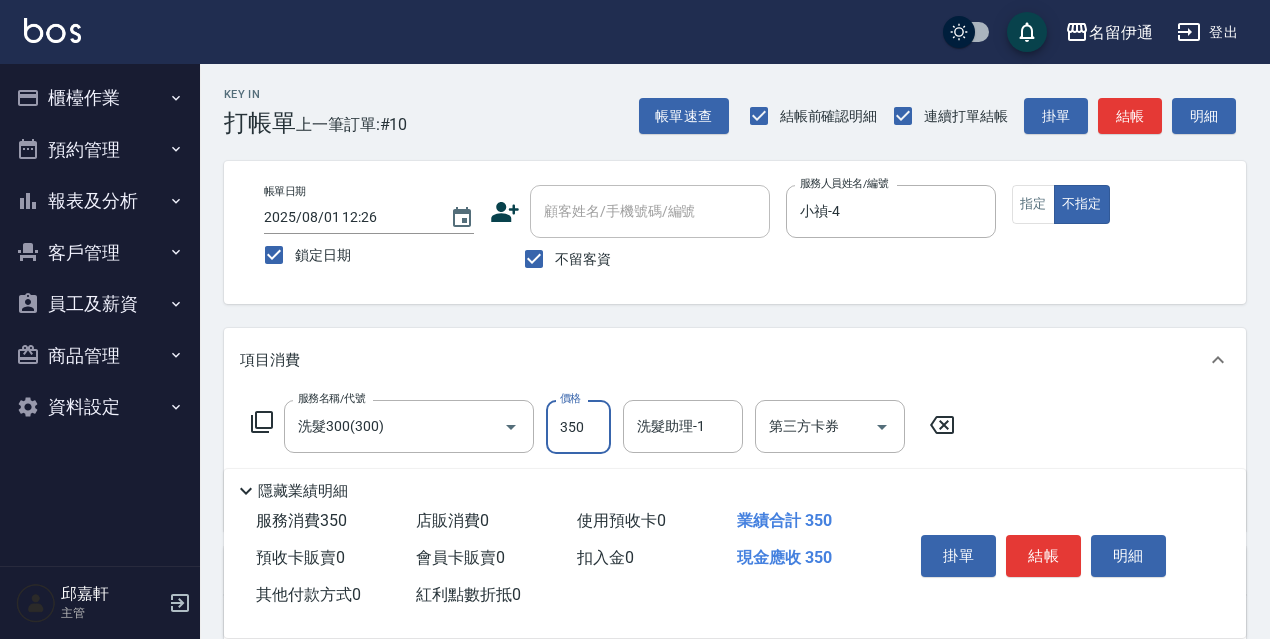 type on "350" 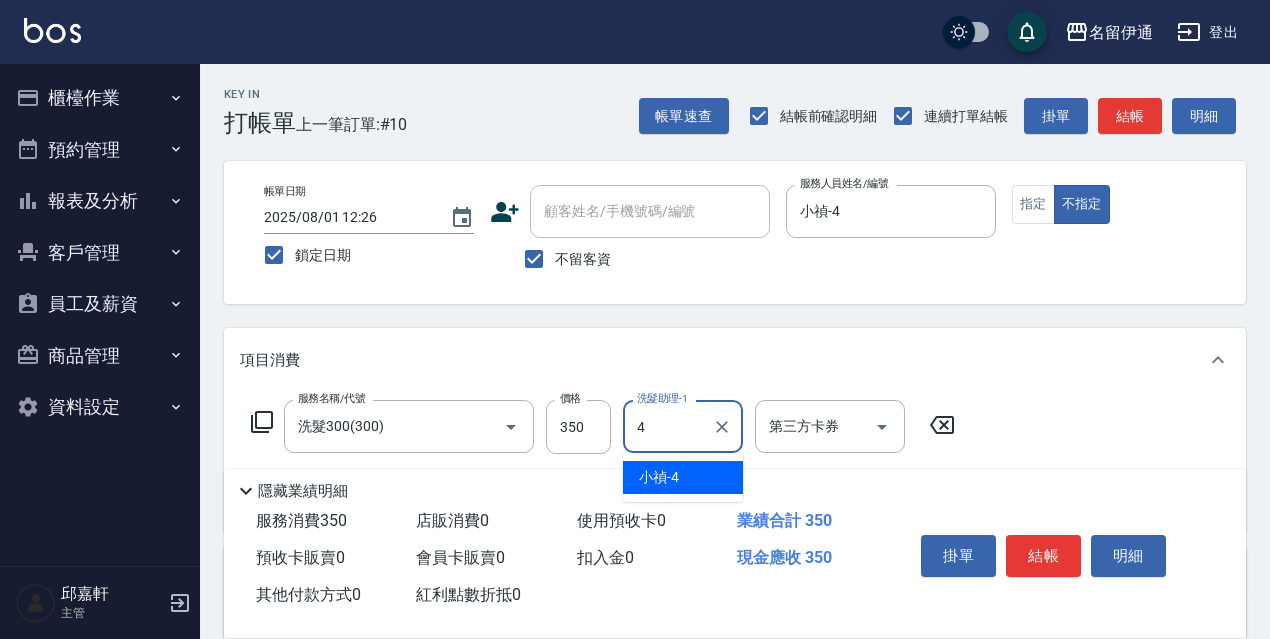 type on "小禎-4" 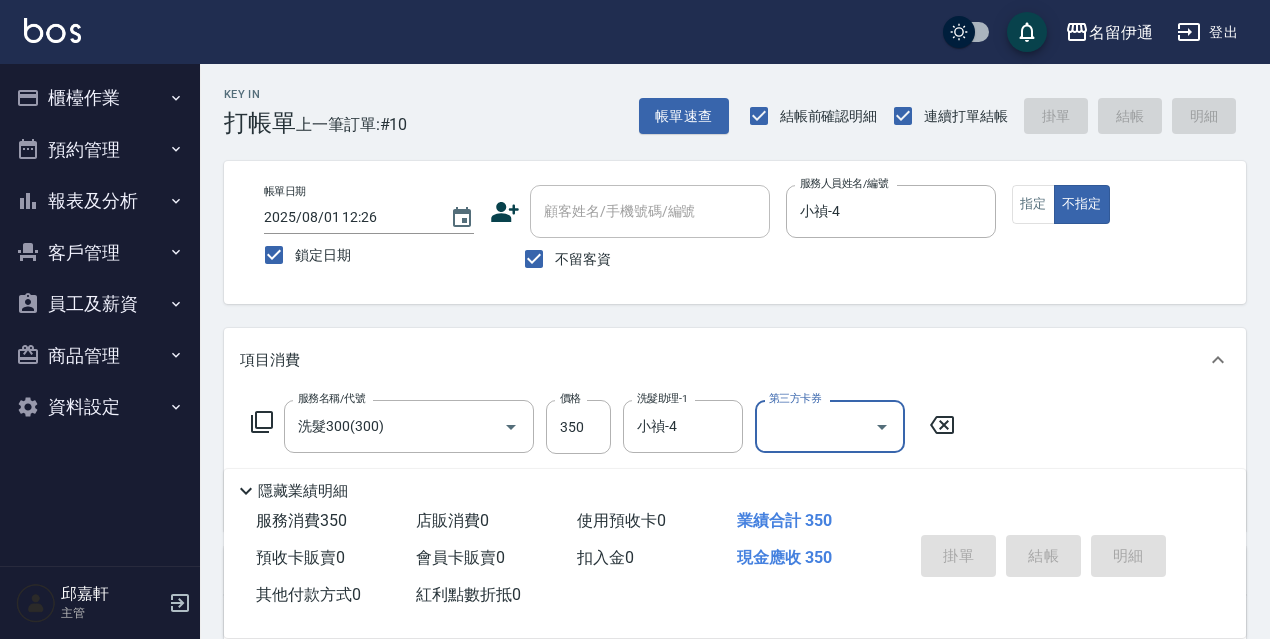 type 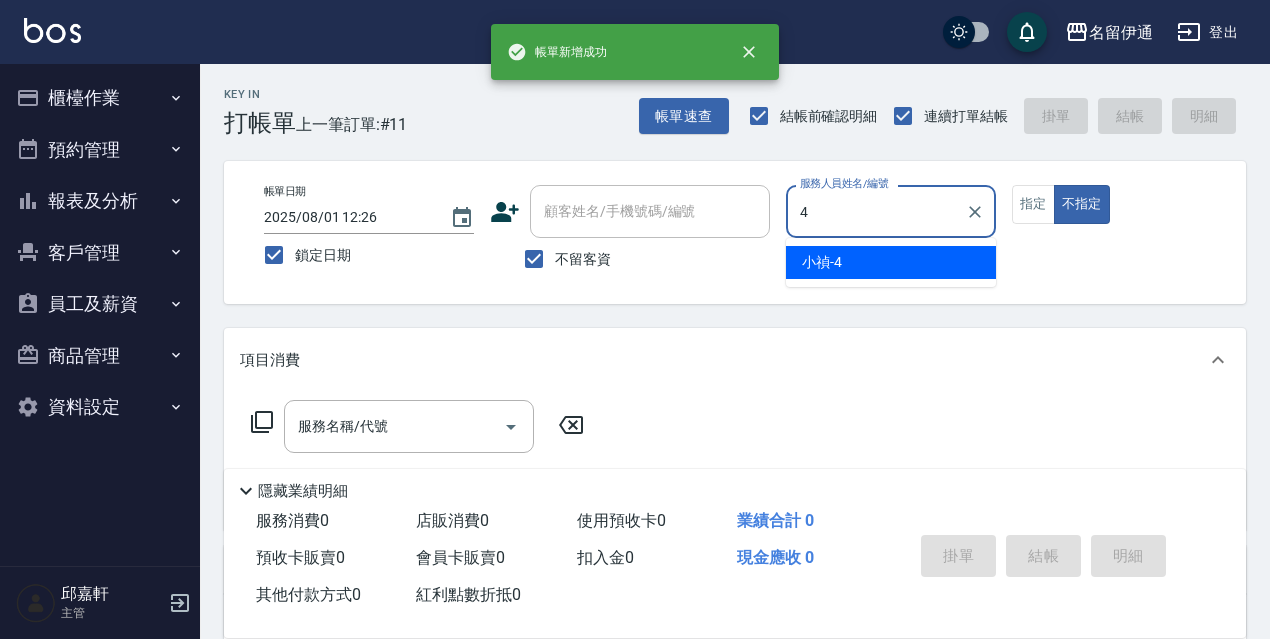 type on "小禎-4" 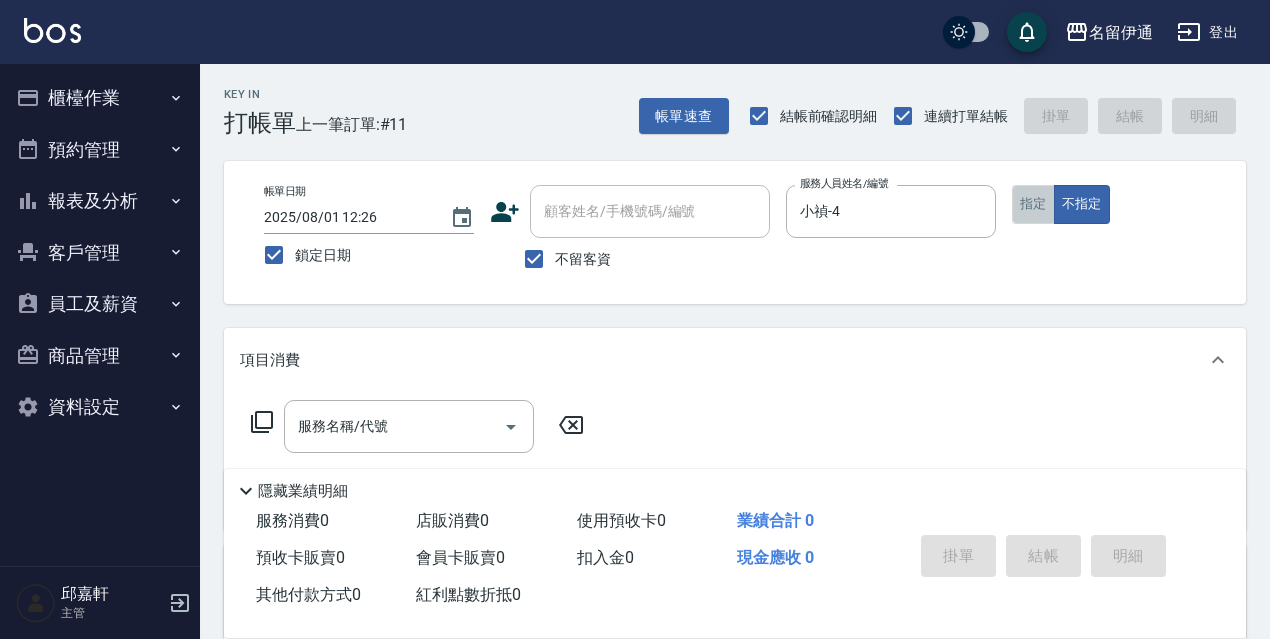 click on "指定" at bounding box center [1033, 204] 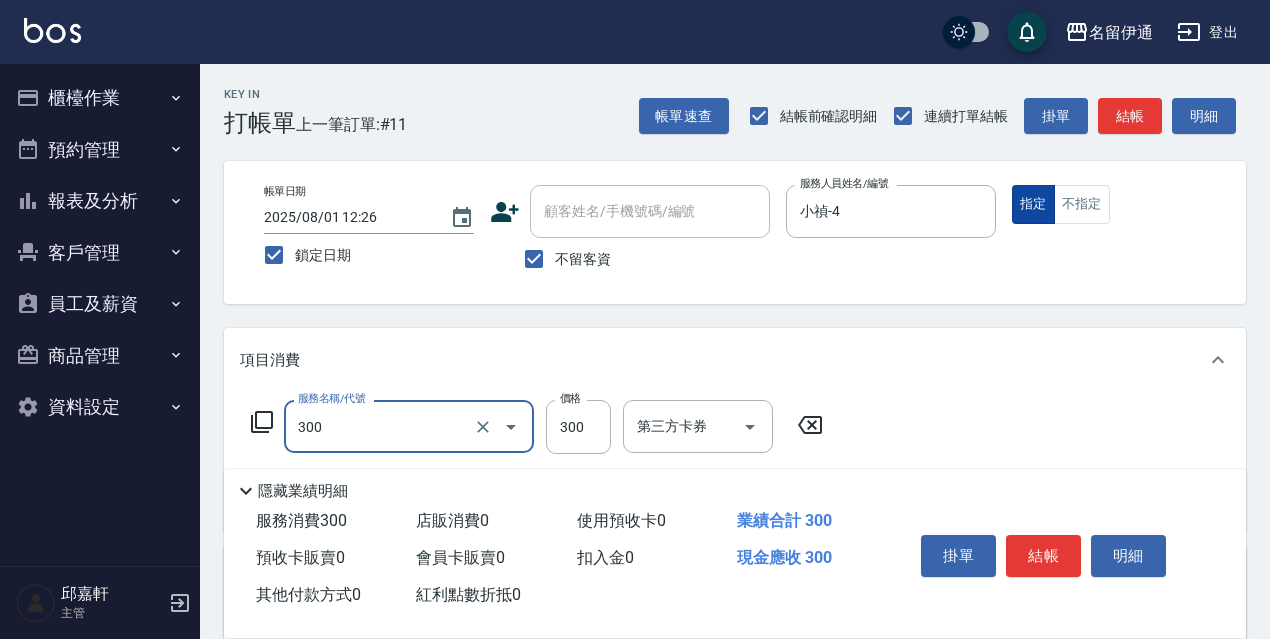 type on "洗髮300(300)" 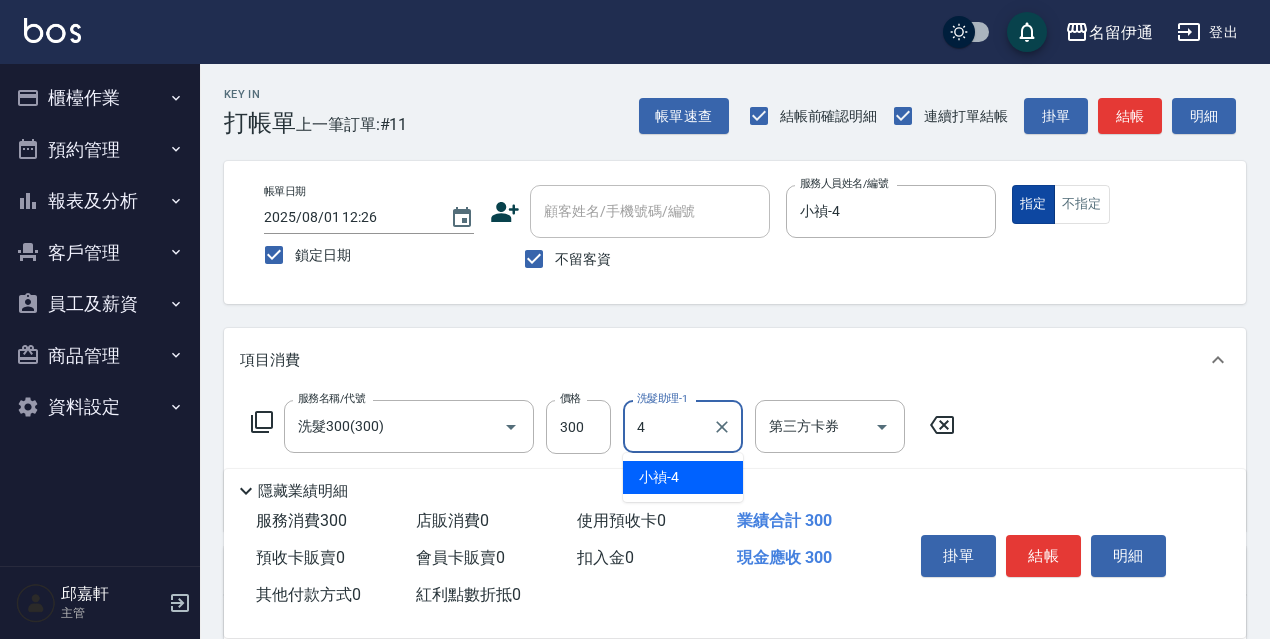 type on "小禎-4" 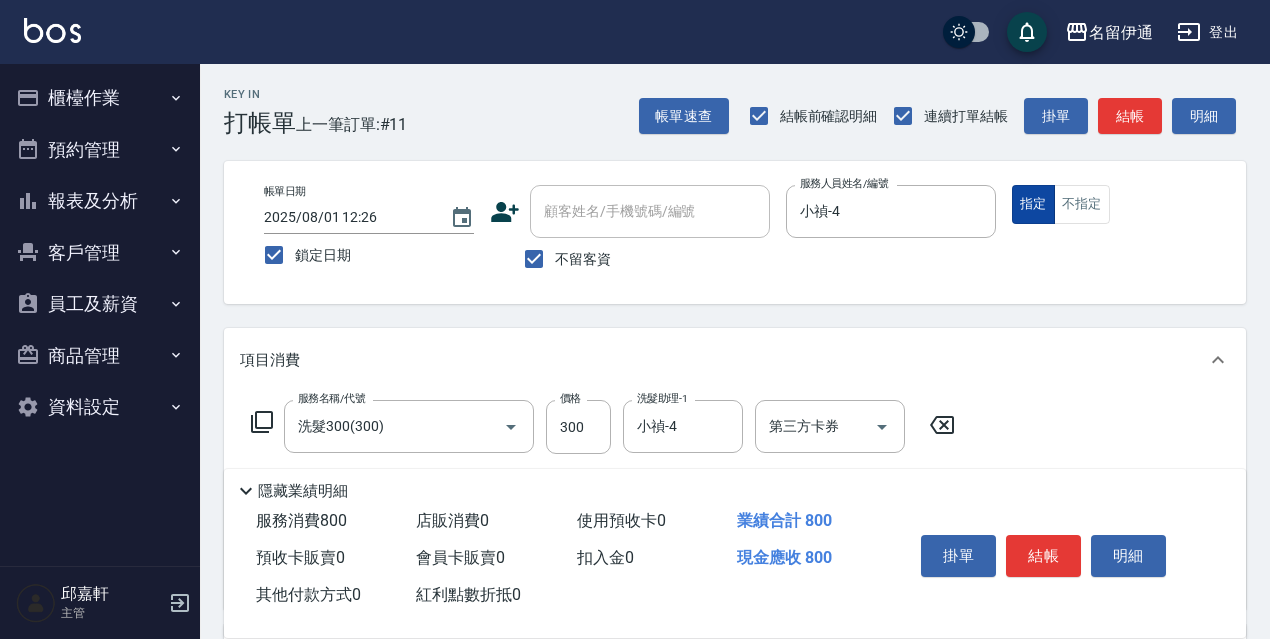 type on "剪髮500(307)" 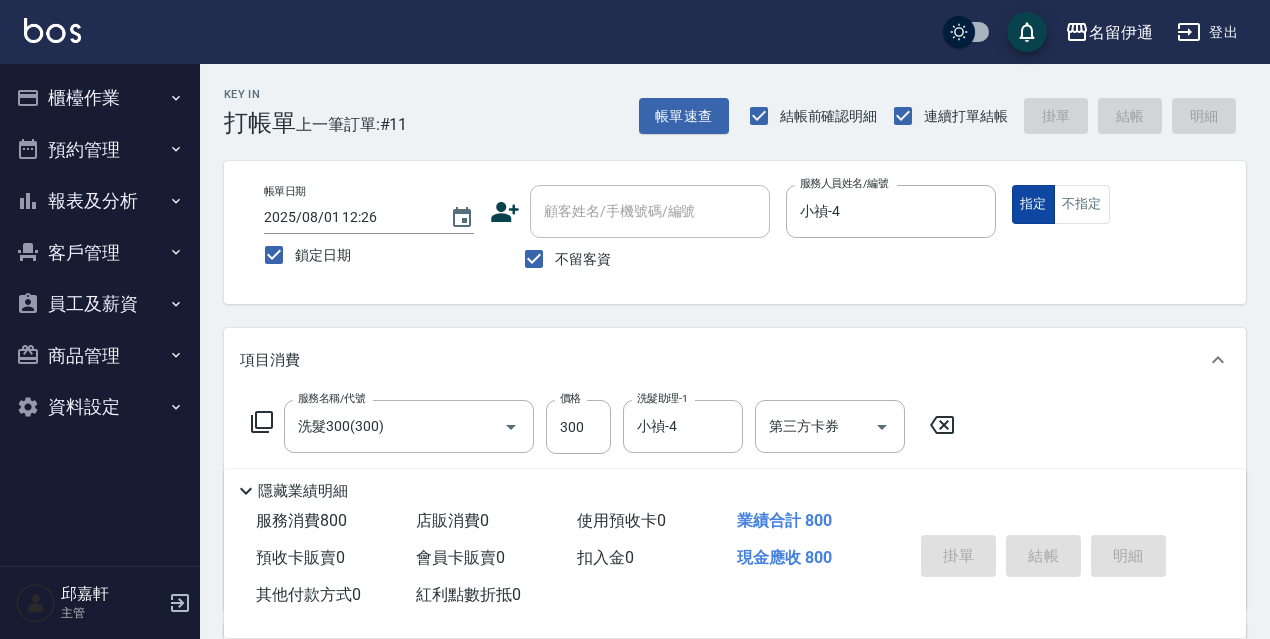 type 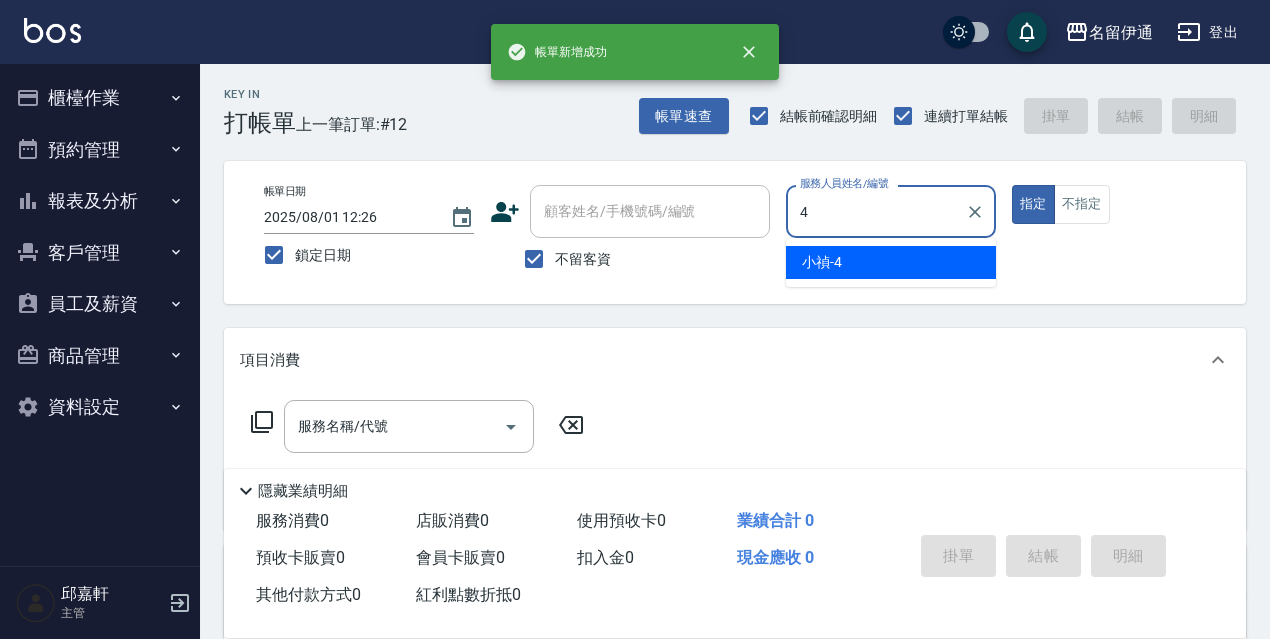 type on "小禎-4" 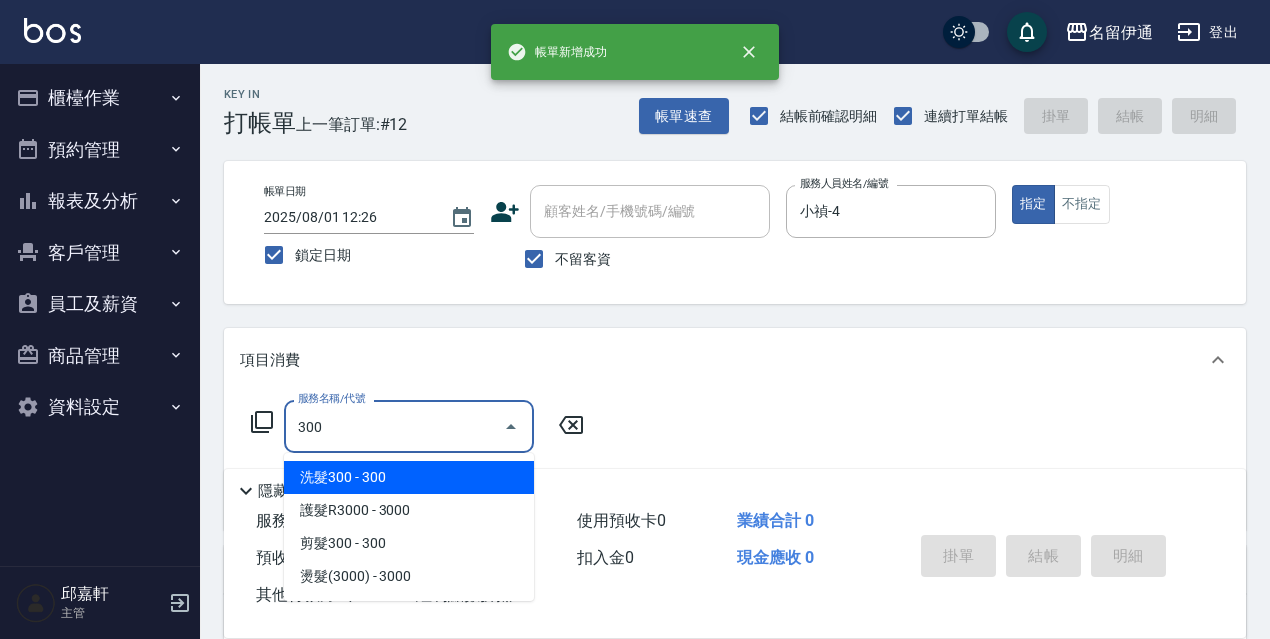 type on "洗髮300(300)" 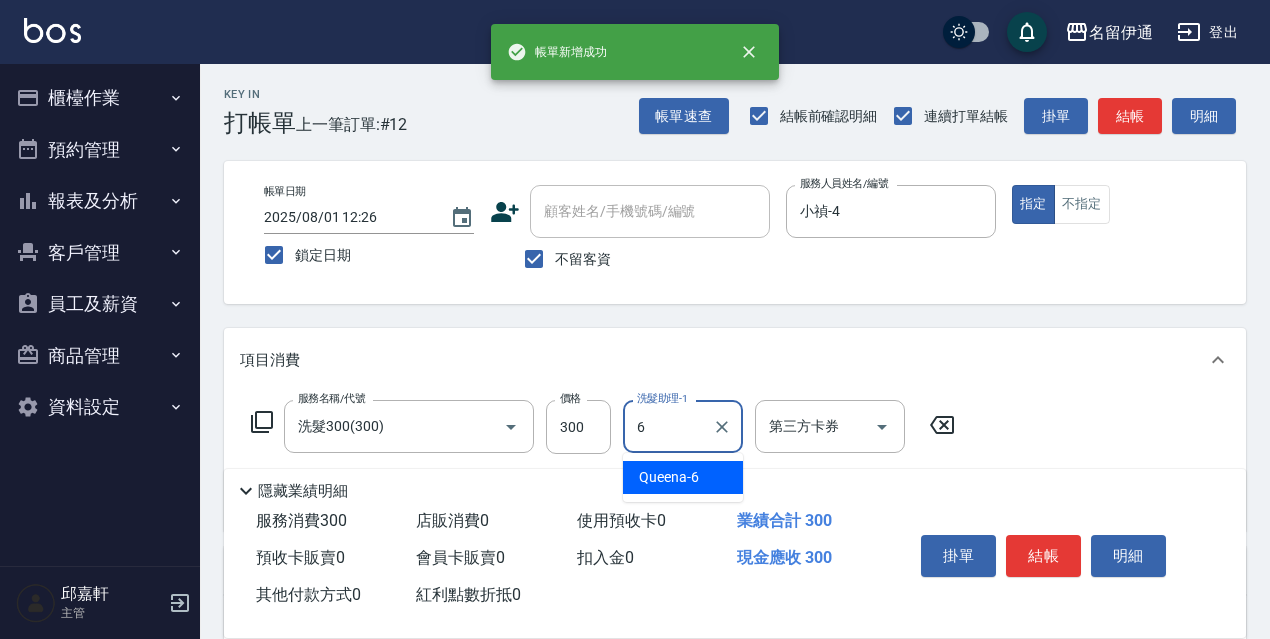 type on "Queena-6" 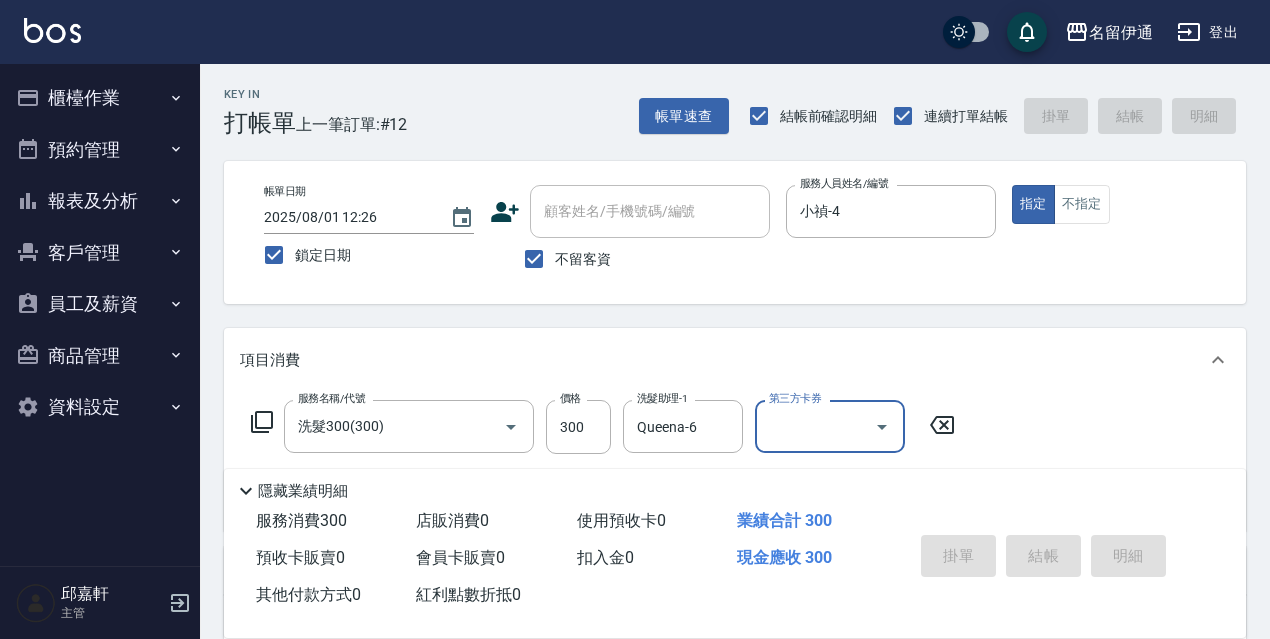 type 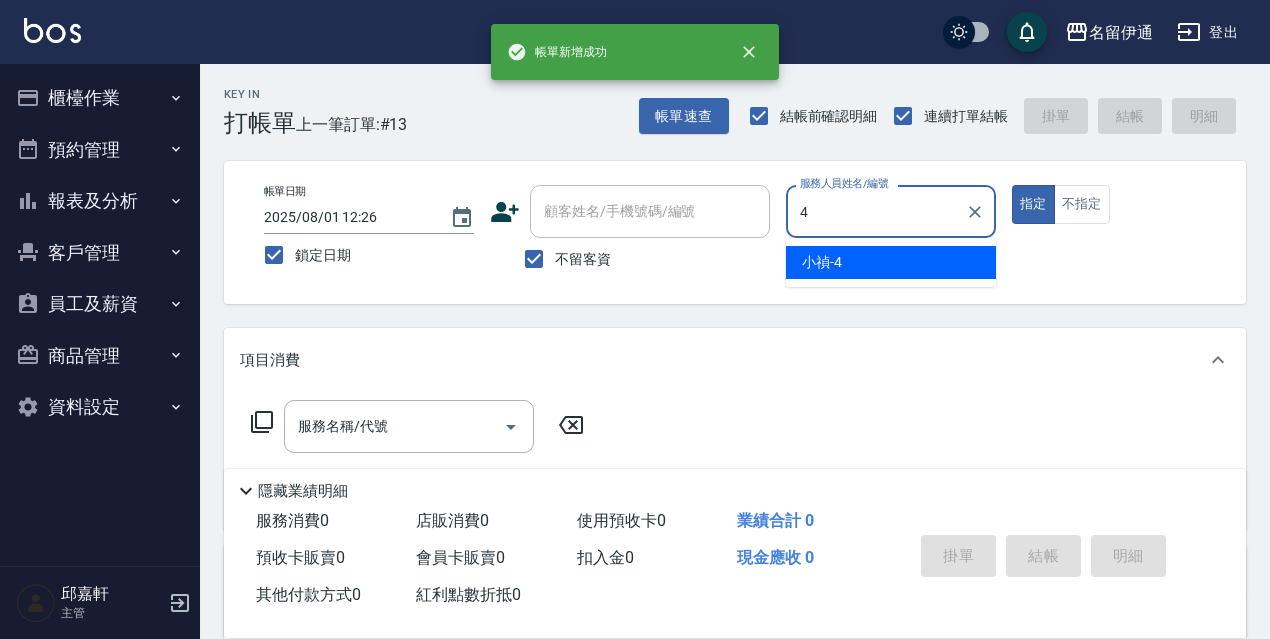 type on "小禎-4" 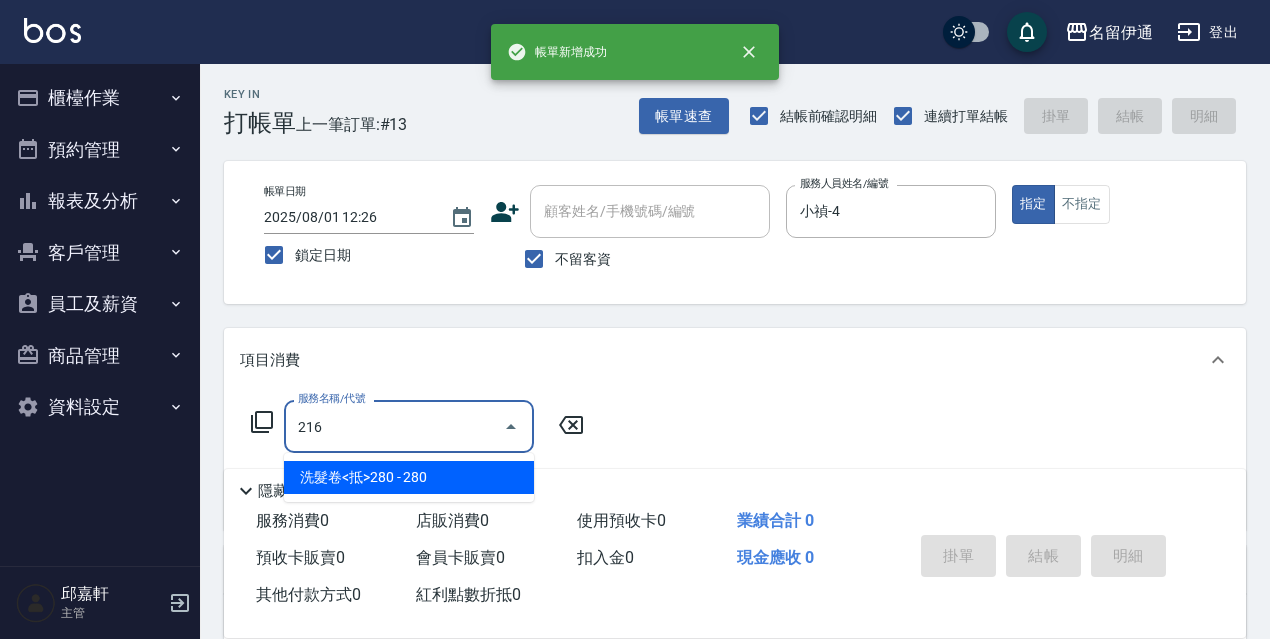 type on "洗髮卷<抵>280(216)" 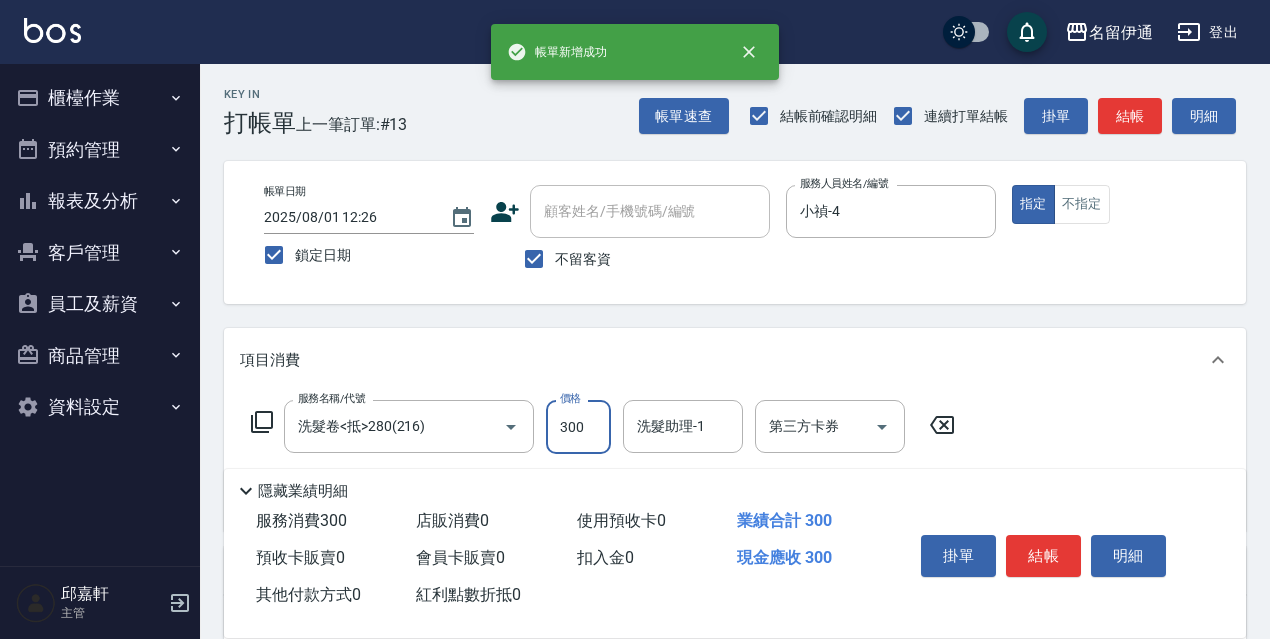 type on "300" 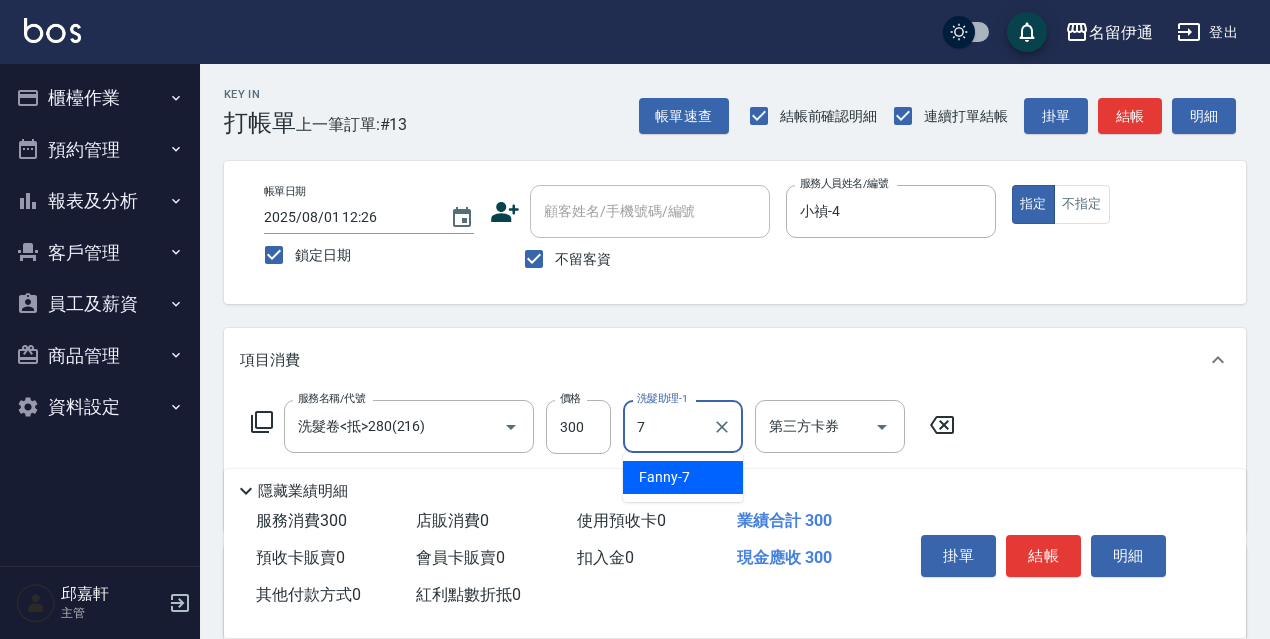 type on "Fanny-7" 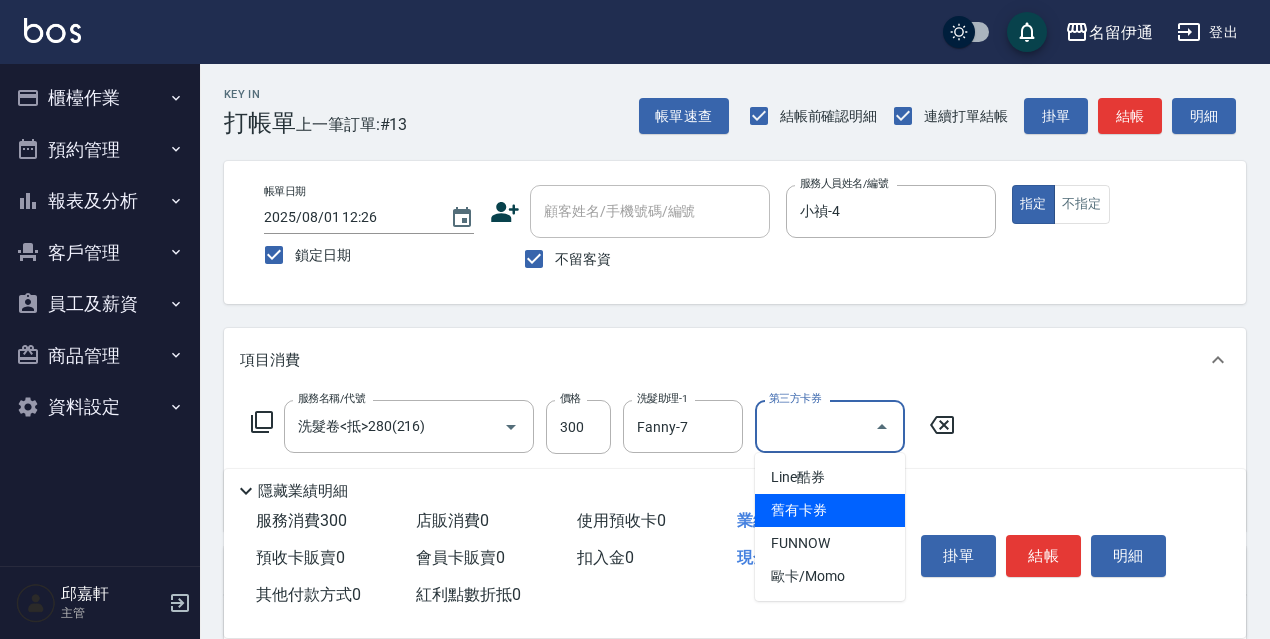 type on "舊有卡券" 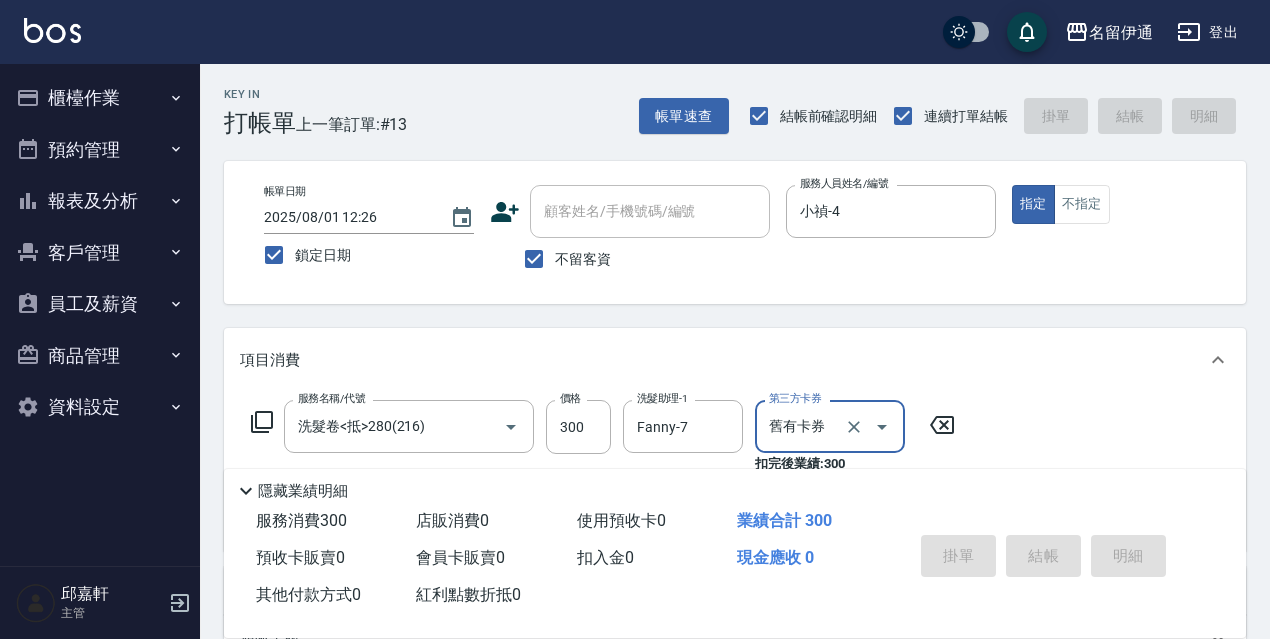 type 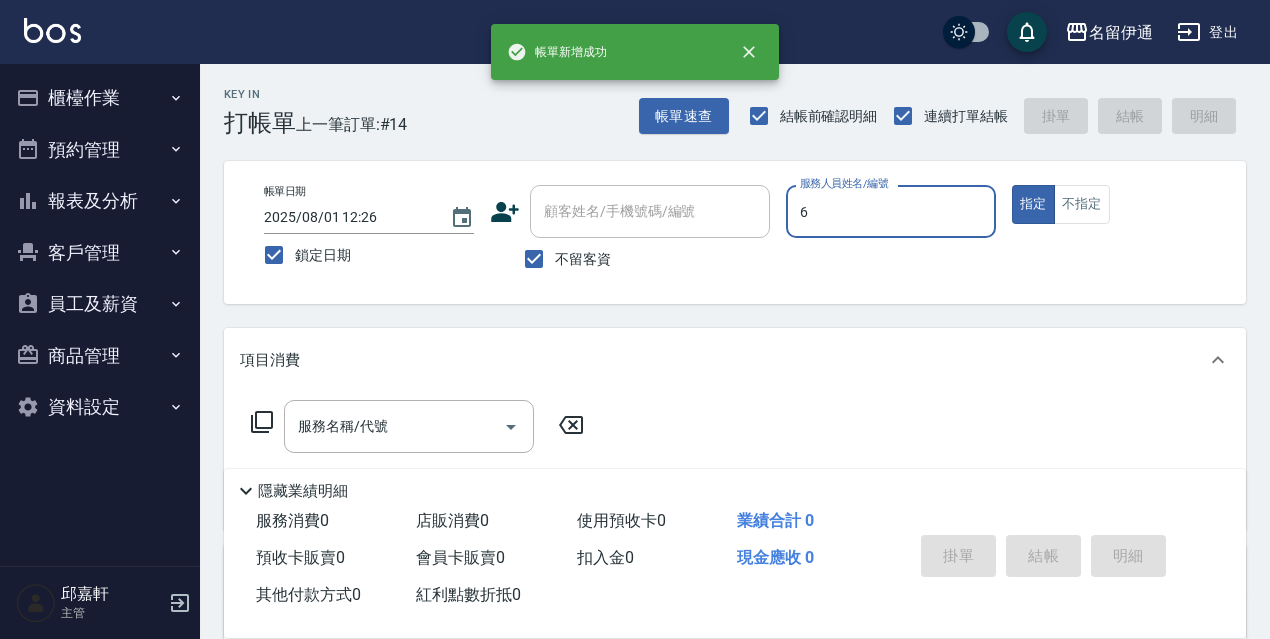 type on "Queena-6" 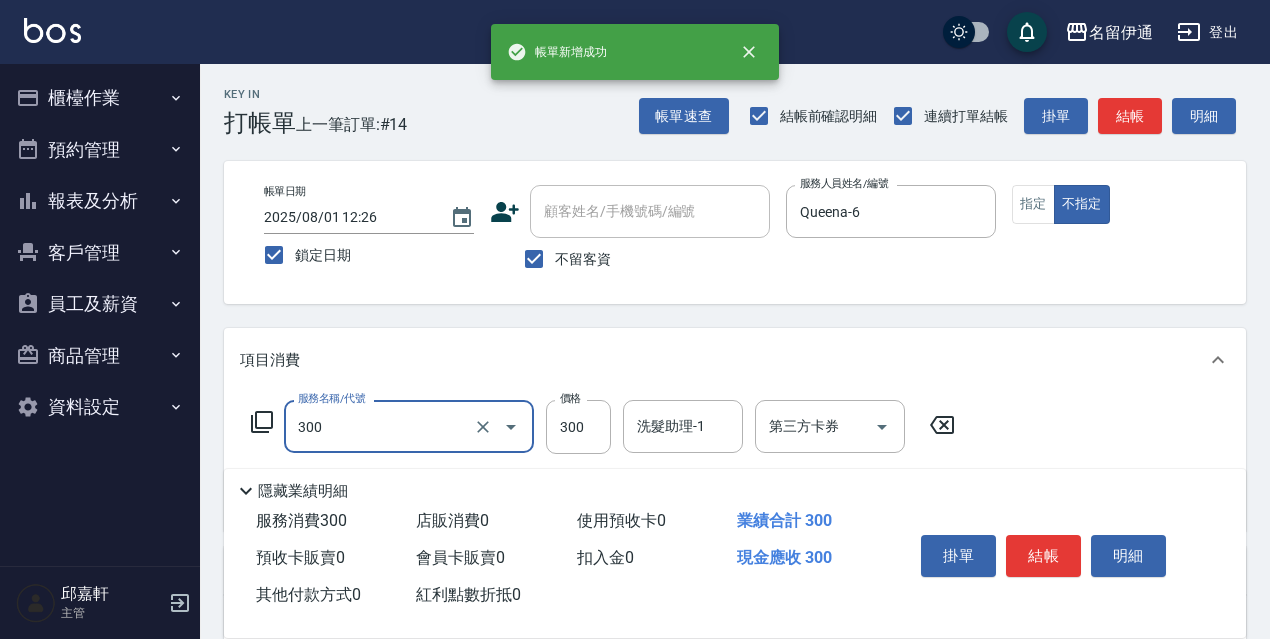 type on "洗髮300(300)" 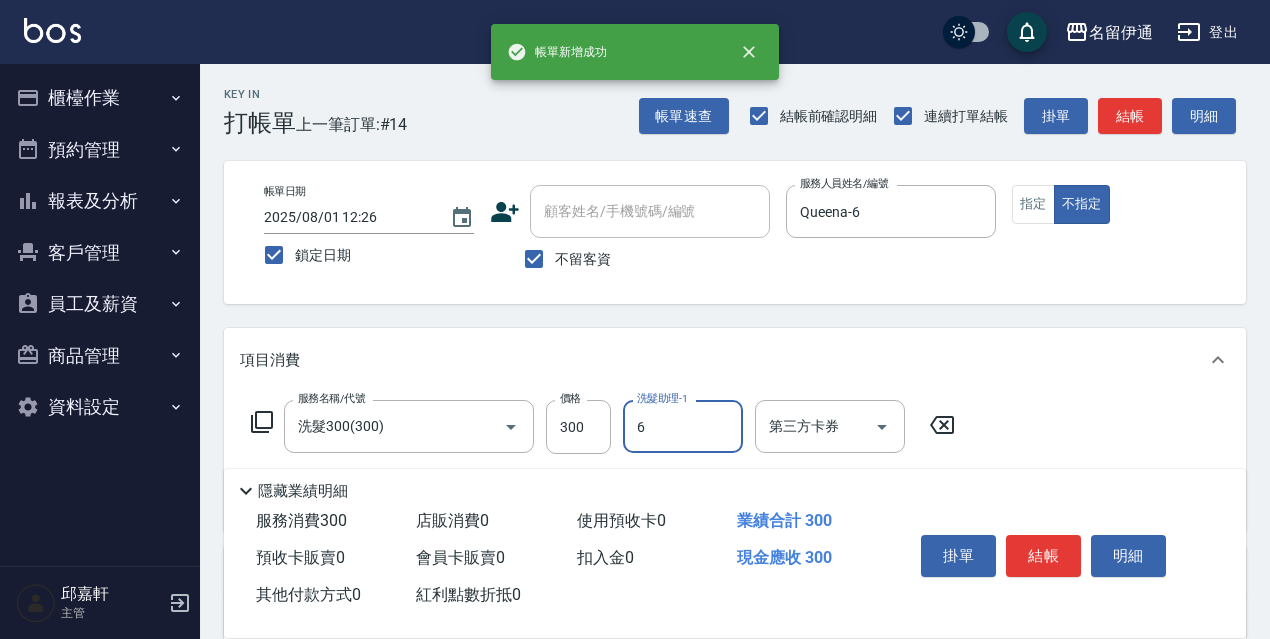 type on "Queena-6" 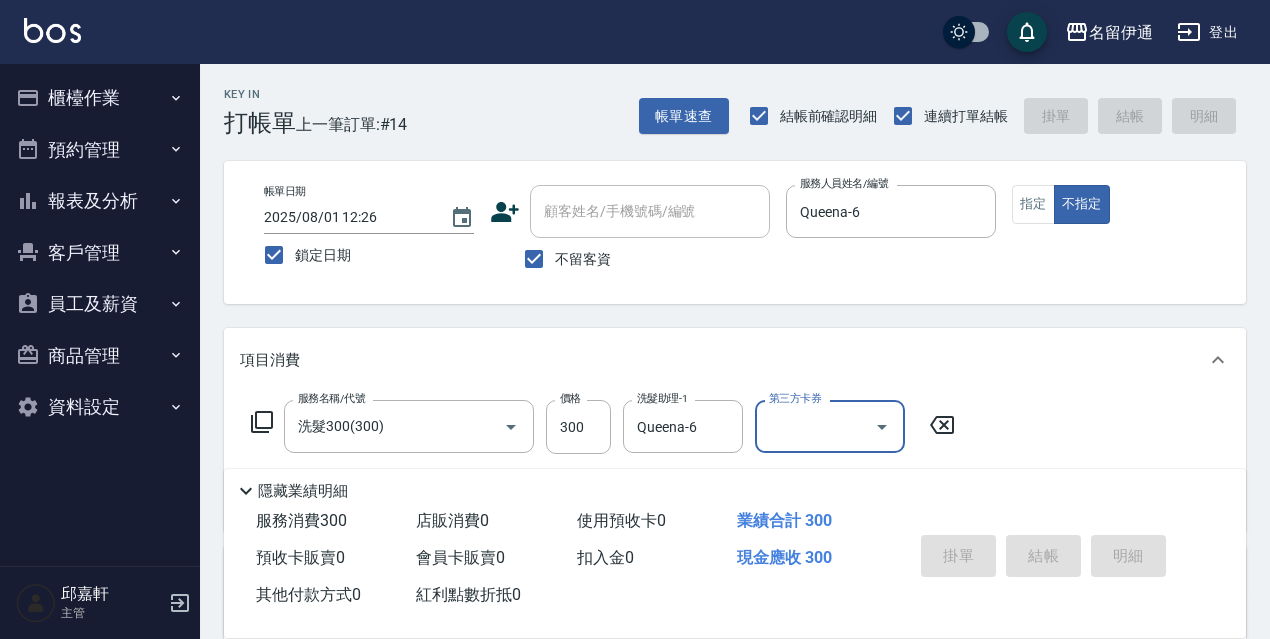 type 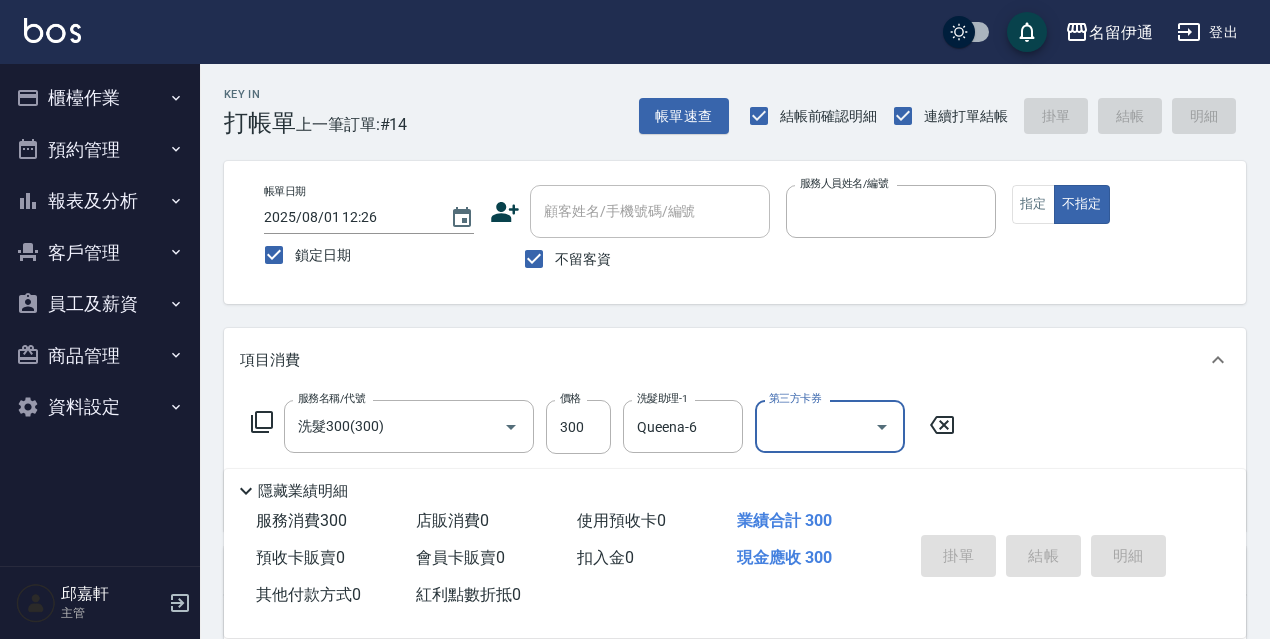 type 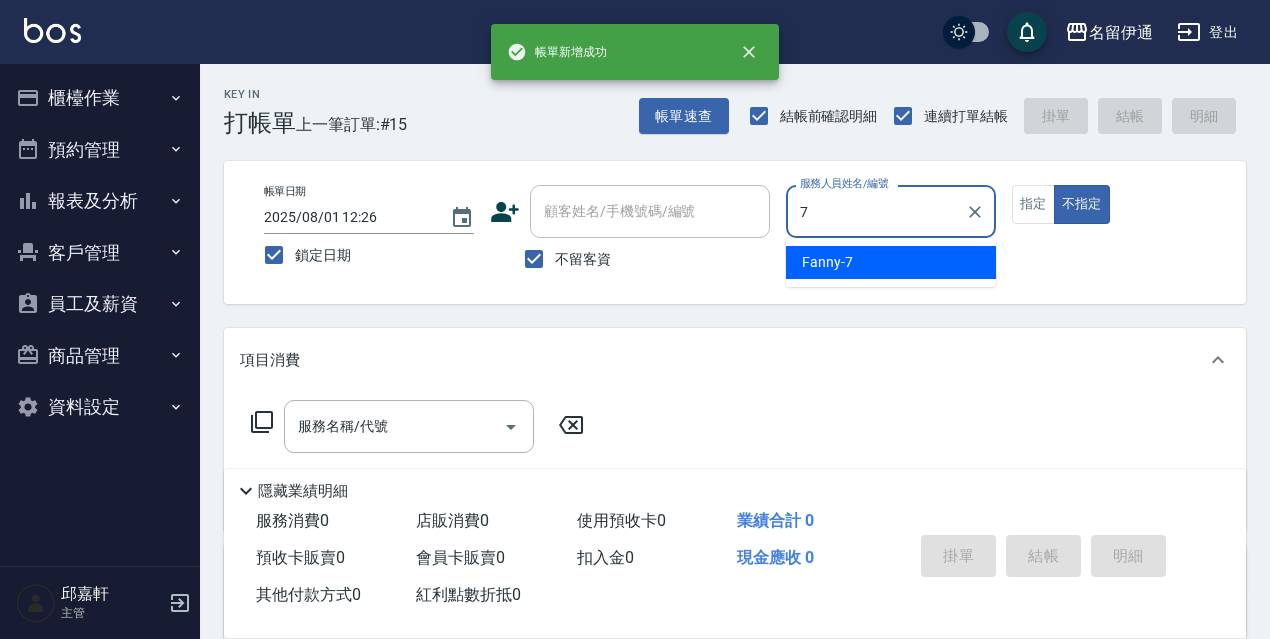 type on "Fanny-7" 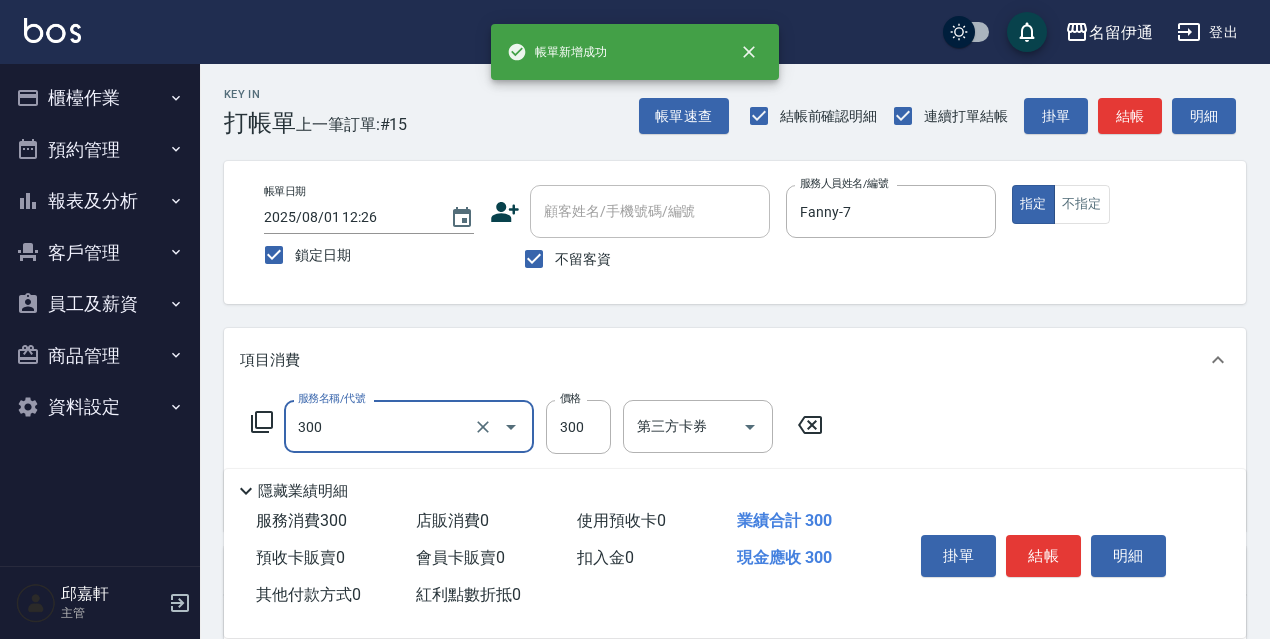 type on "洗髮300(300)" 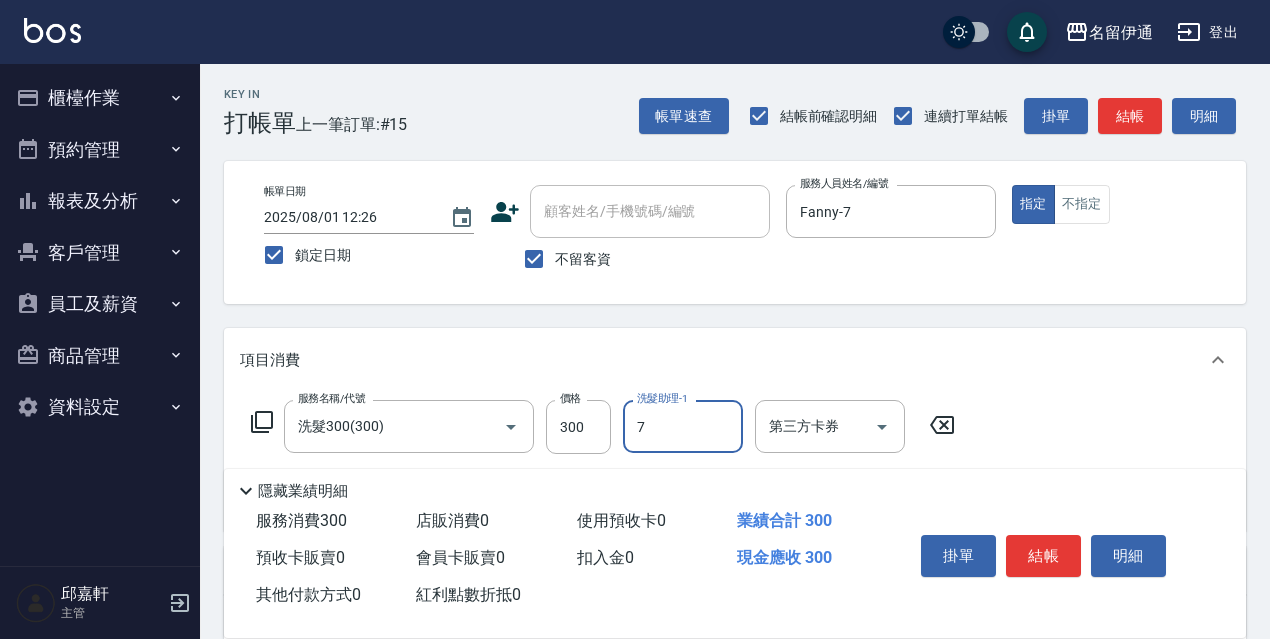 type on "Fanny-7" 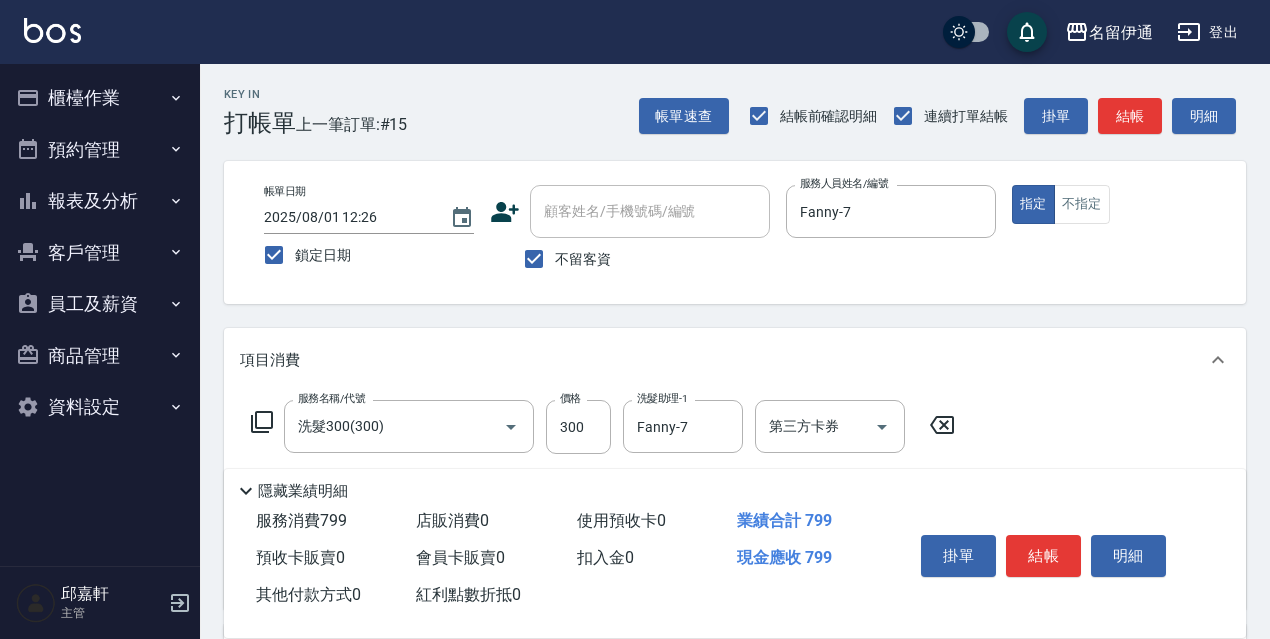 type on "頭皮隔離(700)" 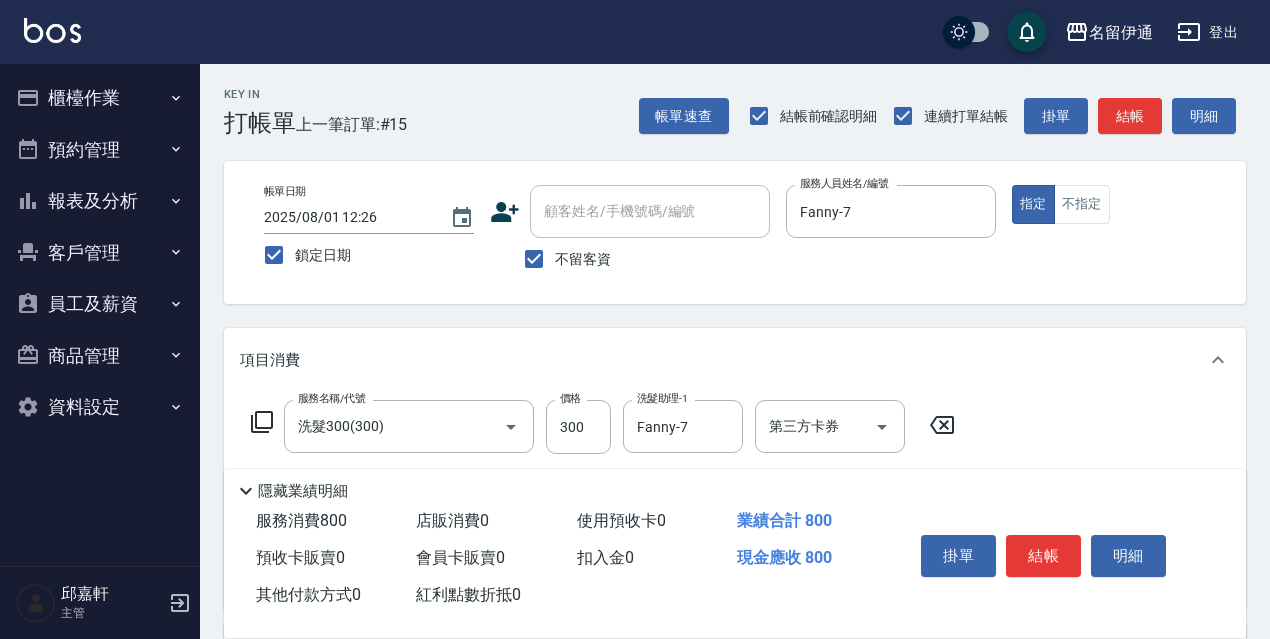 type on "500" 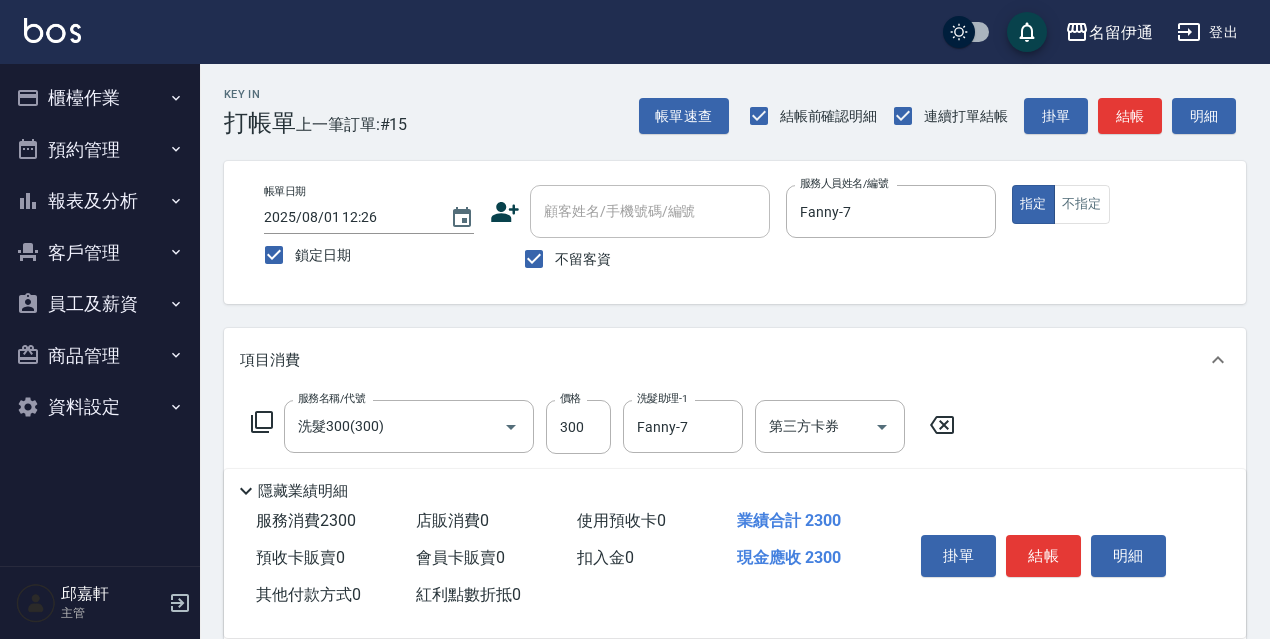 type on "染髮(1500)(503)" 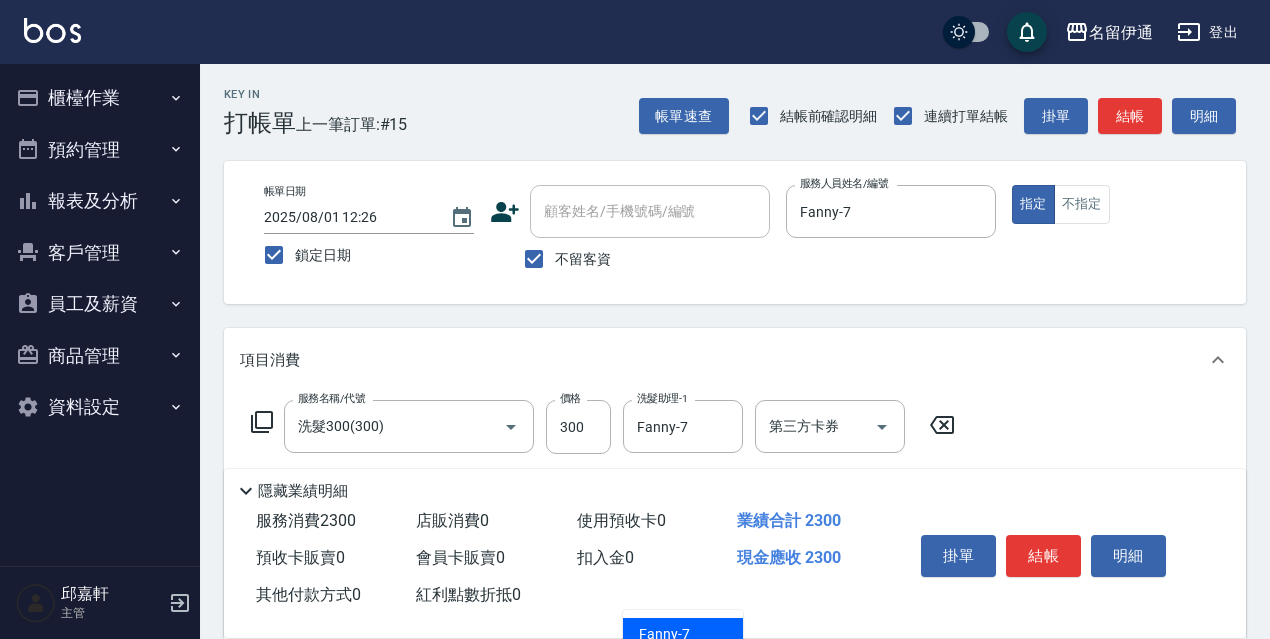 scroll, scrollTop: 300, scrollLeft: 0, axis: vertical 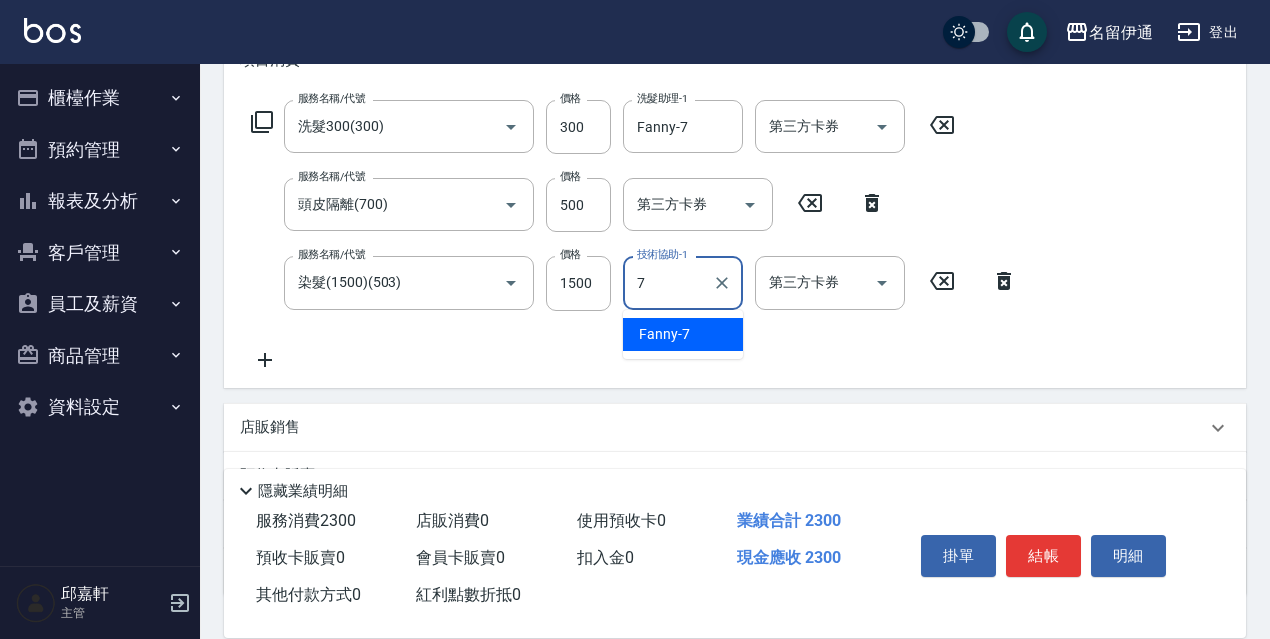 type on "Fanny-7" 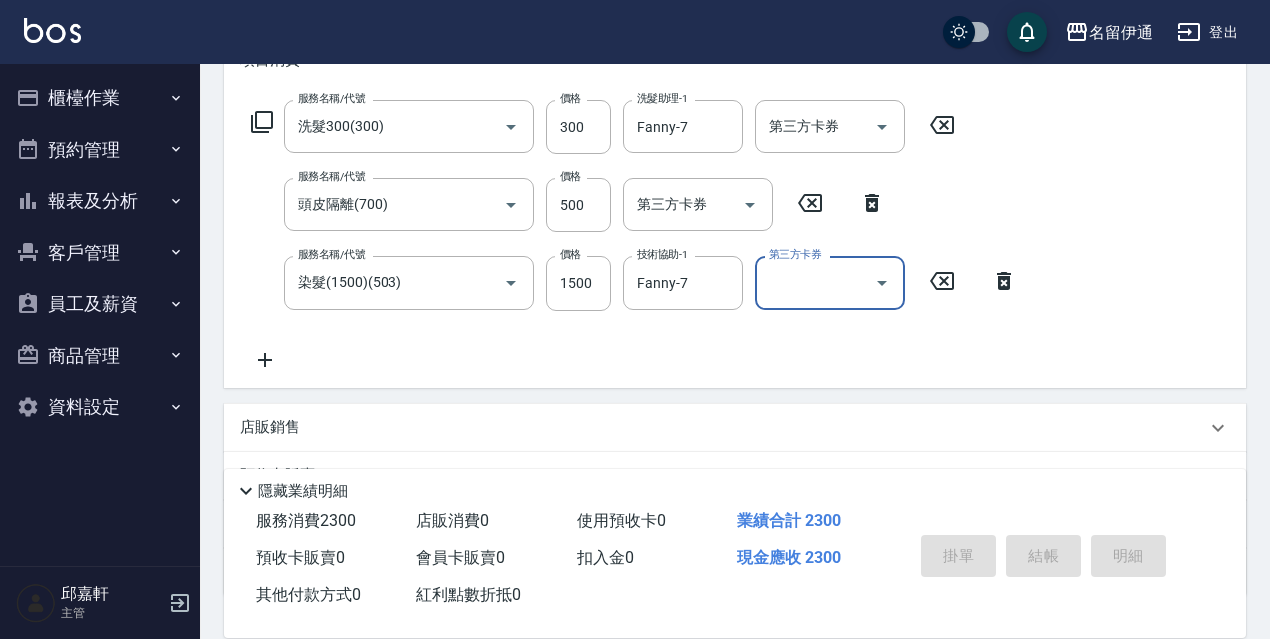 type 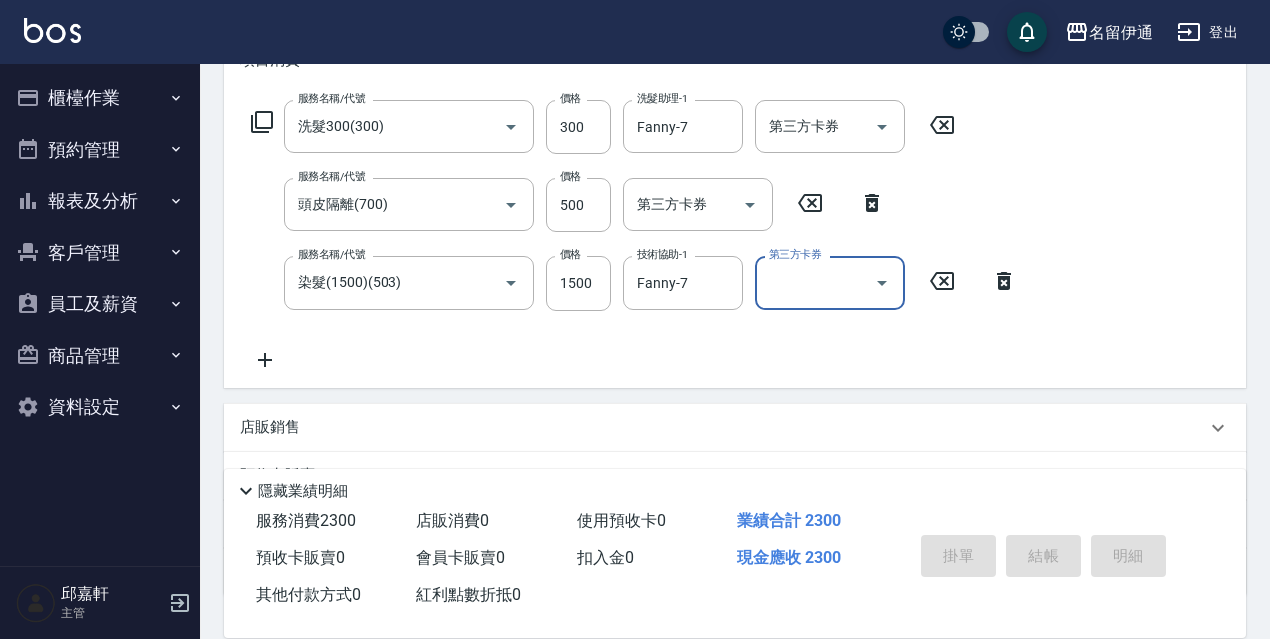 type 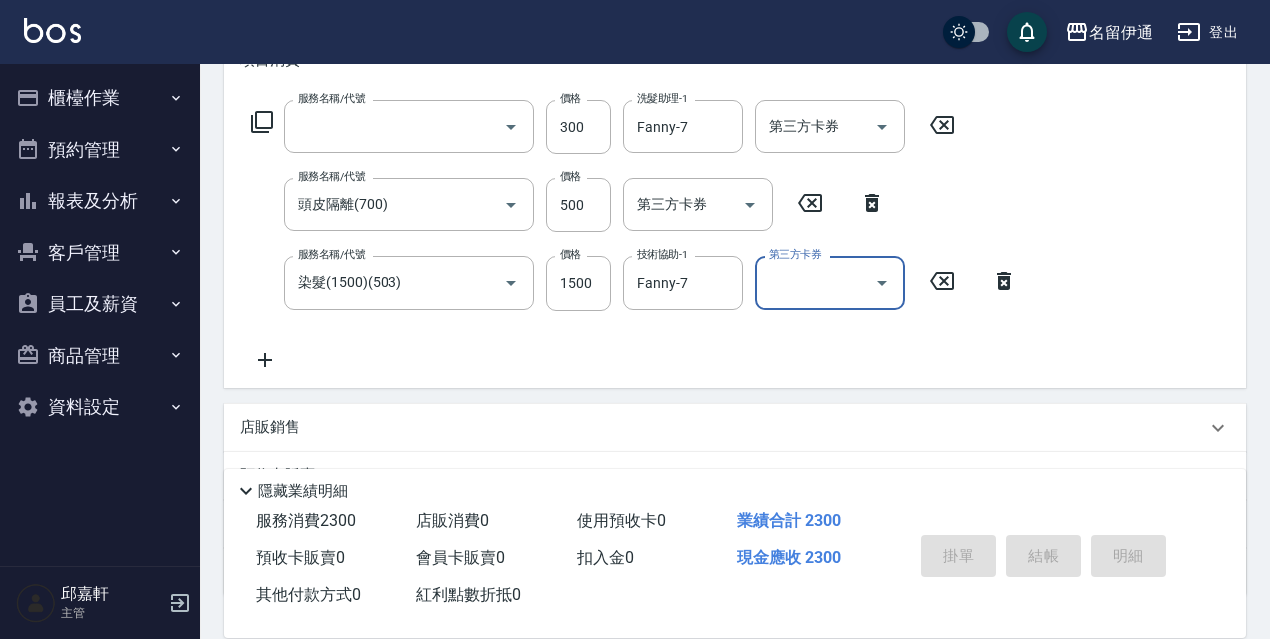 scroll, scrollTop: 0, scrollLeft: 0, axis: both 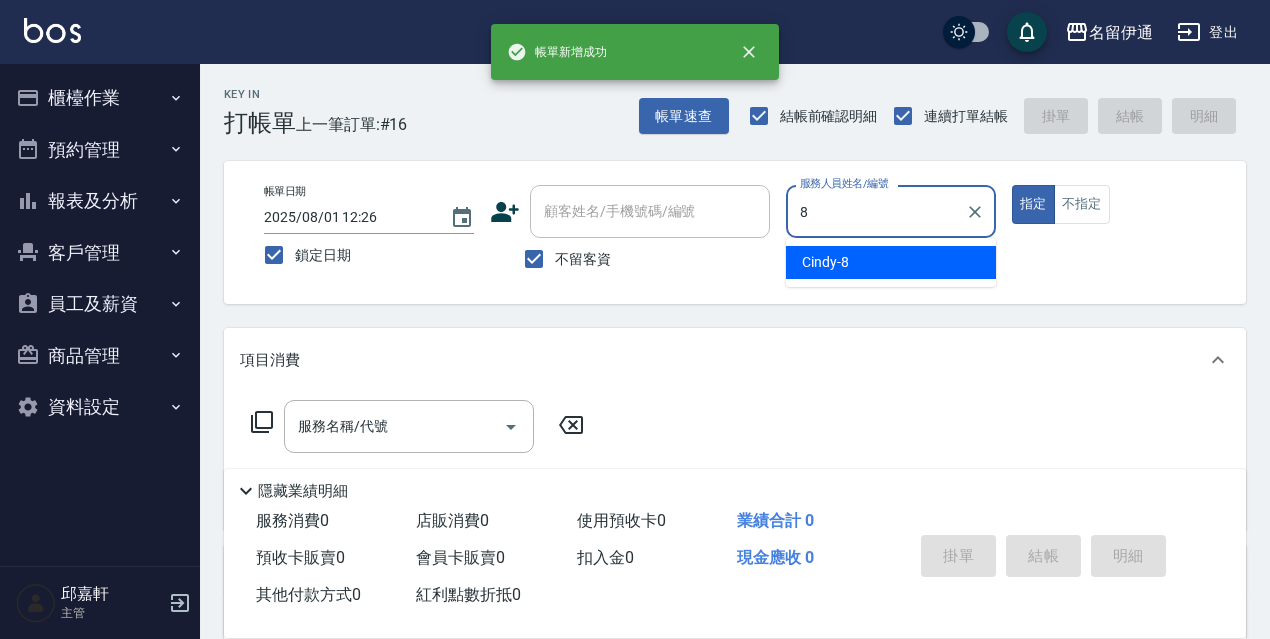 type on "Cindy-8" 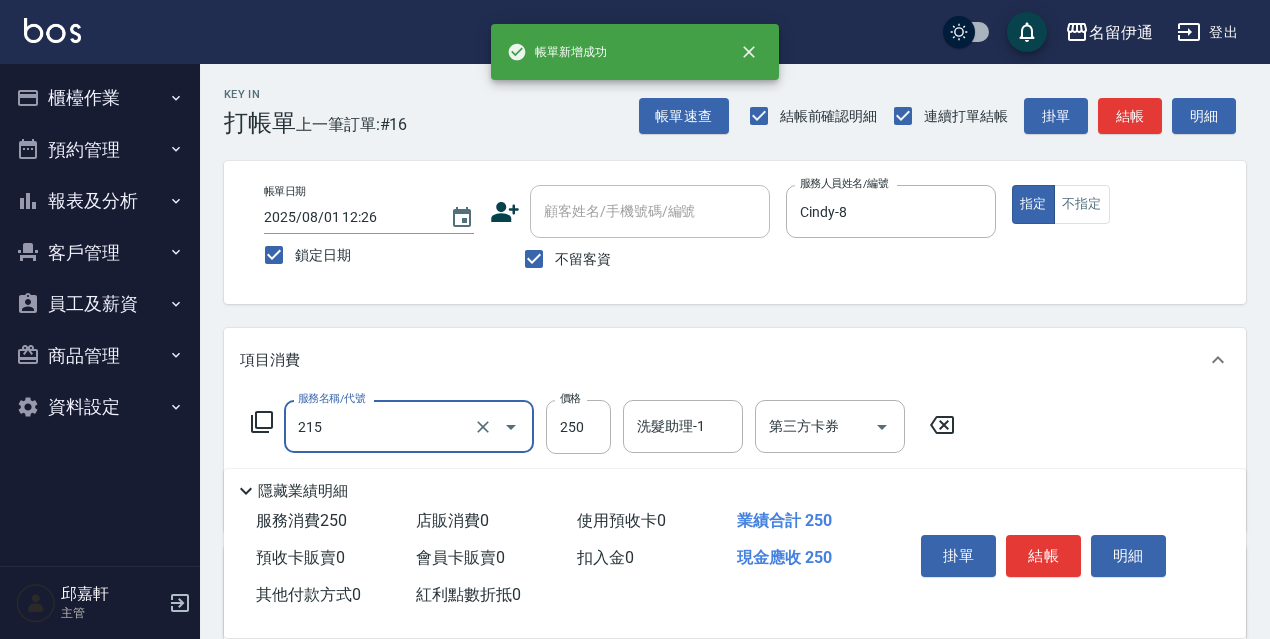 type on "洗髮卷<抵>250(215)" 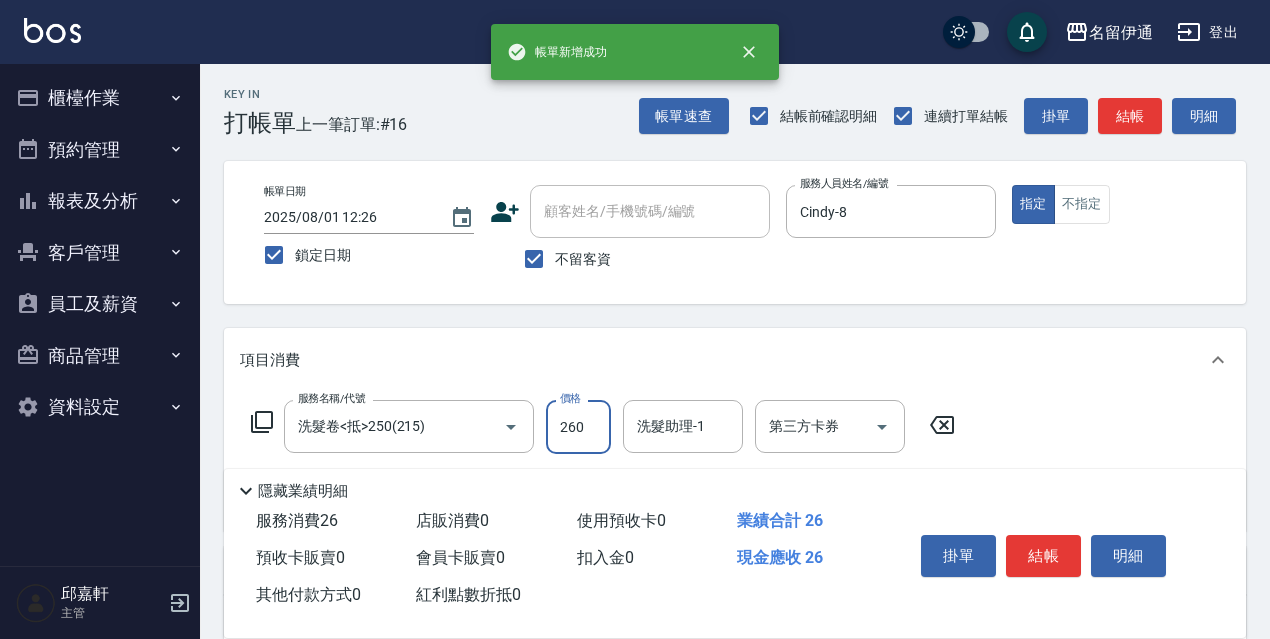 type on "260" 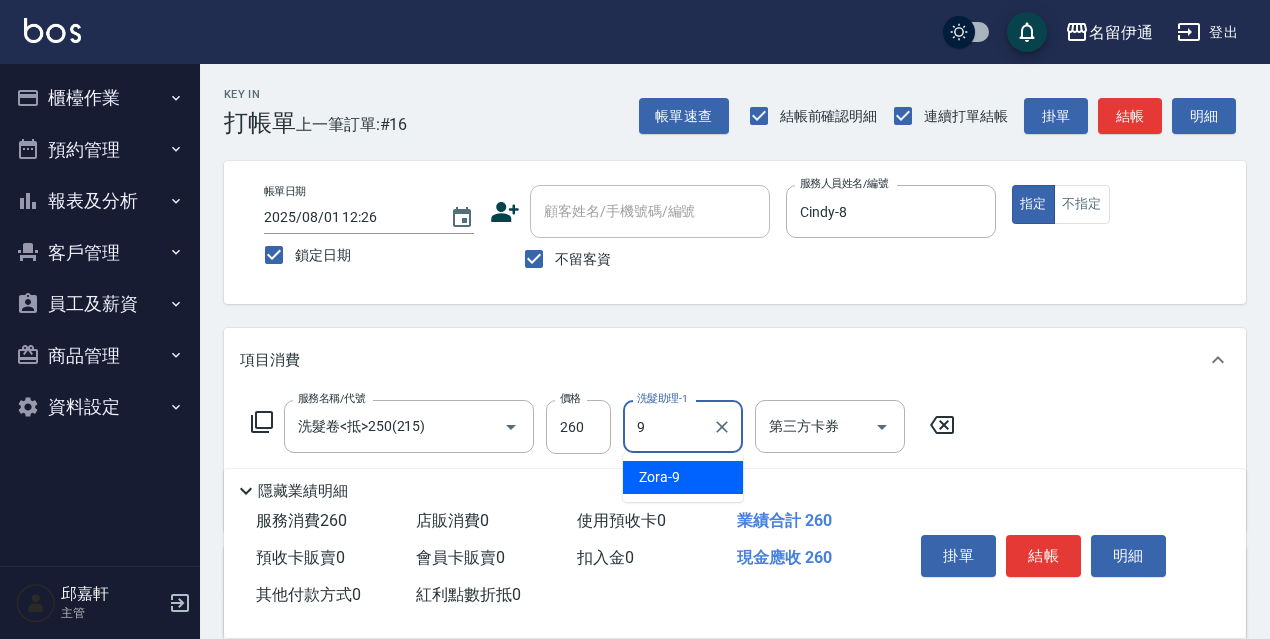type on "Zora-9" 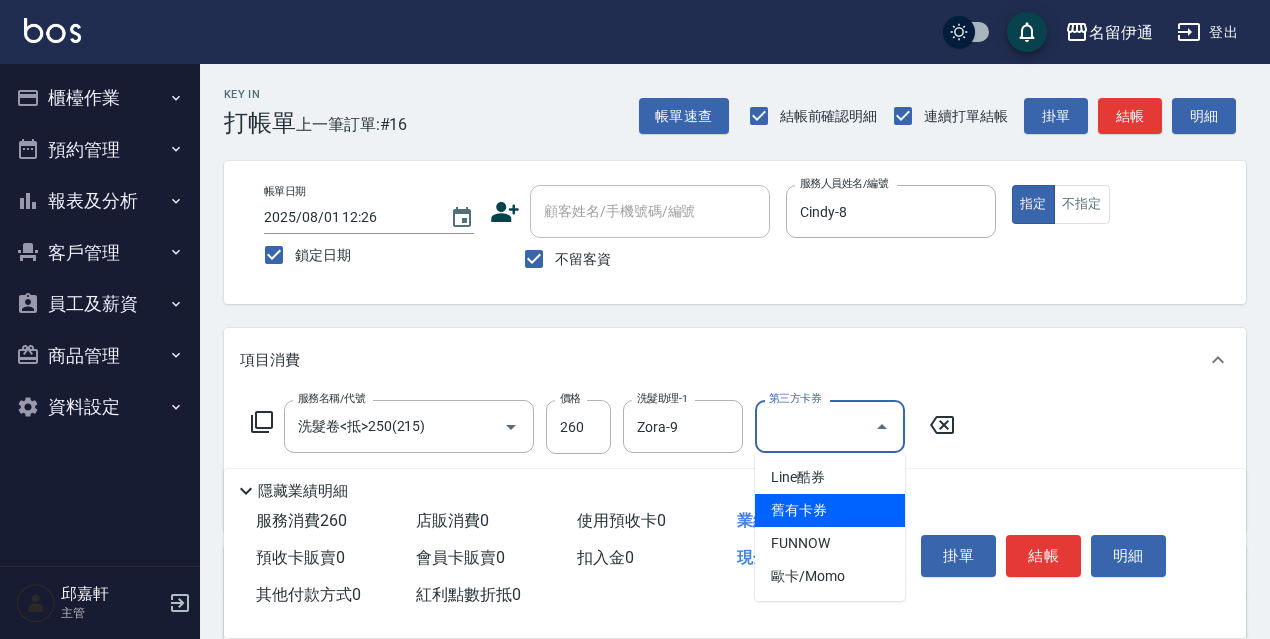 type on "舊有卡券" 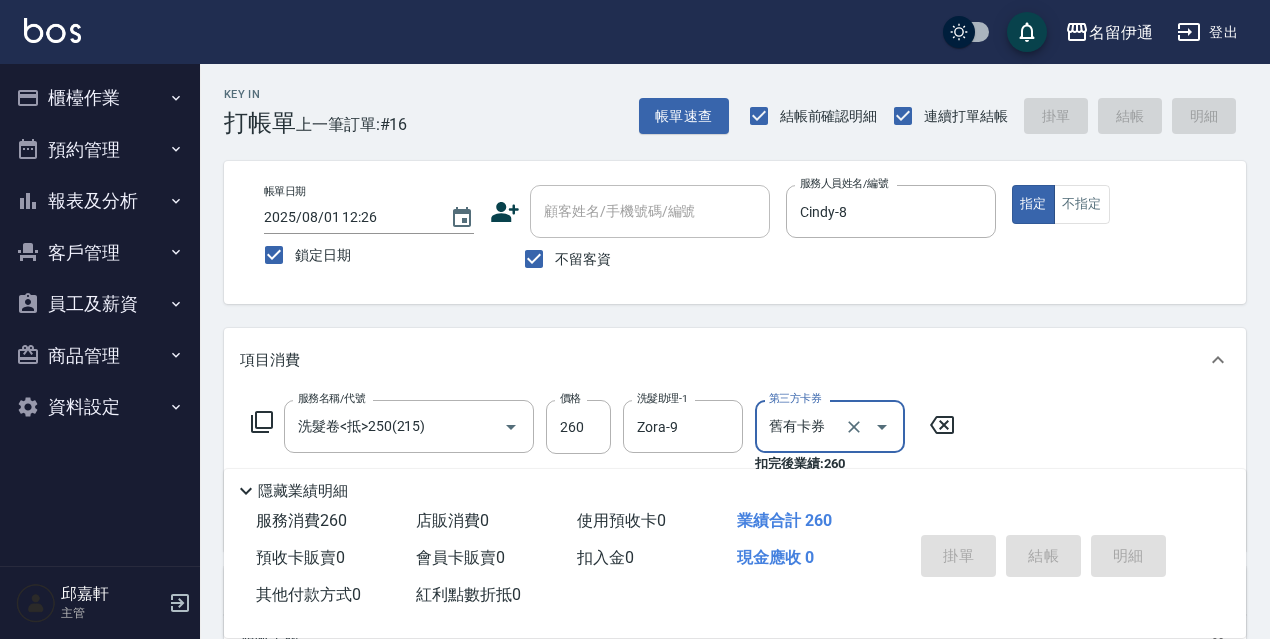 type 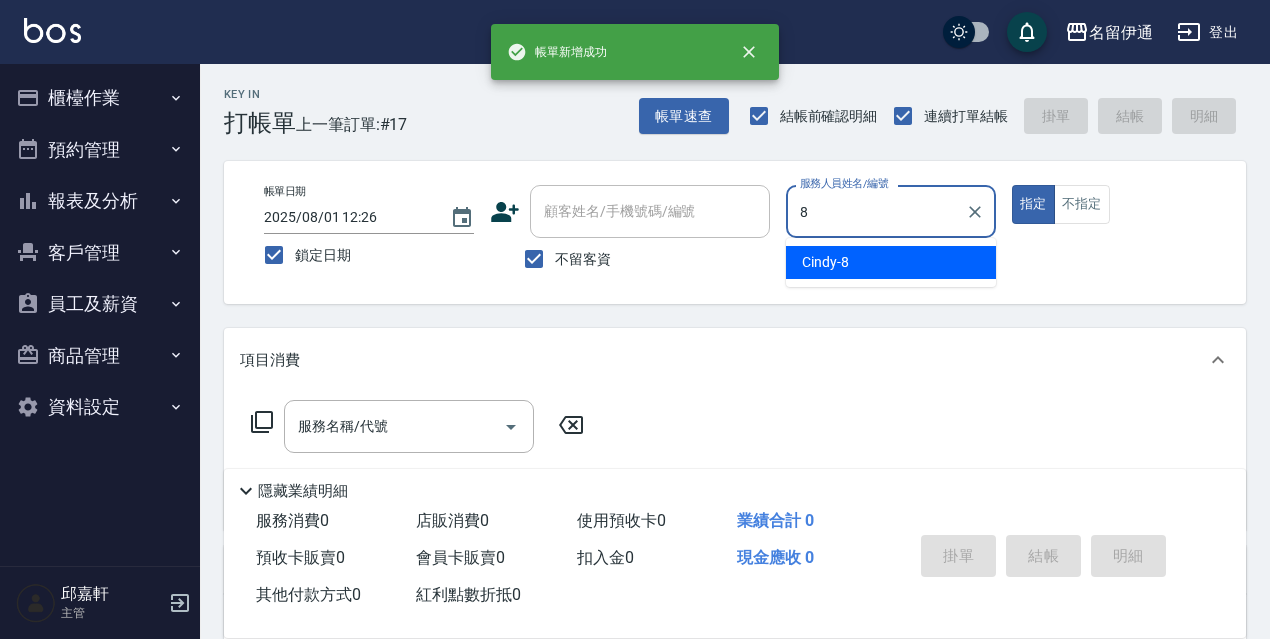 type on "Cindy-8" 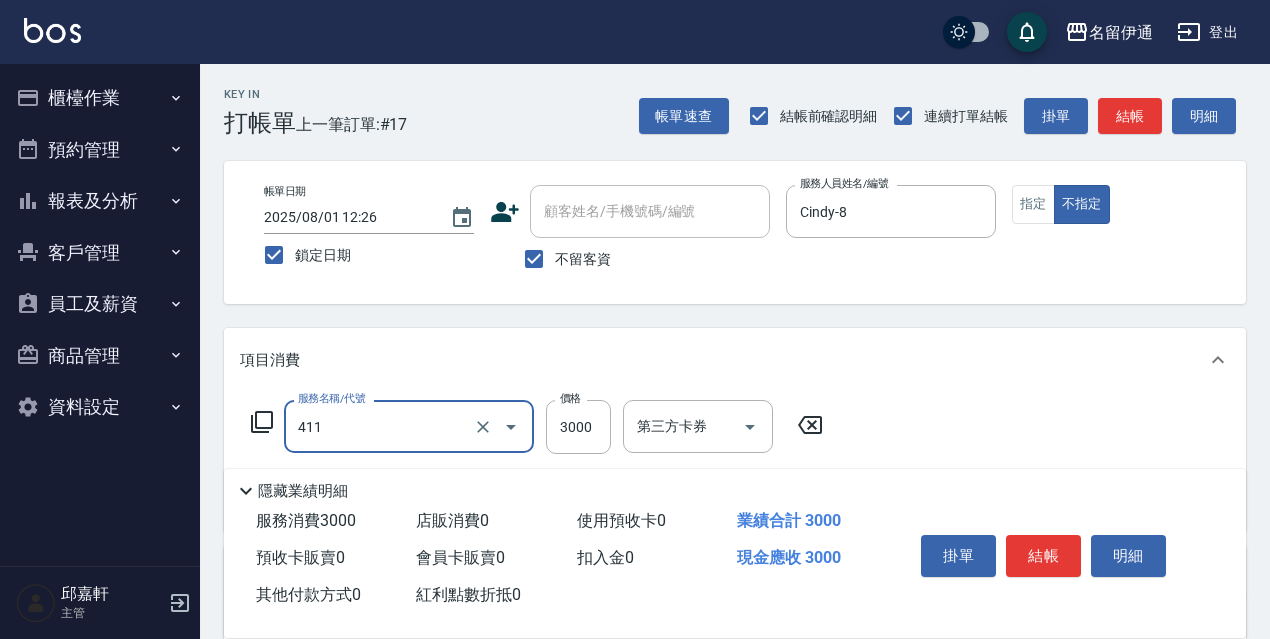 type on "阿速卡燙髮(411)" 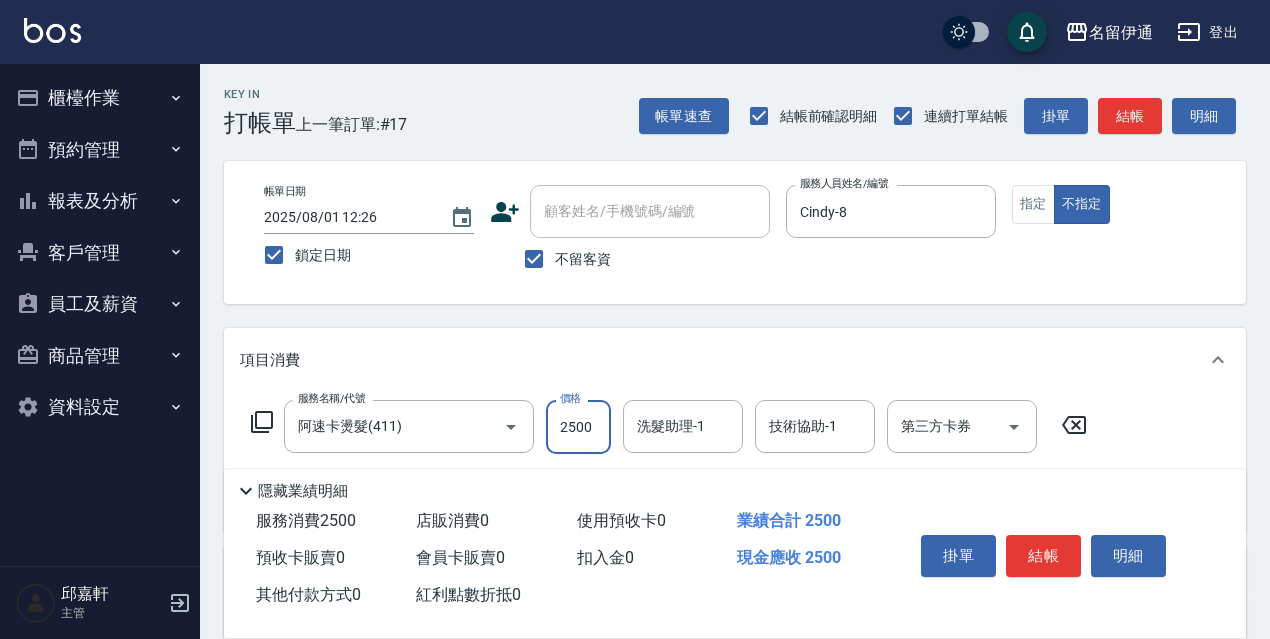 type on "2500" 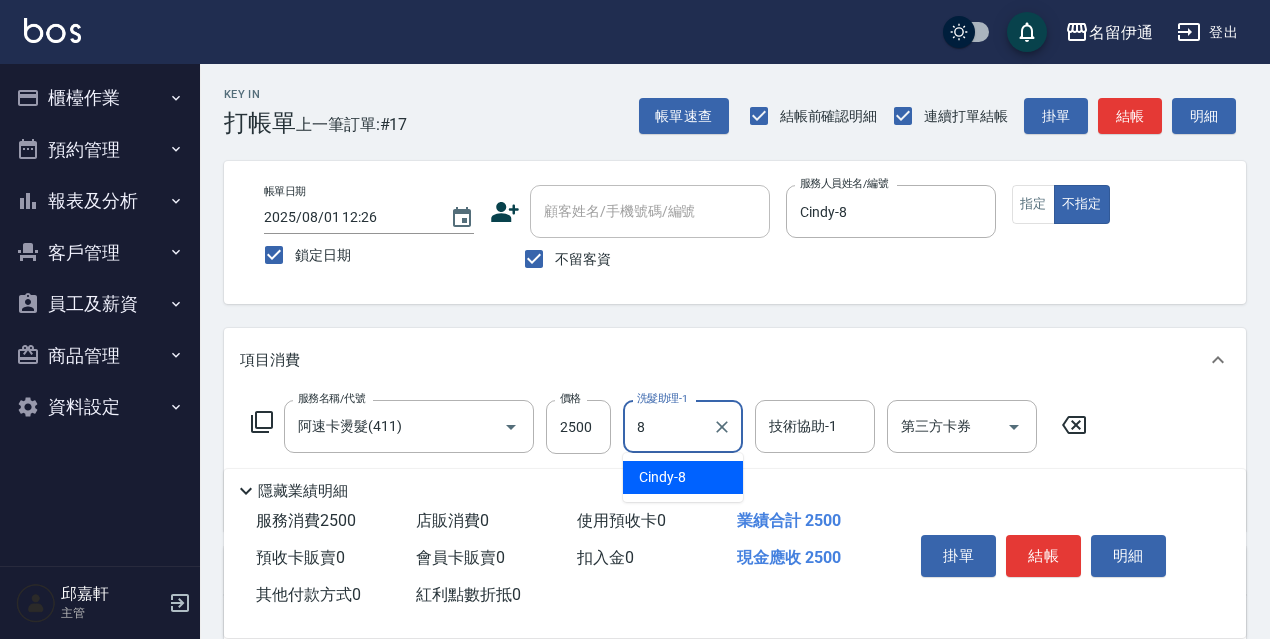 type on "Cindy-8" 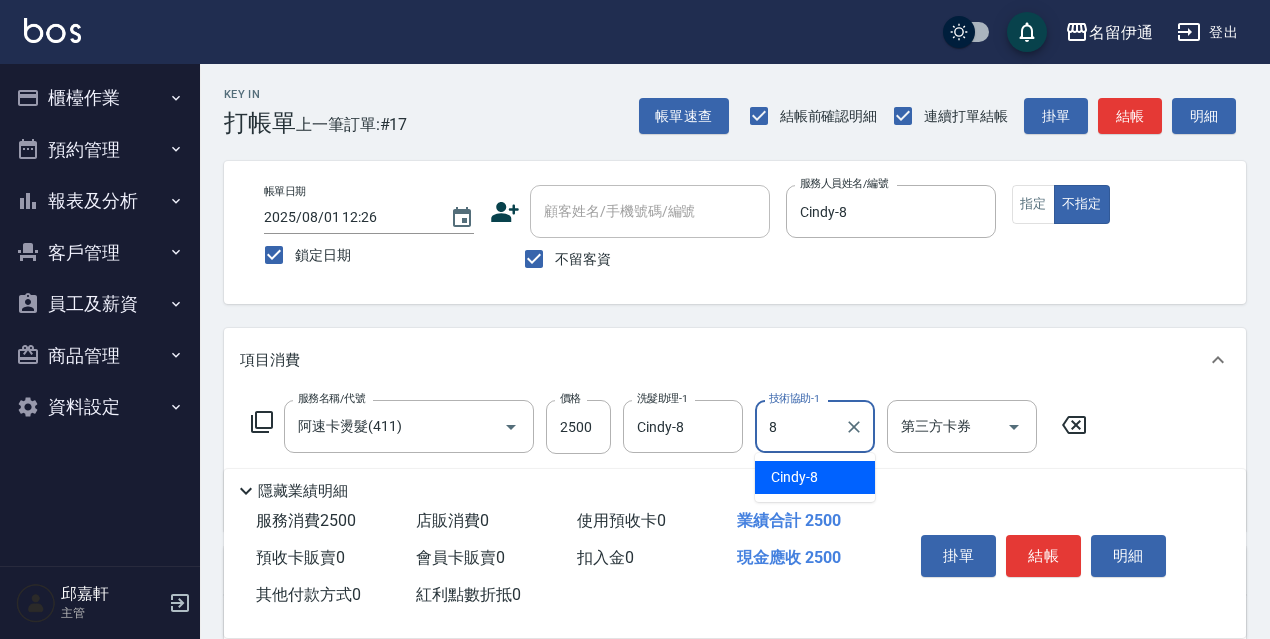 type on "Cindy-8" 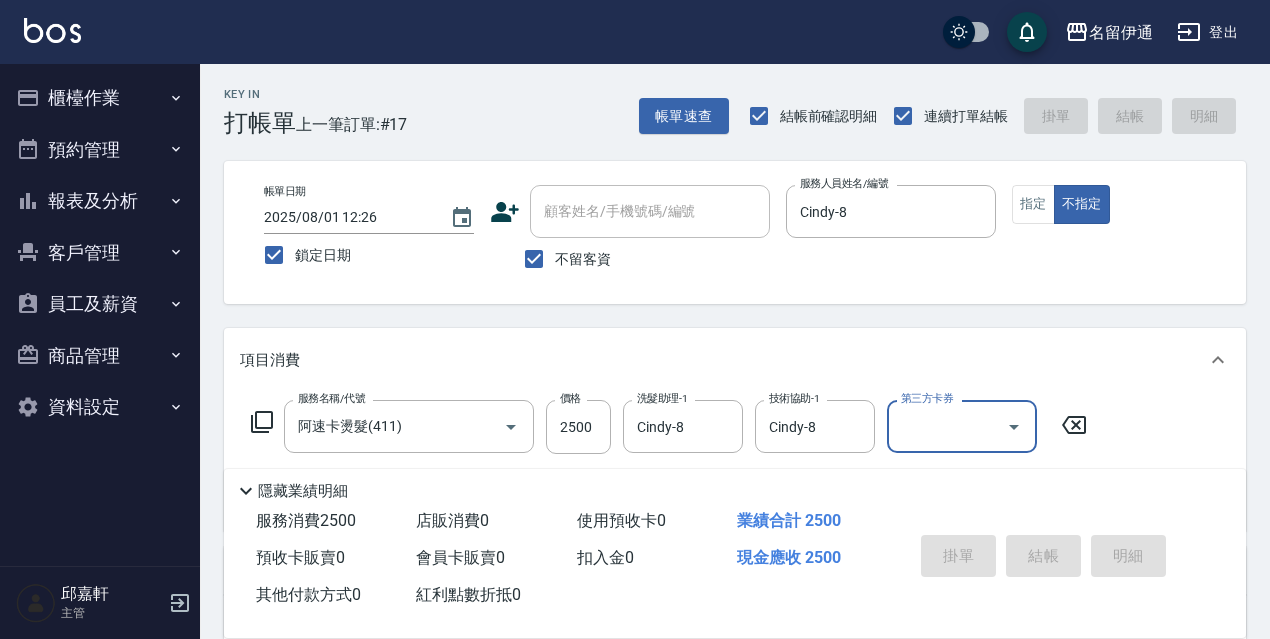 type 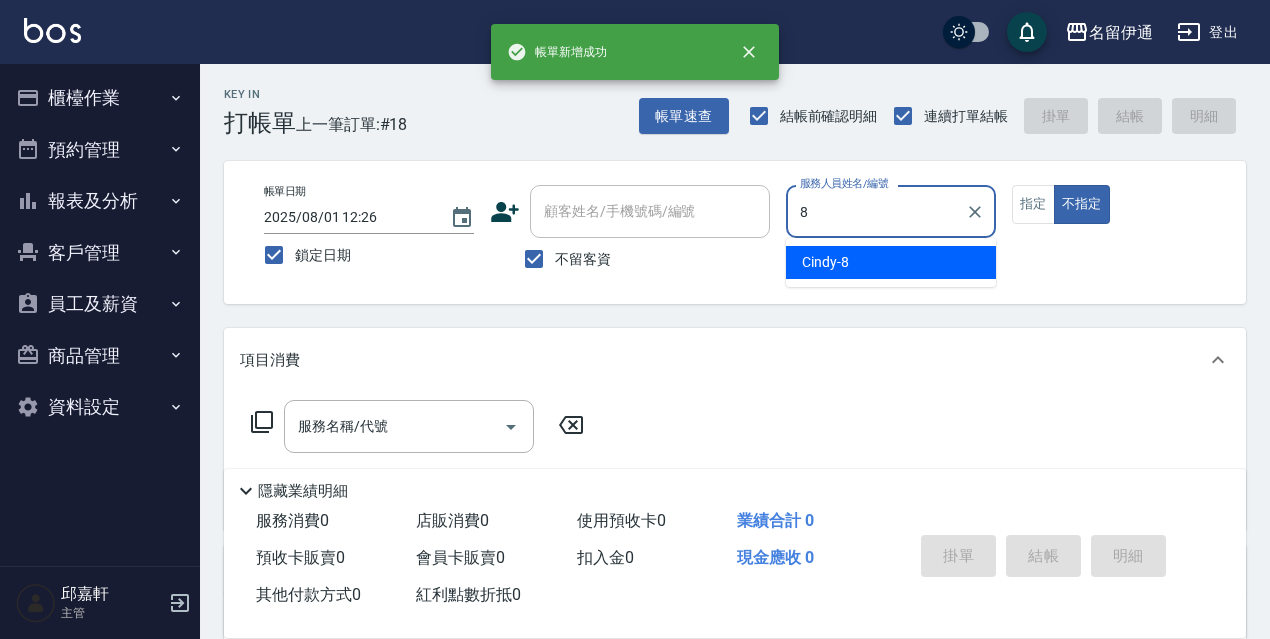 type on "Cindy-8" 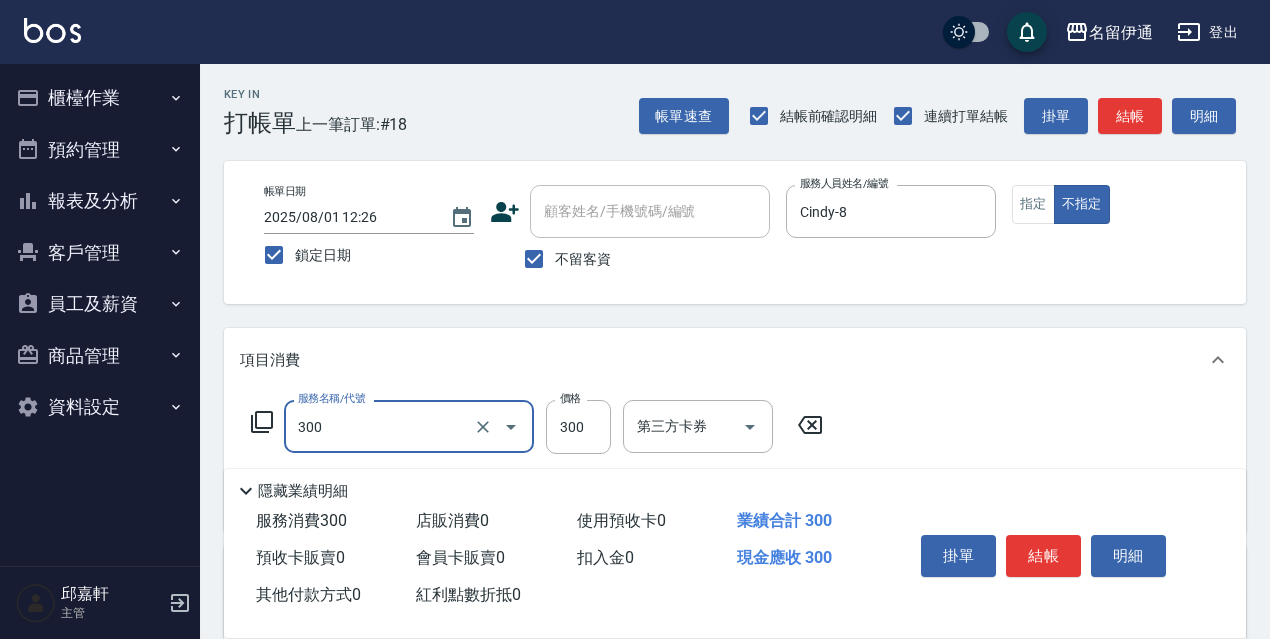 type on "洗髮300(300)" 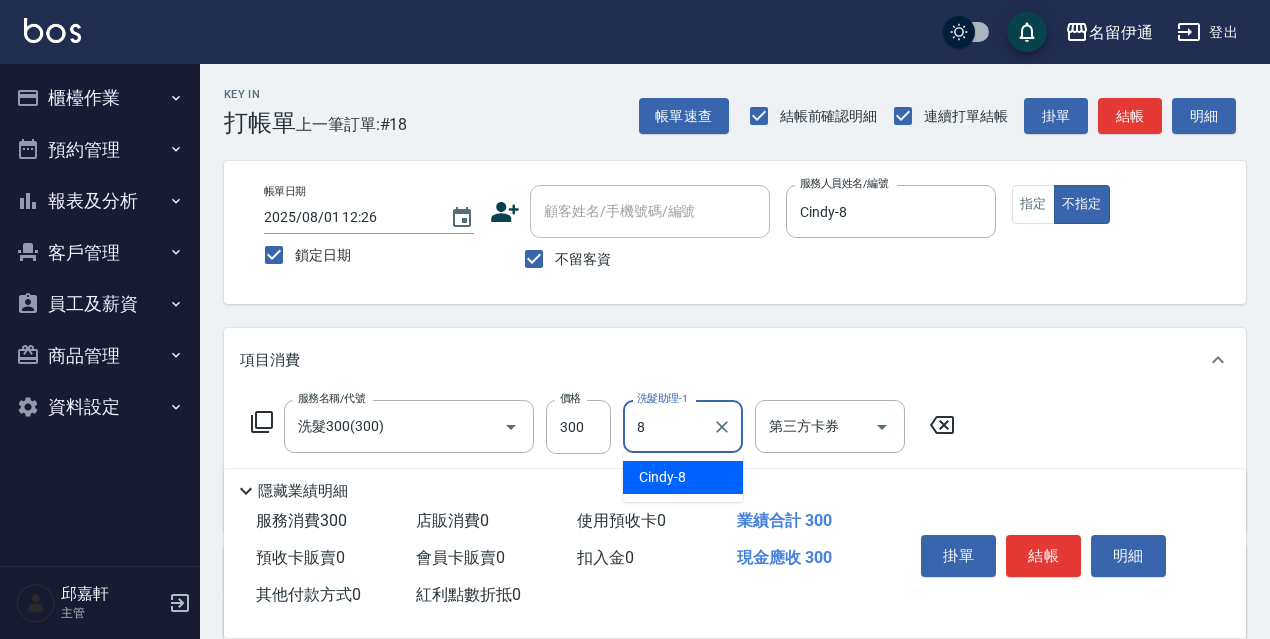 type on "Cindy-8" 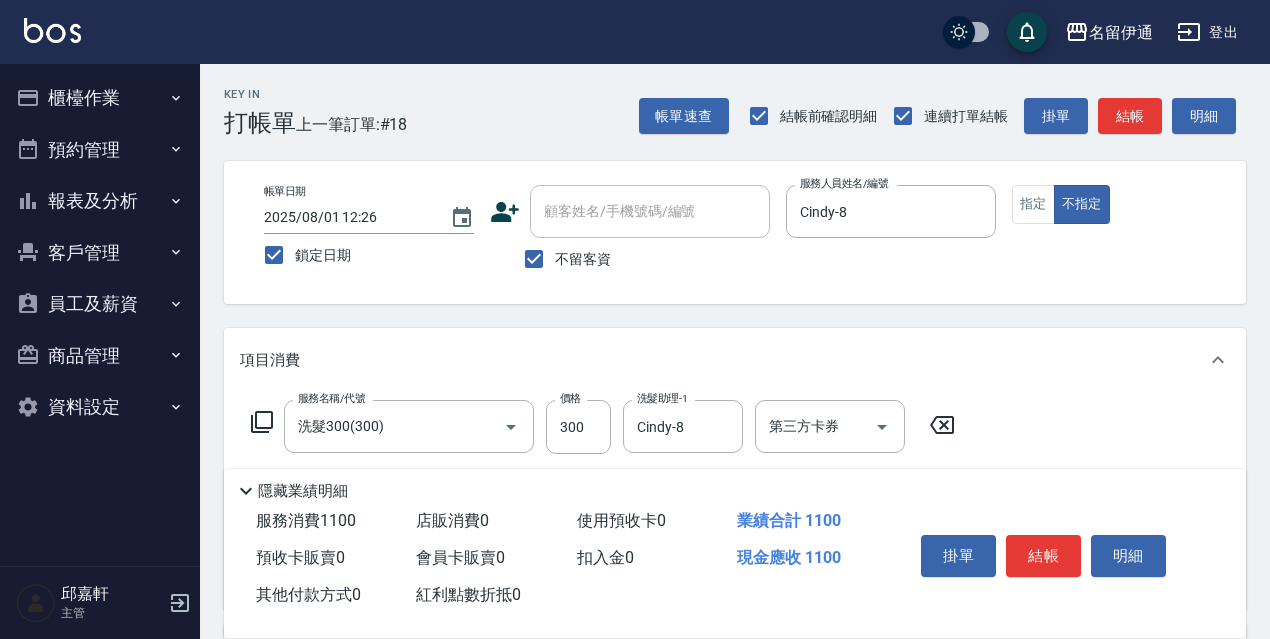 type on "染髮(800)(501)" 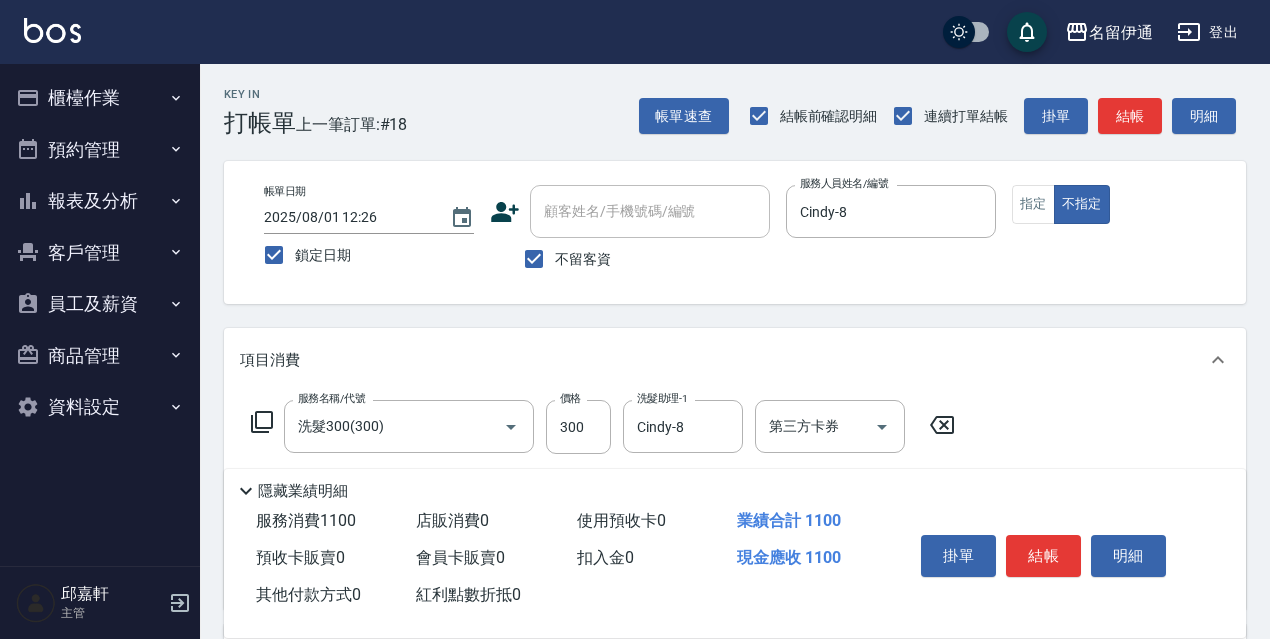 scroll, scrollTop: 200, scrollLeft: 0, axis: vertical 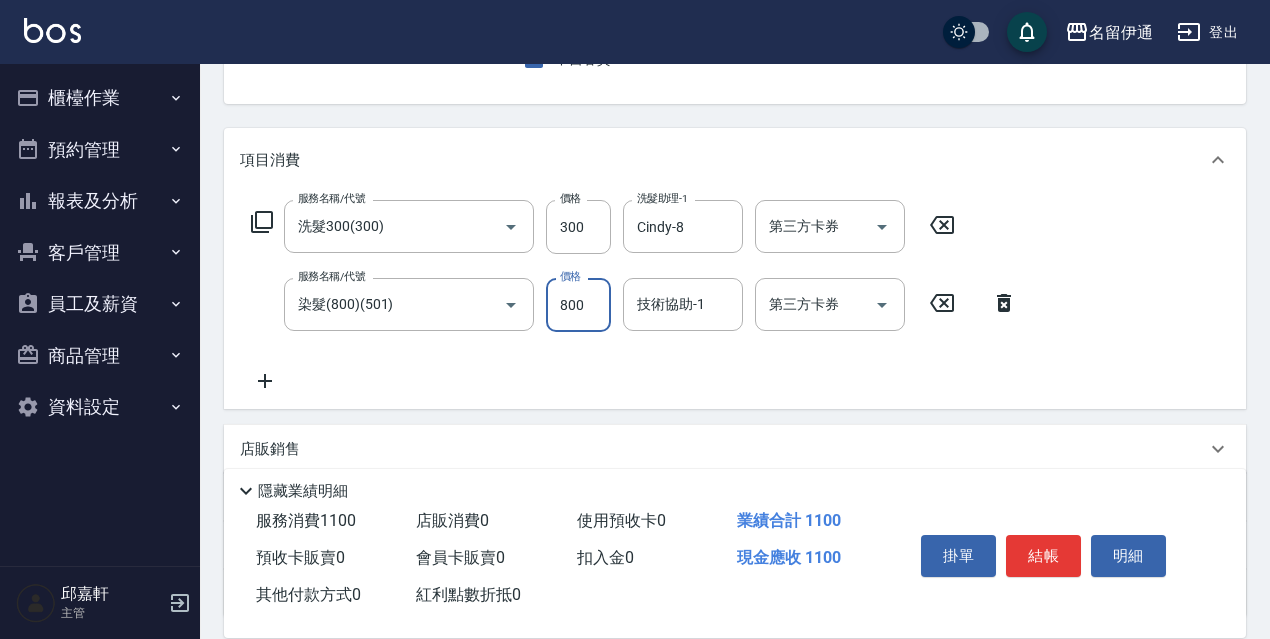 click 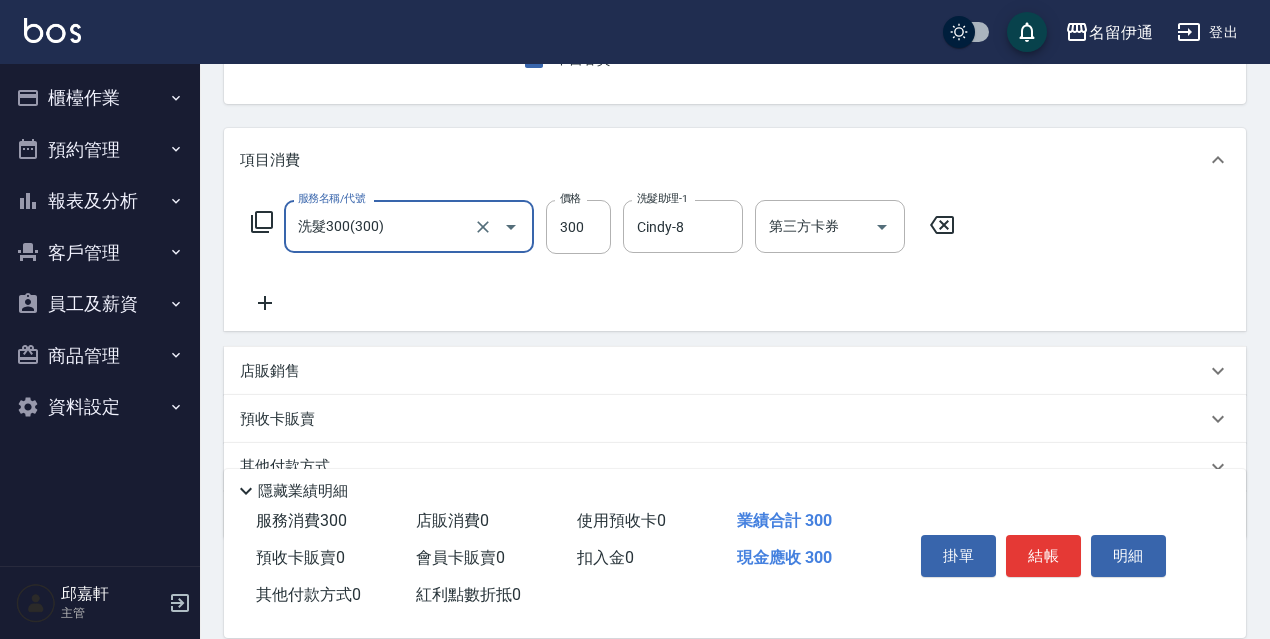 scroll, scrollTop: 292, scrollLeft: 0, axis: vertical 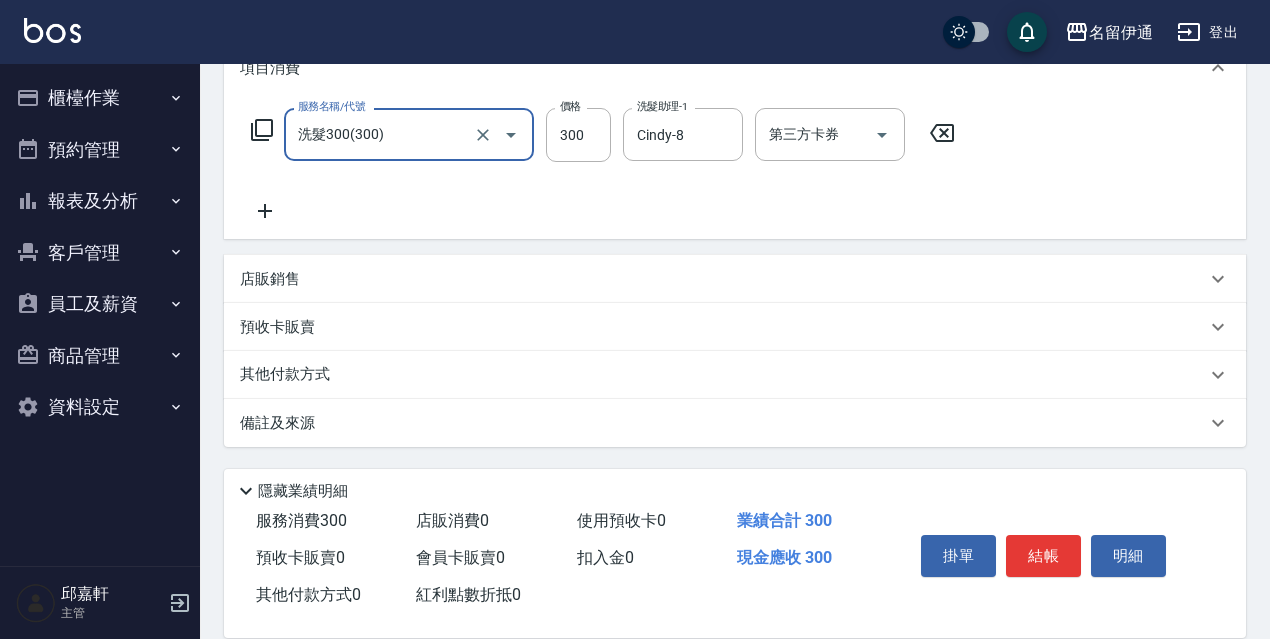 click on "店販銷售" at bounding box center [735, 279] 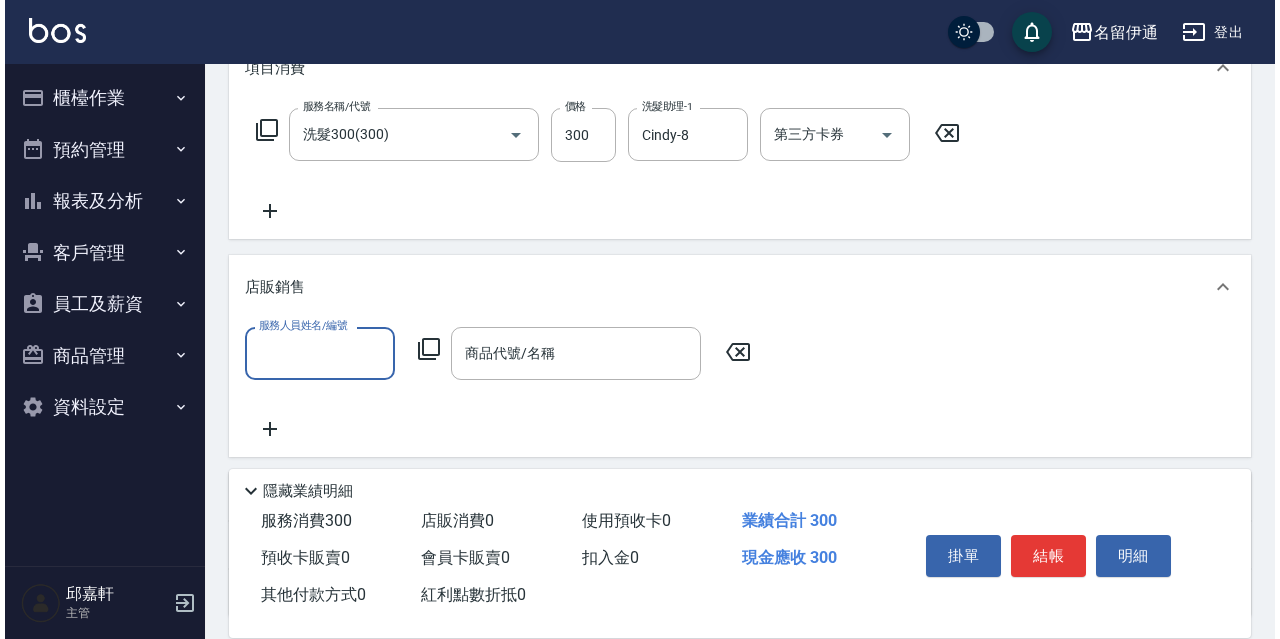 scroll, scrollTop: 0, scrollLeft: 0, axis: both 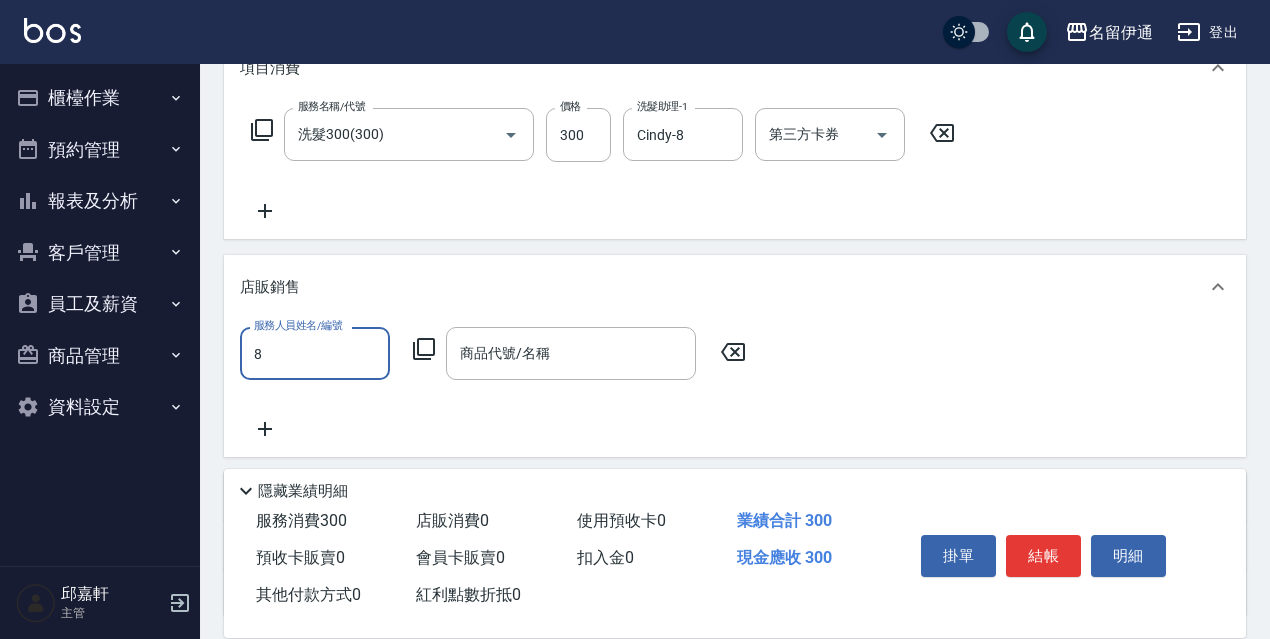 type on "Cindy-8" 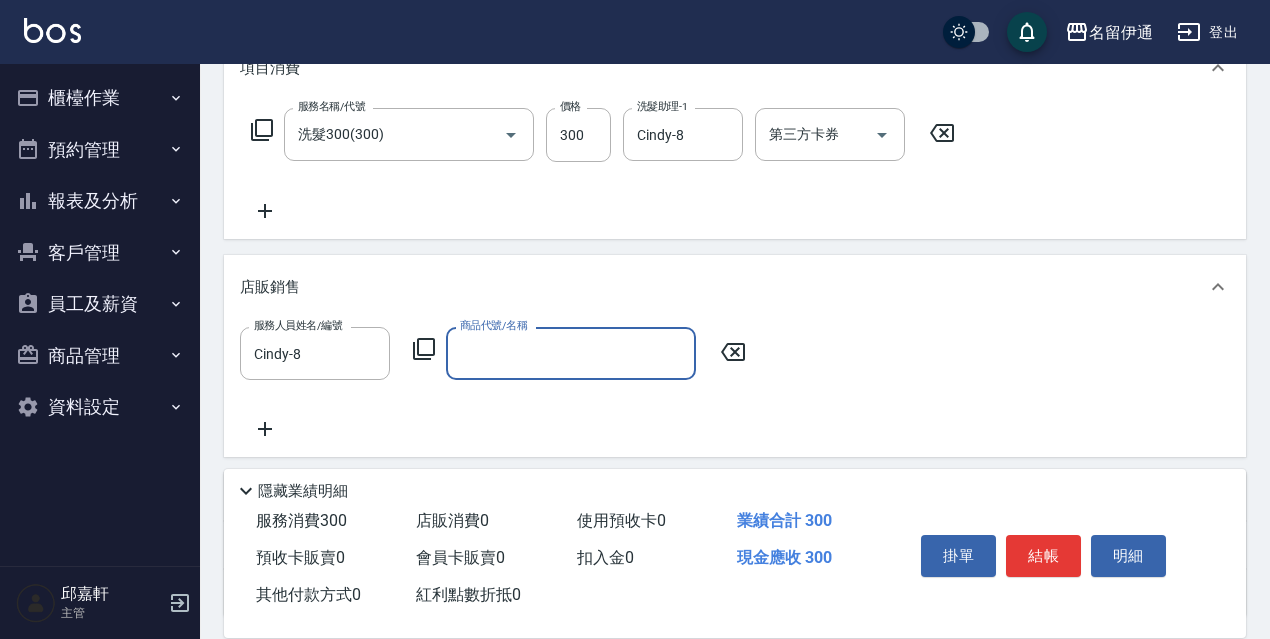 click 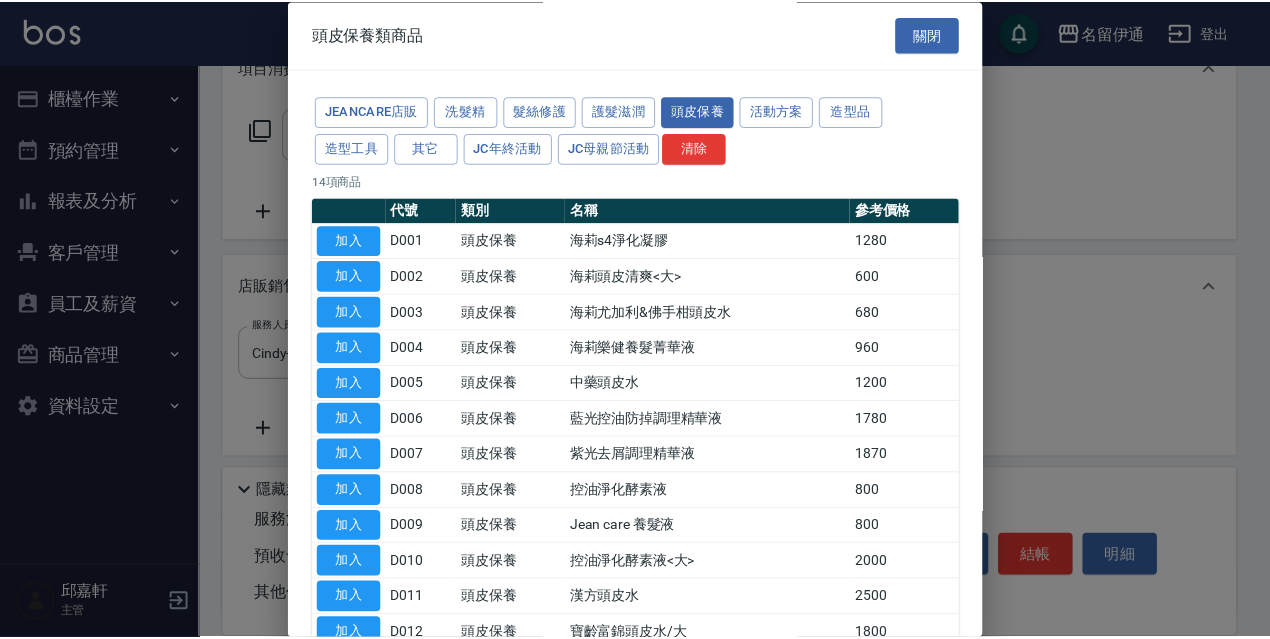 scroll, scrollTop: 195, scrollLeft: 0, axis: vertical 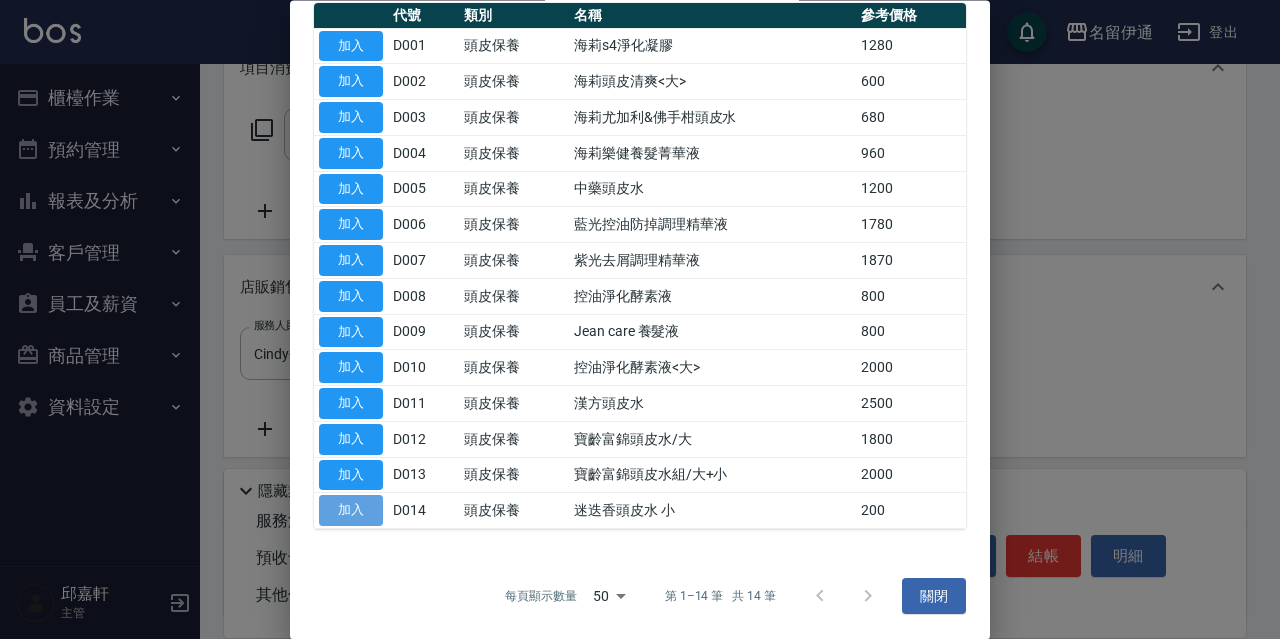 click on "加入" at bounding box center (351, 511) 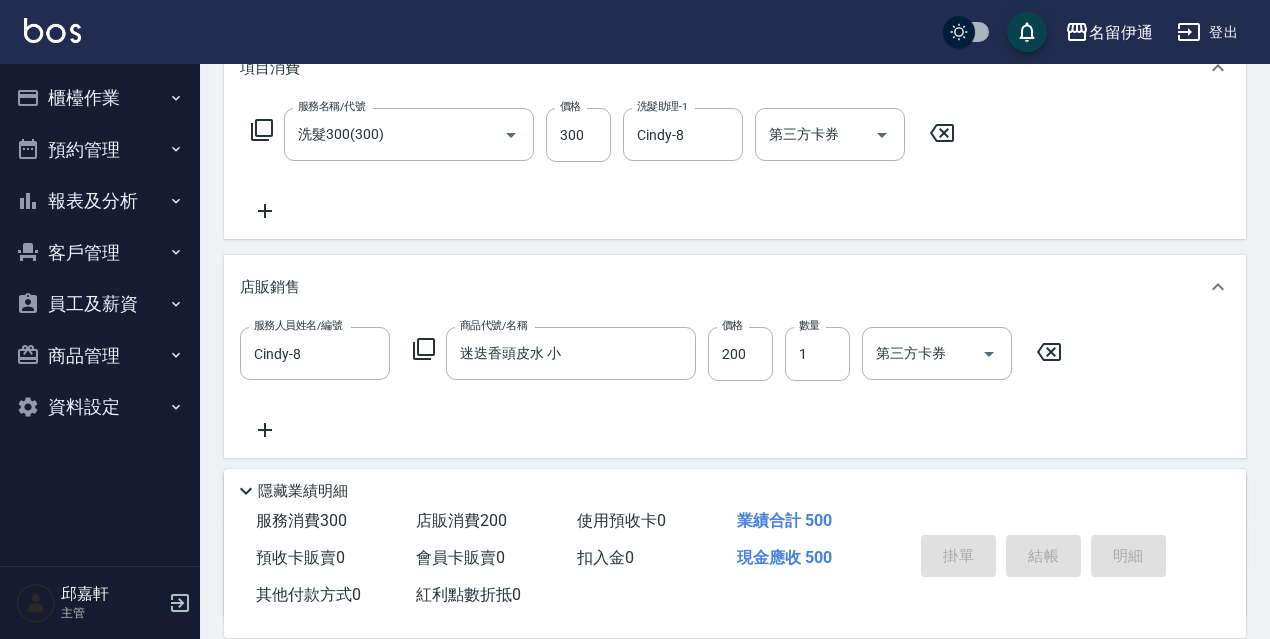 type 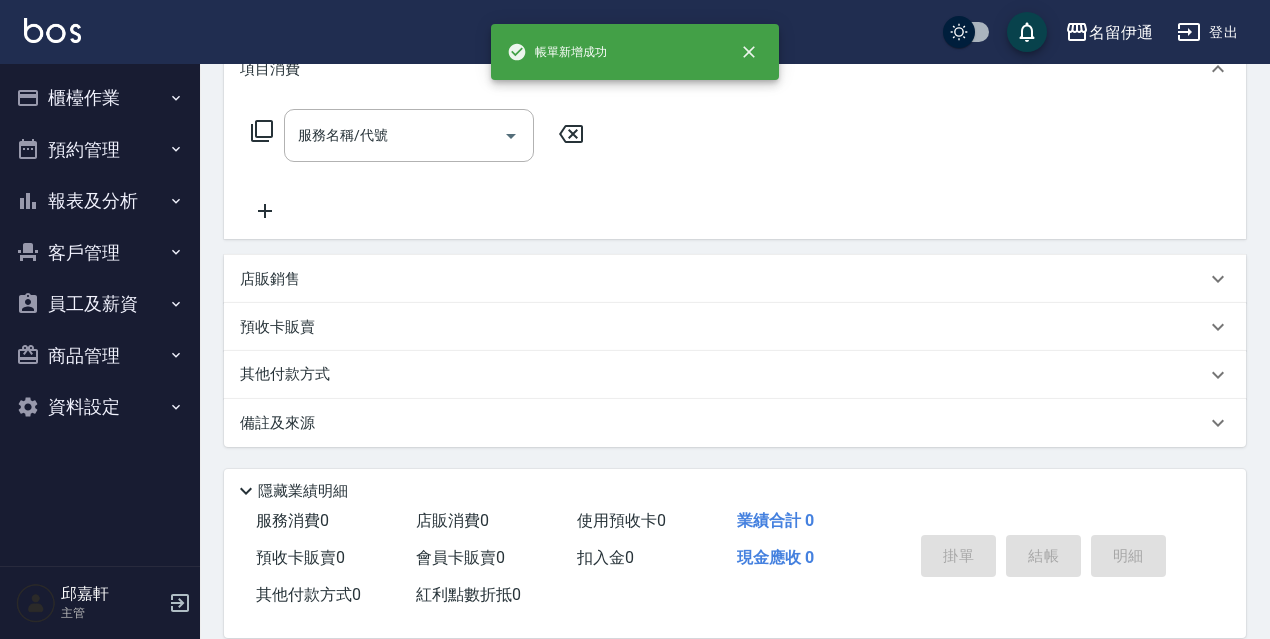 scroll, scrollTop: 0, scrollLeft: 0, axis: both 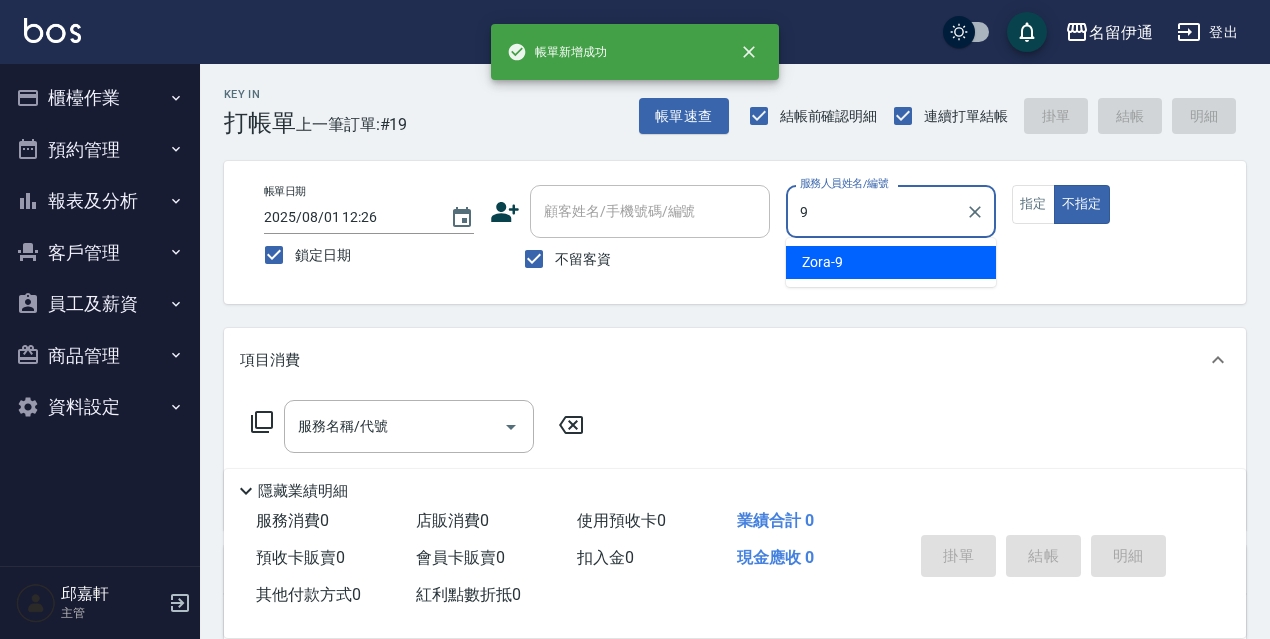 type on "Zora-9" 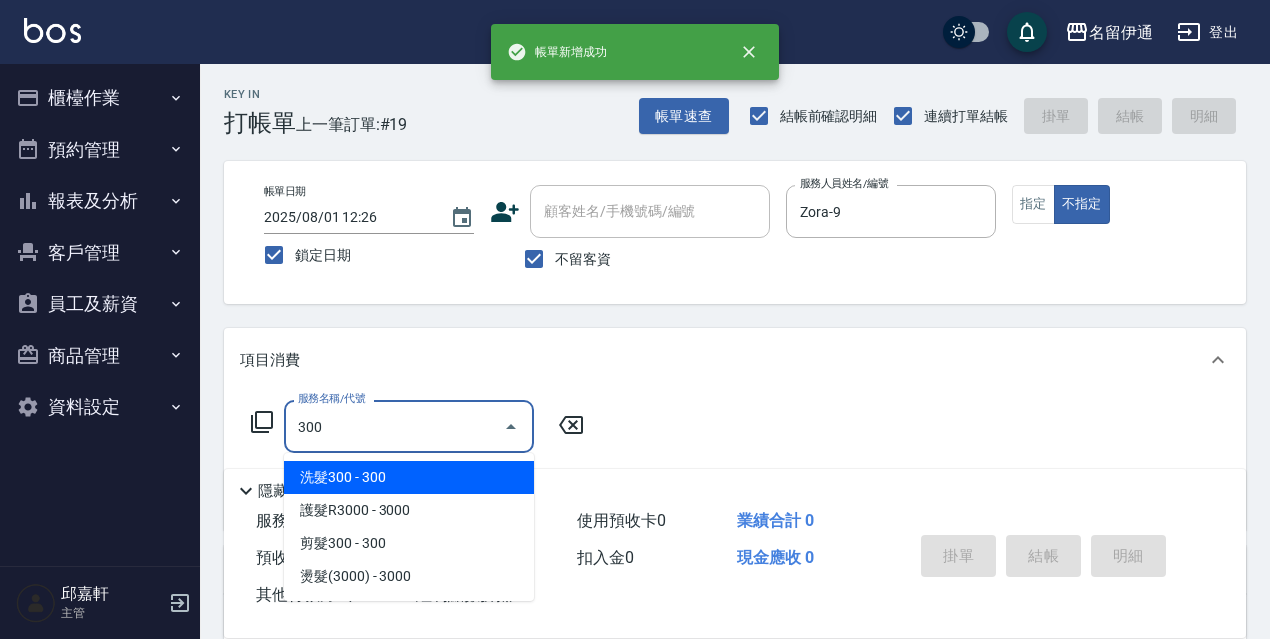 type on "洗髮300(300)" 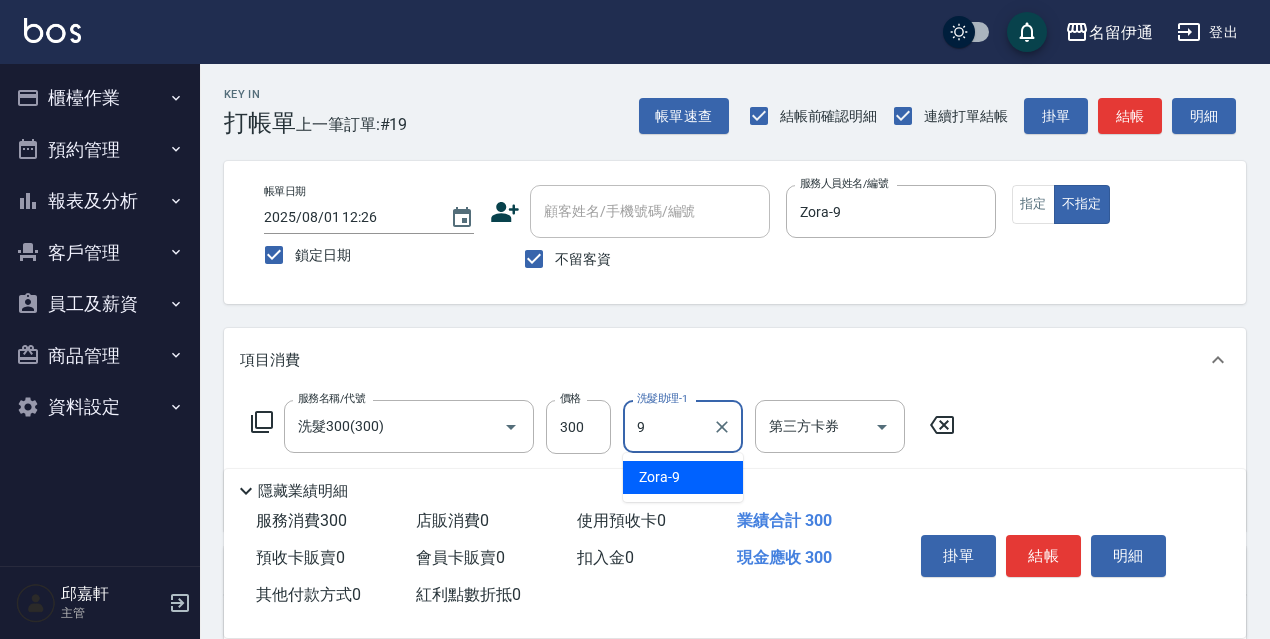 type on "Zora-9" 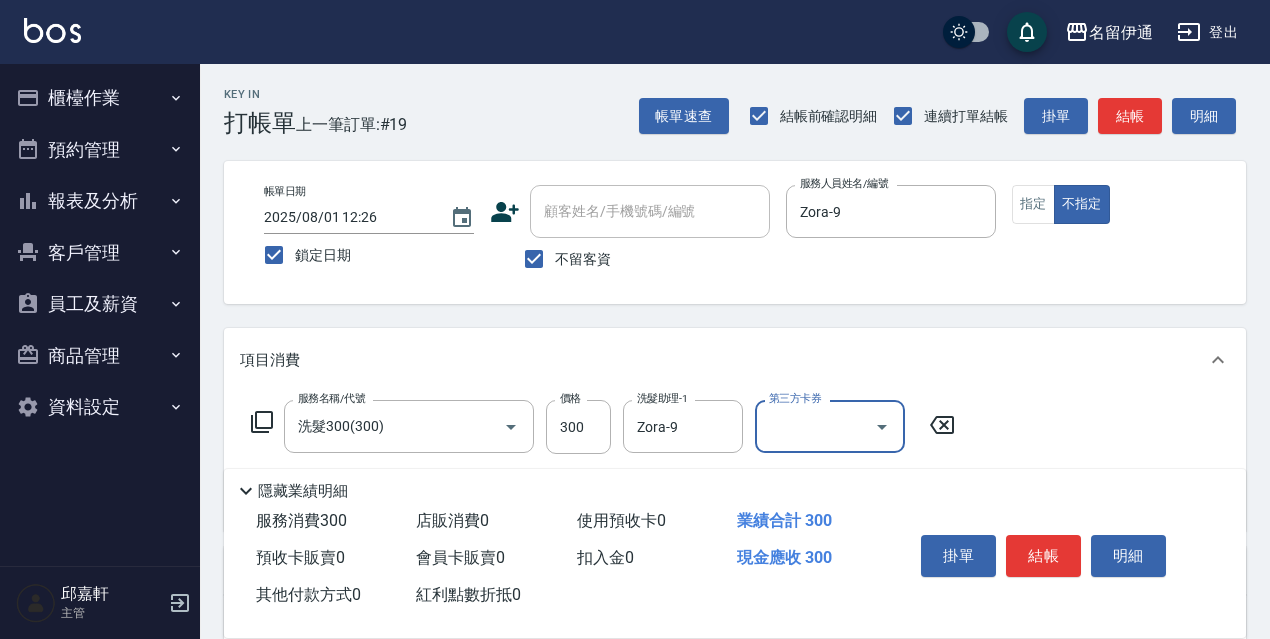 scroll, scrollTop: 292, scrollLeft: 0, axis: vertical 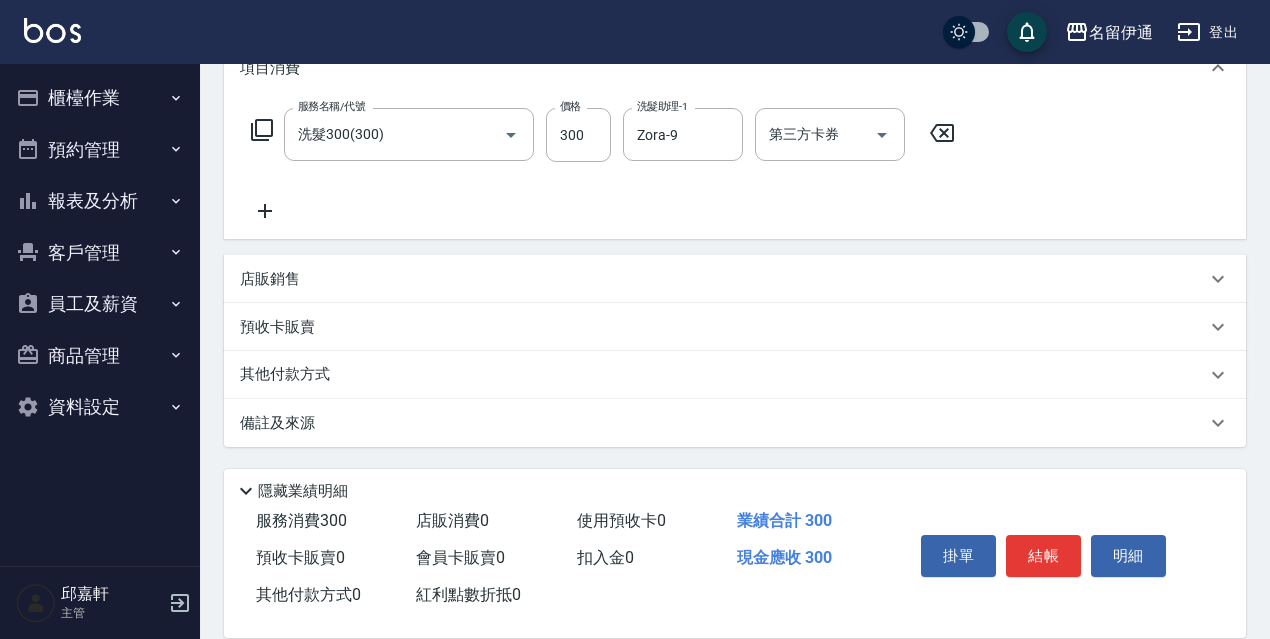 click on "店販銷售" at bounding box center (735, 279) 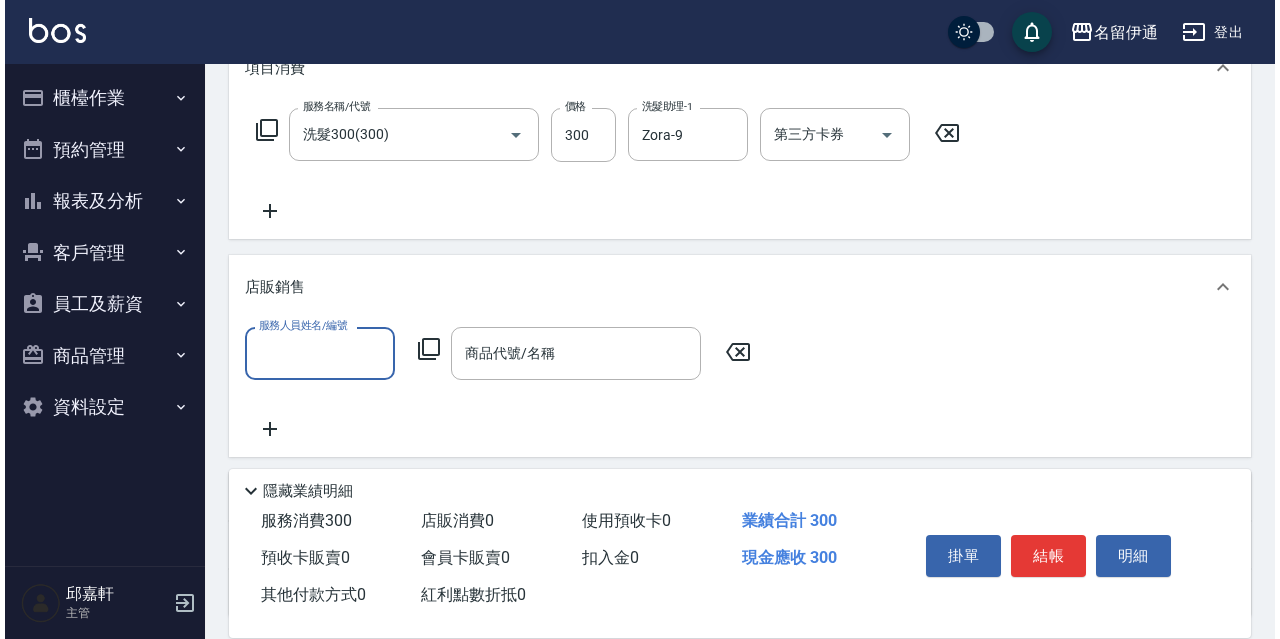 scroll, scrollTop: 0, scrollLeft: 0, axis: both 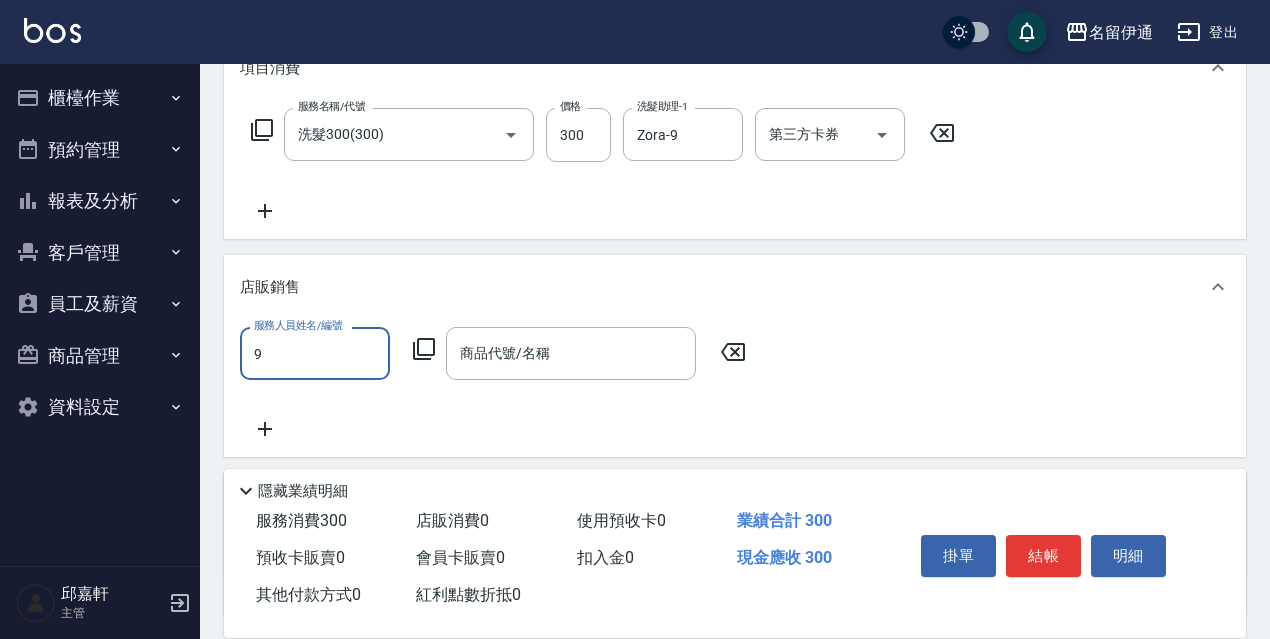type on "Zora-9" 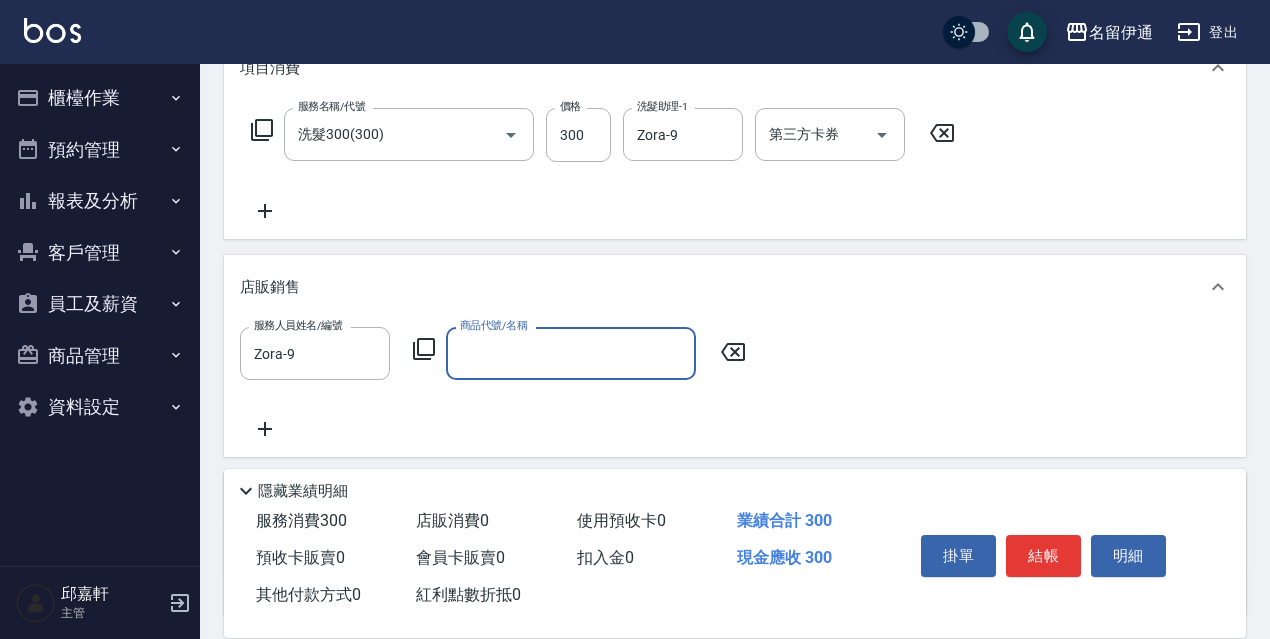 click on "服務人員姓名/編號 Zora-9 服務人員姓名/編號 商品代號/名稱 商品代號/名稱" at bounding box center (499, 353) 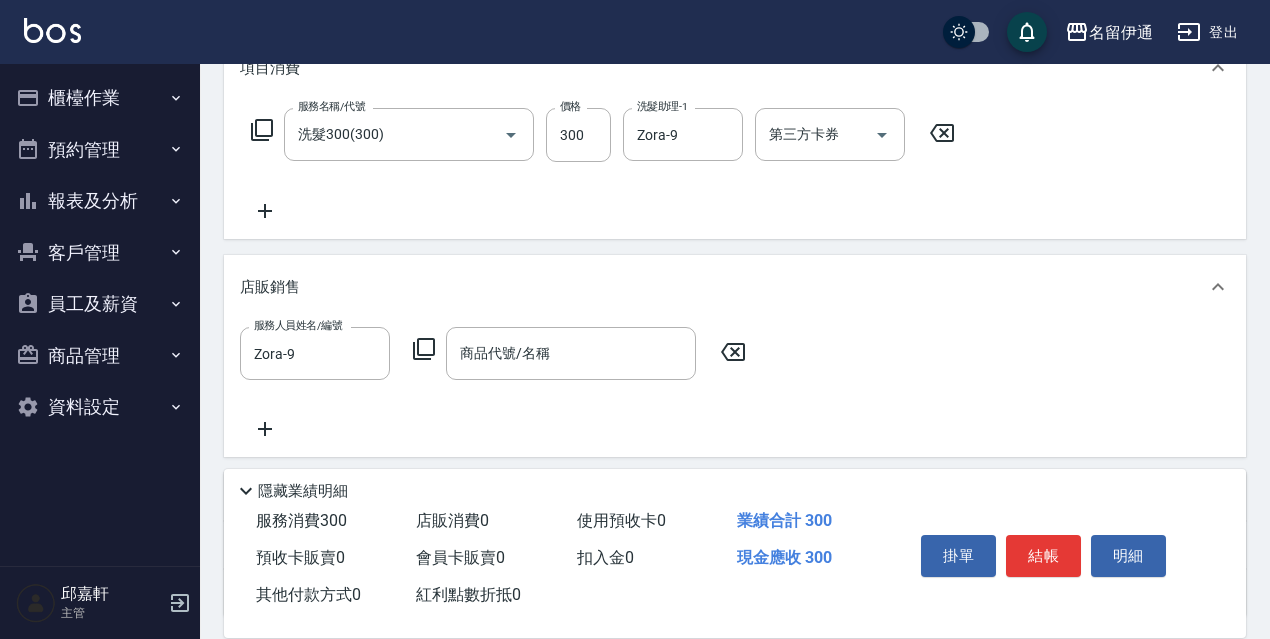 click 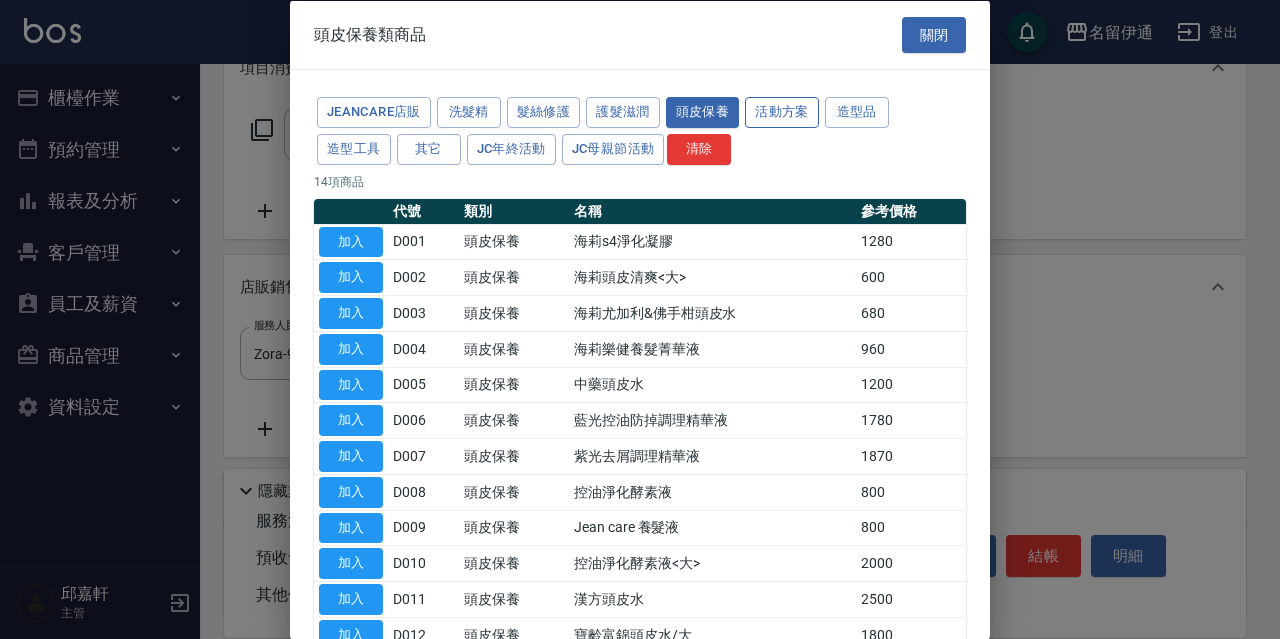 click on "JeanCare店販 洗髮精 髮絲修護 護髮滋潤 頭皮保養 活動方案 造型品 造型工具 其它 JC年終活動 JC母親節活動 清除 14  項商品 代號 類別 名稱 參考價格 加入 D001 頭皮保養 海莉s4淨化凝膠 1280 加入 D002 頭皮保養 海莉頭皮清爽<大> 600 加入 D003 頭皮保養 海莉尤加利&佛手柑頭皮水 680 加入 D004 頭皮保養 海莉樂健養髮菁華液 960 加入 D005 頭皮保養 中藥頭皮水 1200 加入 D006 頭皮保養 藍光控油防掉調理精華液 1780 加入 D007 頭皮保養 紫光去屑調理精華液  1870 加入 D008 頭皮保養 控油淨化酵素液 800 加入 D009 頭皮保養 Jean care 養髮液 800 加入 D010 頭皮保養 控油淨化酵素液<大> 2000 加入 D011 頭皮保養 漢方頭皮水 2500 加入 D012 頭皮保養 寶齡富錦頭皮水/大 1800 加入 D013 頭皮保養 寶齡富錦頭皮水組/大+小 2000 加入 D014 頭皮保養 迷迭香頭皮水 小 200" at bounding box center [640, 409] 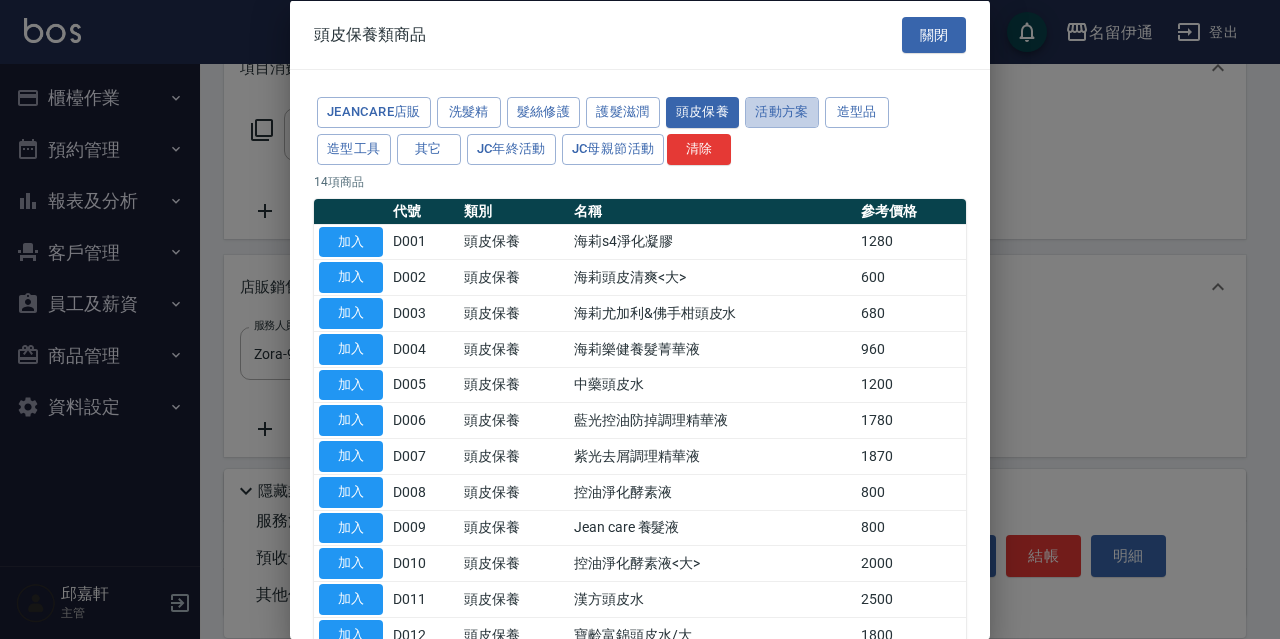 drag, startPoint x: 796, startPoint y: 100, endPoint x: 623, endPoint y: 466, distance: 404.82712 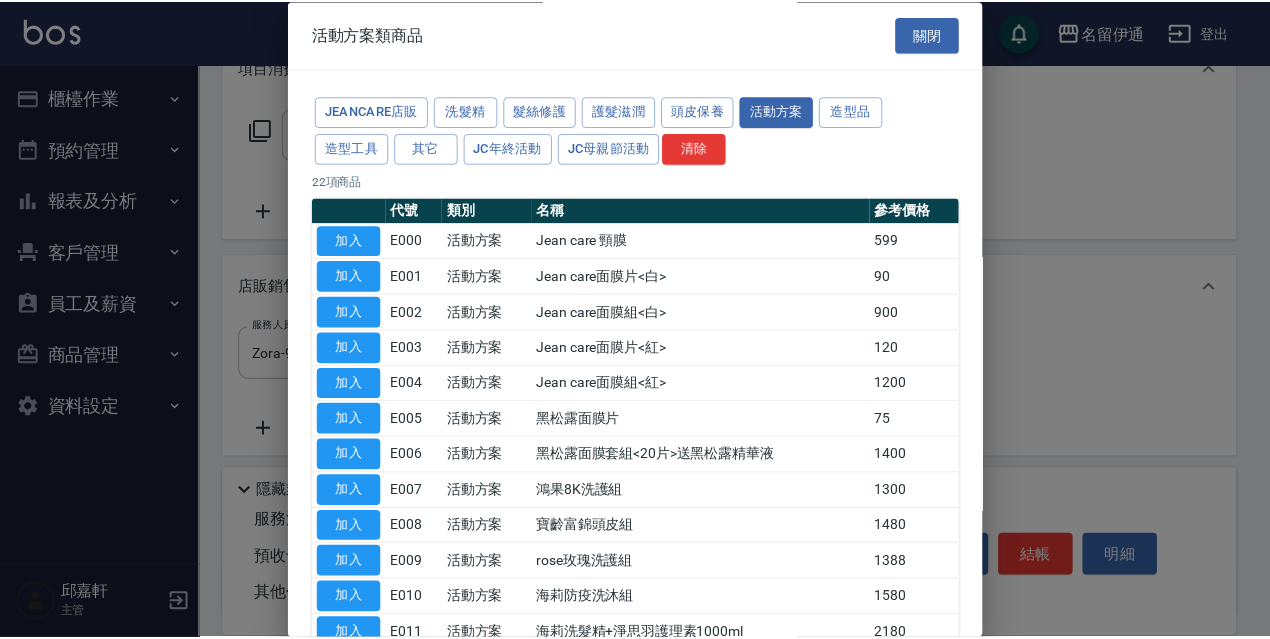 scroll, scrollTop: 481, scrollLeft: 0, axis: vertical 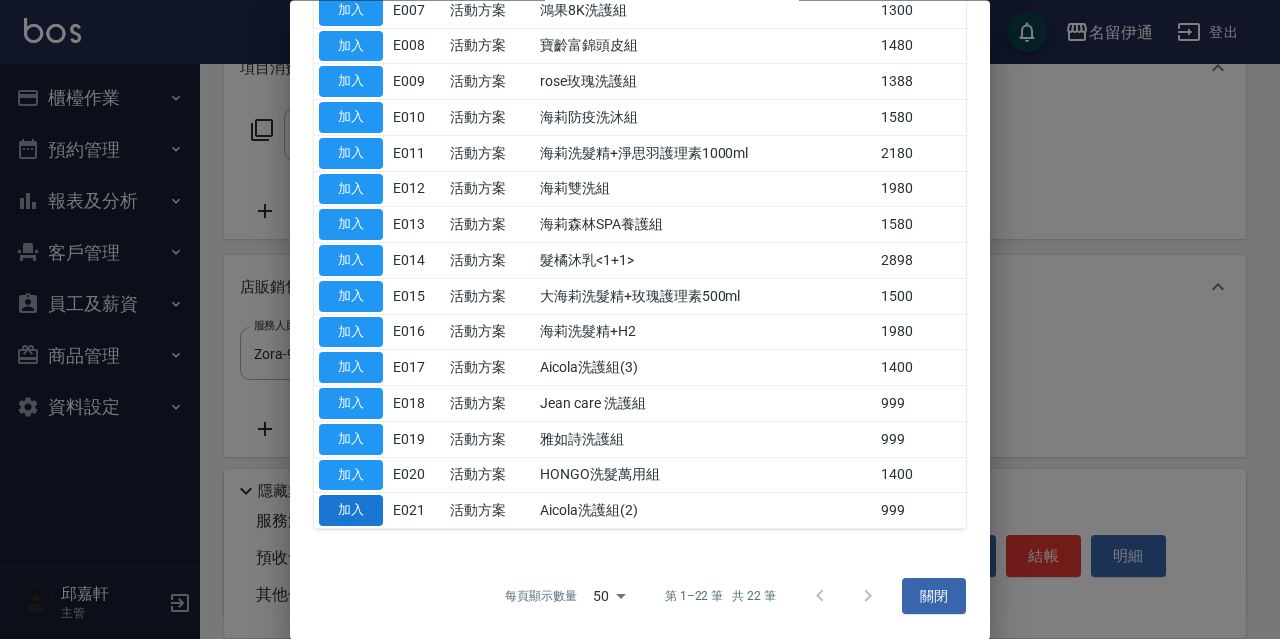click on "加入" at bounding box center (351, 511) 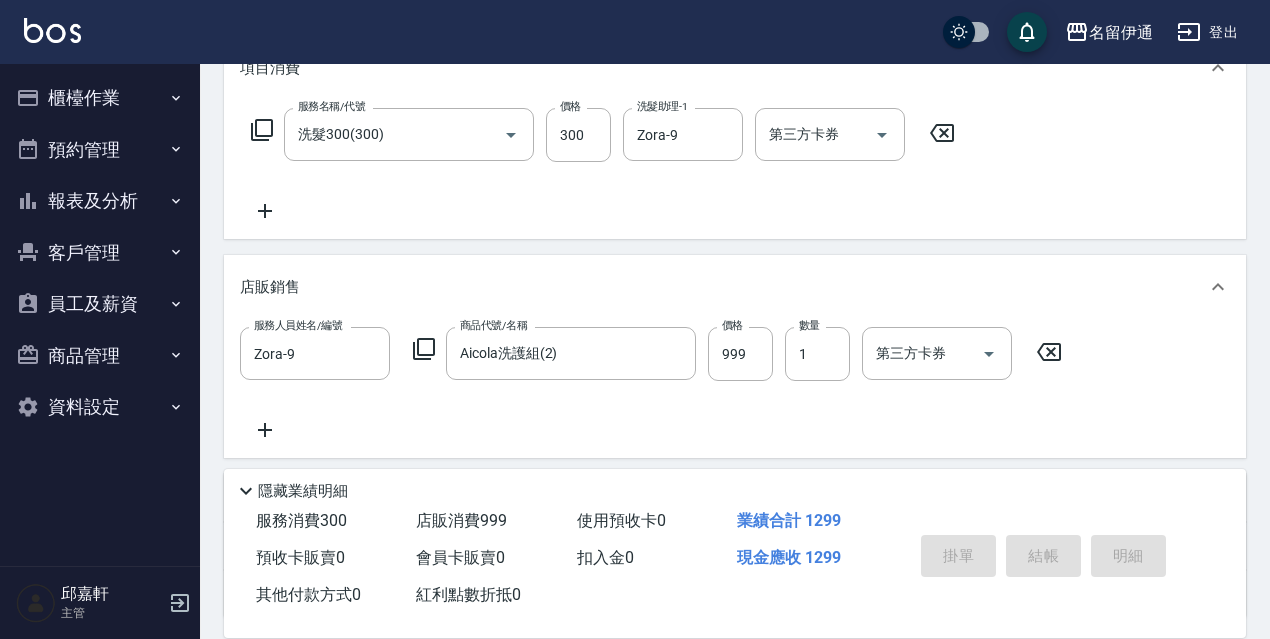 type 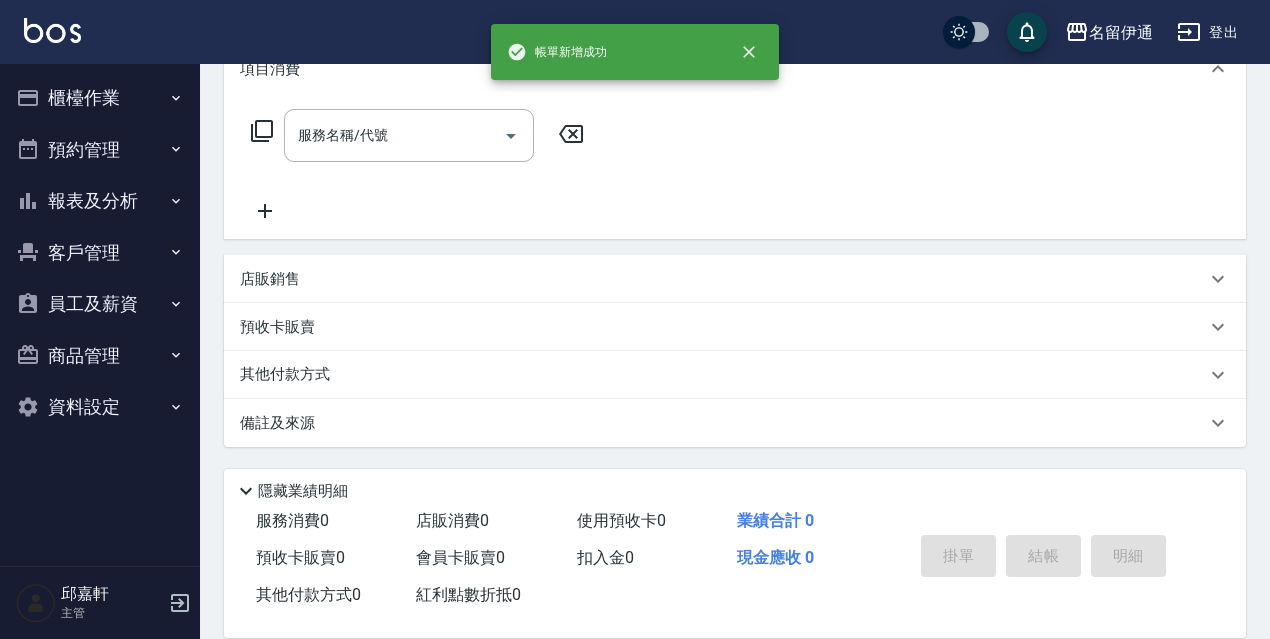 scroll, scrollTop: 0, scrollLeft: 0, axis: both 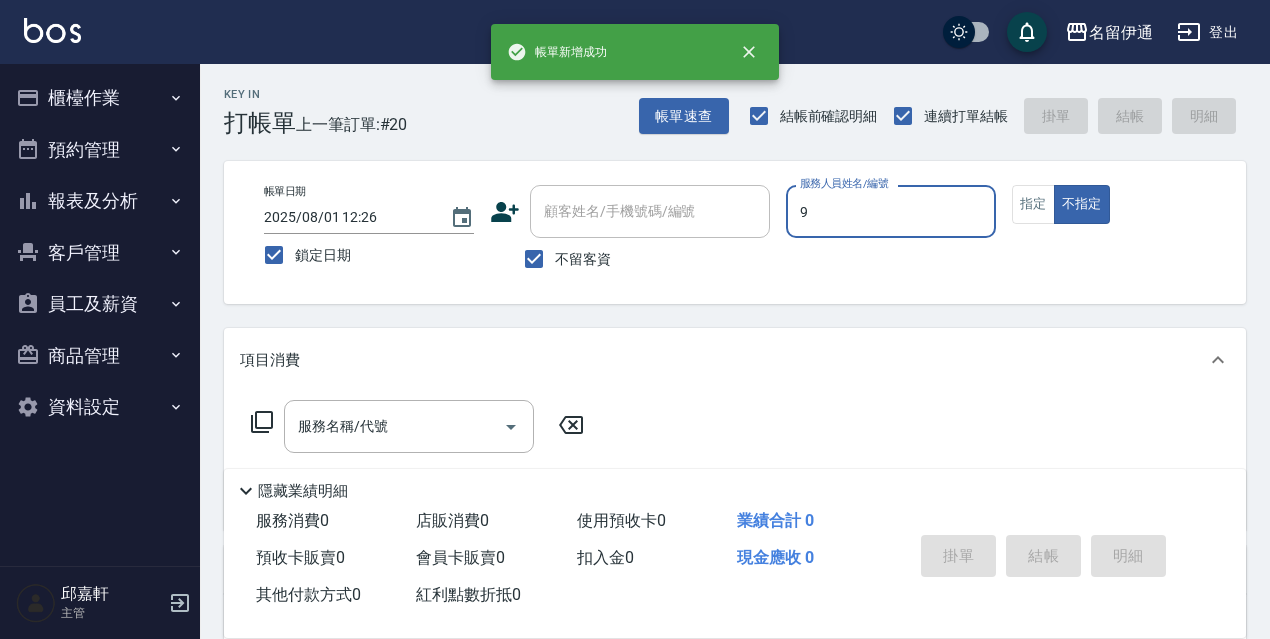 type on "Zora-9" 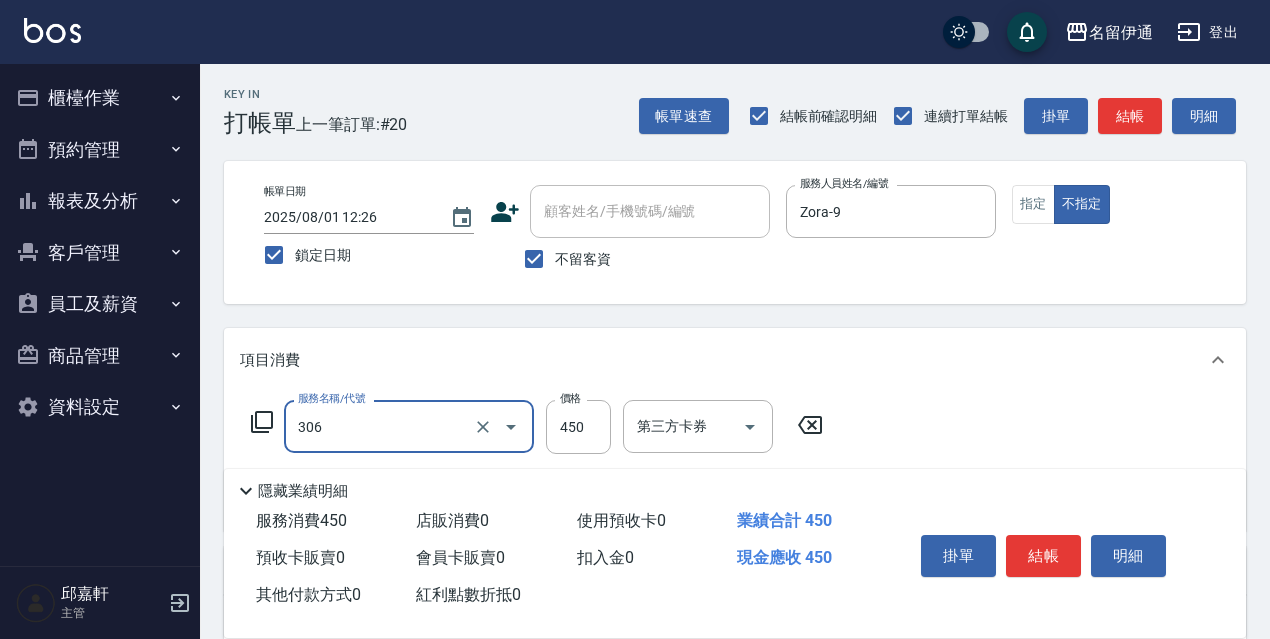 type on "剪髮450(306)" 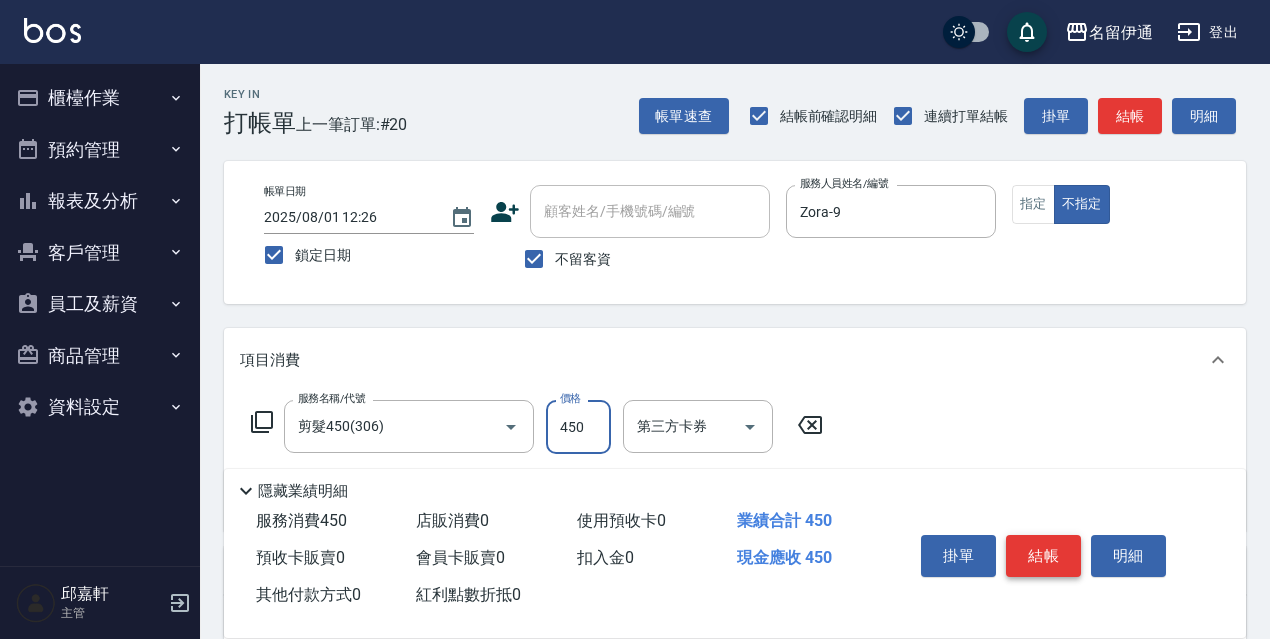 click on "結帳" at bounding box center (1043, 556) 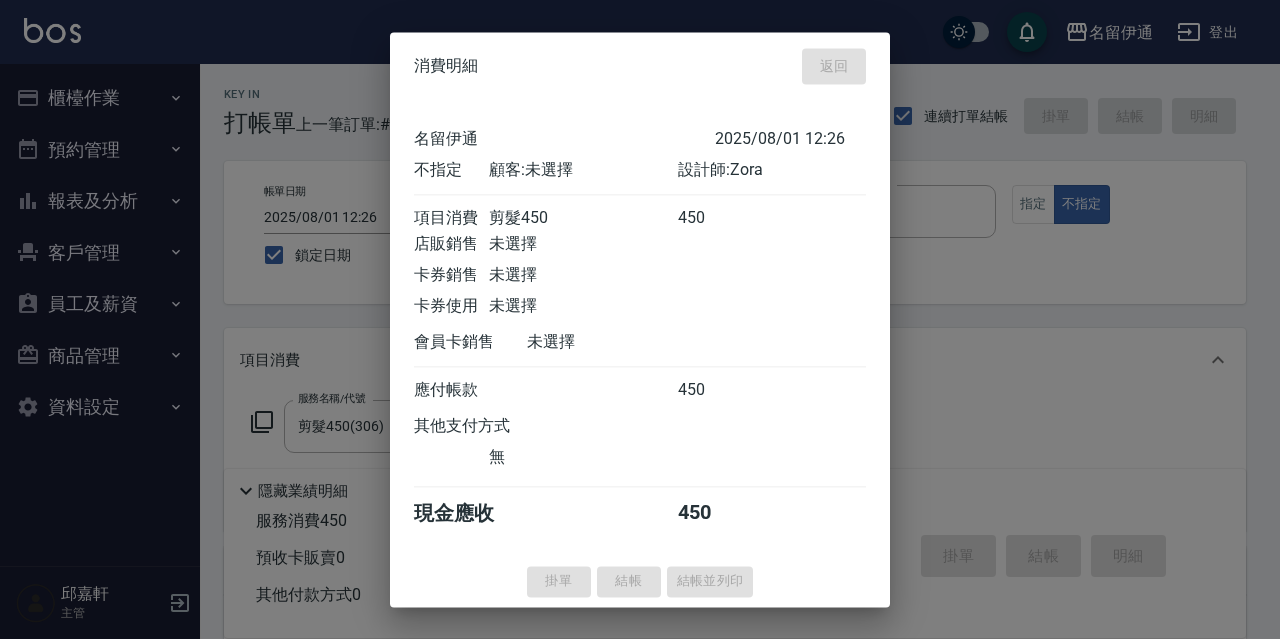 type 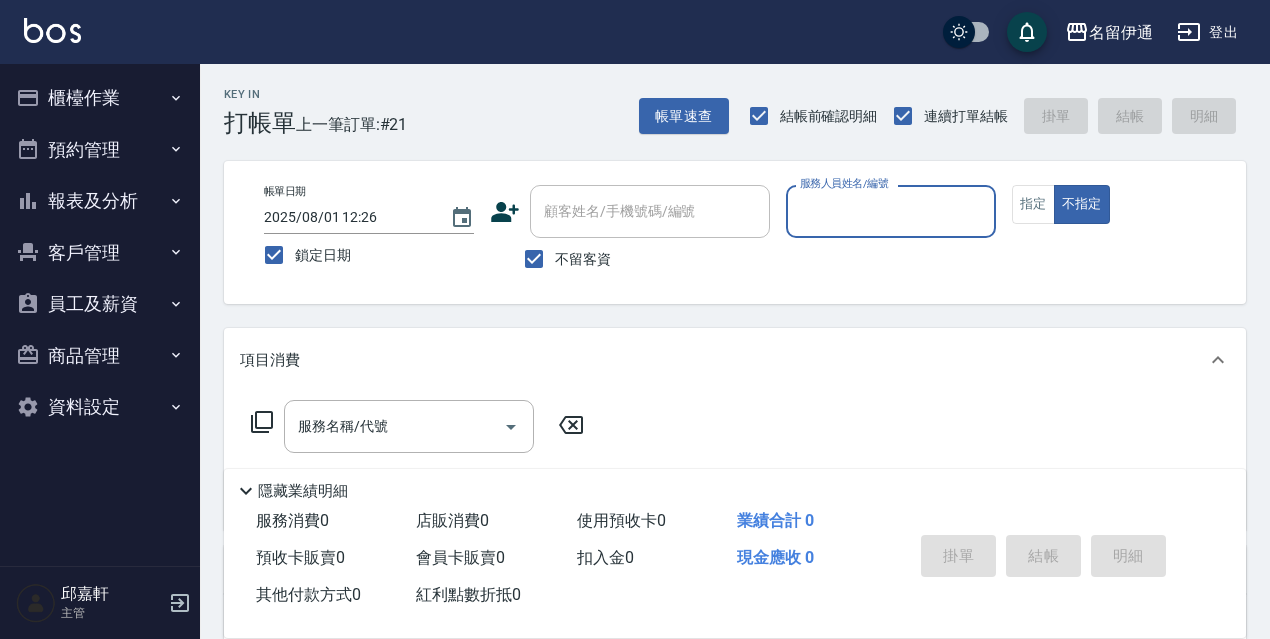 click on "報表及分析" at bounding box center (100, 201) 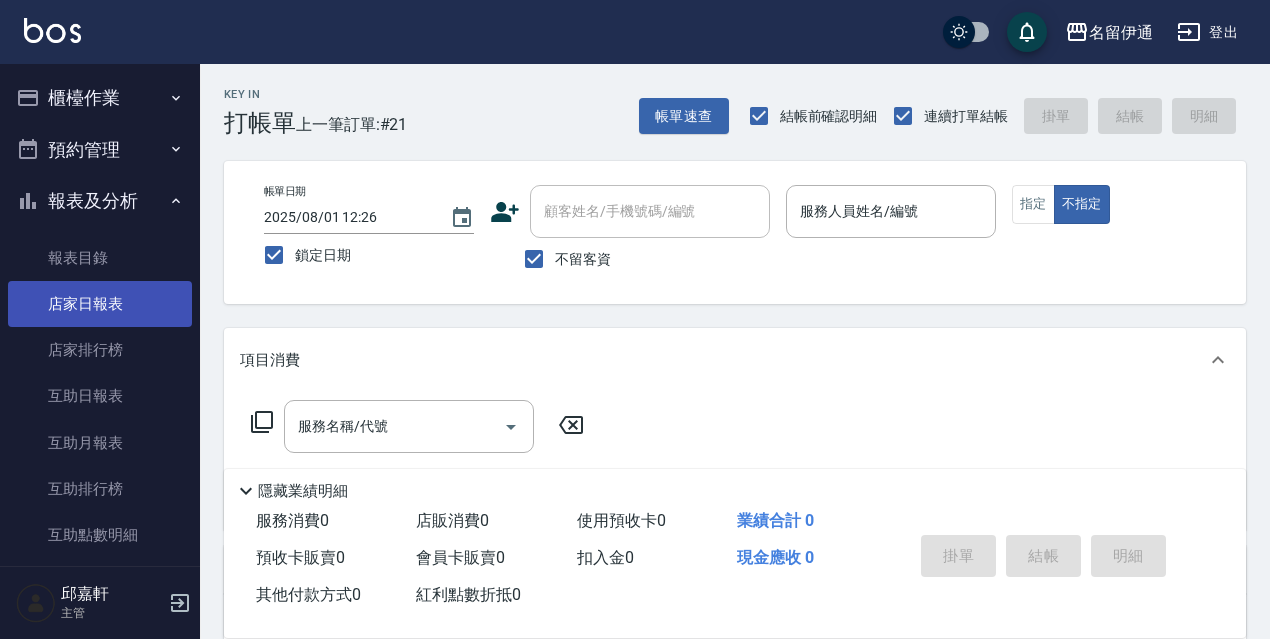click on "店家日報表" at bounding box center [100, 304] 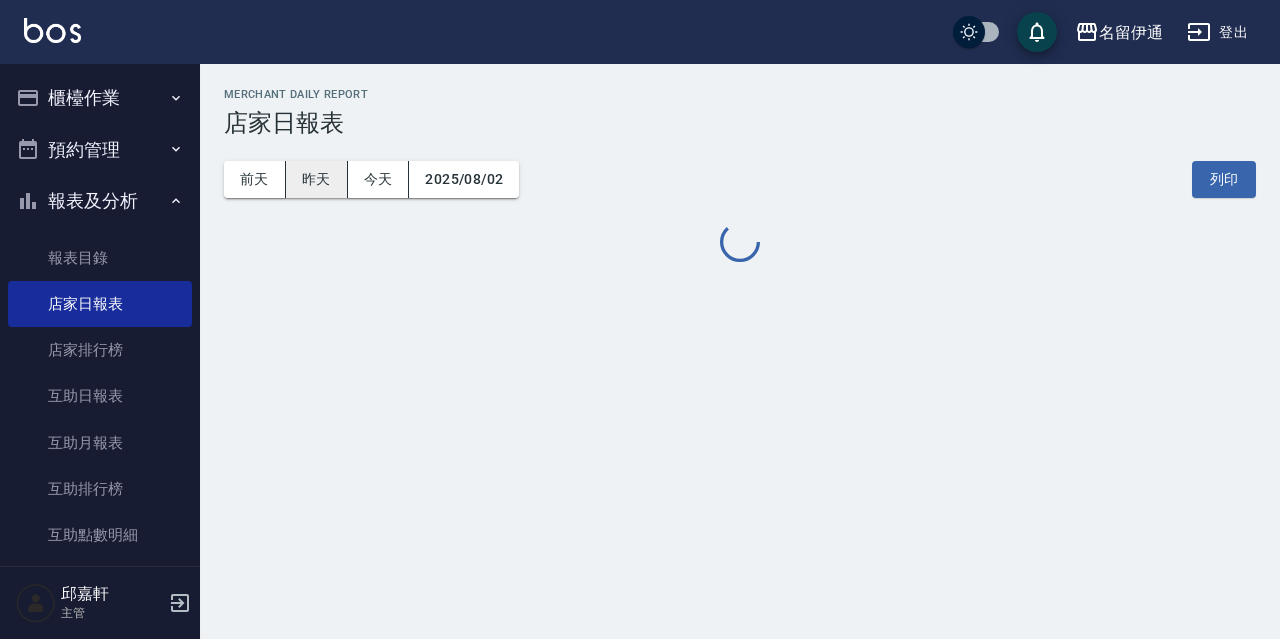 click on "昨天" at bounding box center (317, 179) 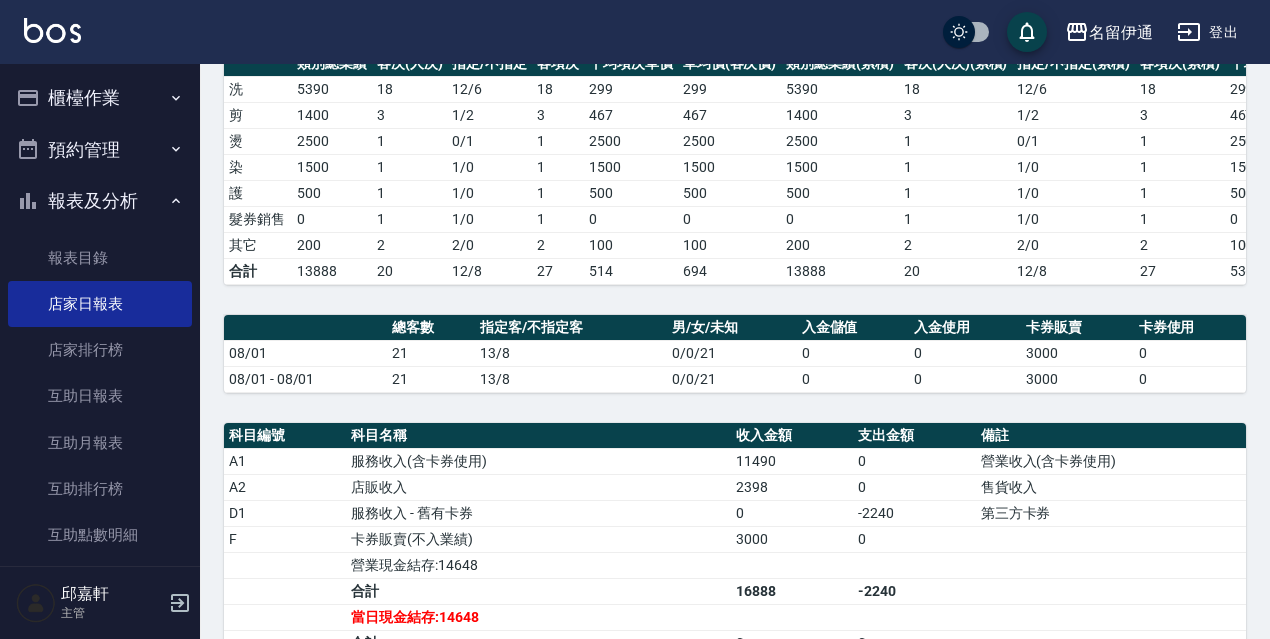 scroll, scrollTop: 400, scrollLeft: 0, axis: vertical 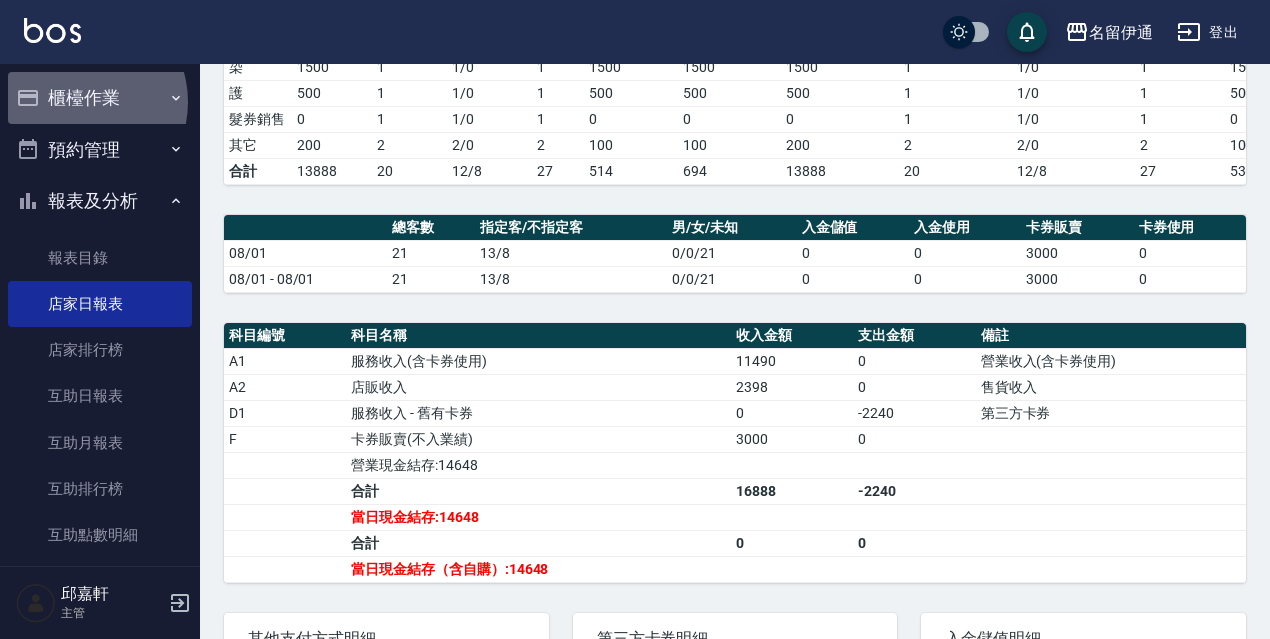 drag, startPoint x: 80, startPoint y: 102, endPoint x: 112, endPoint y: 142, distance: 51.224995 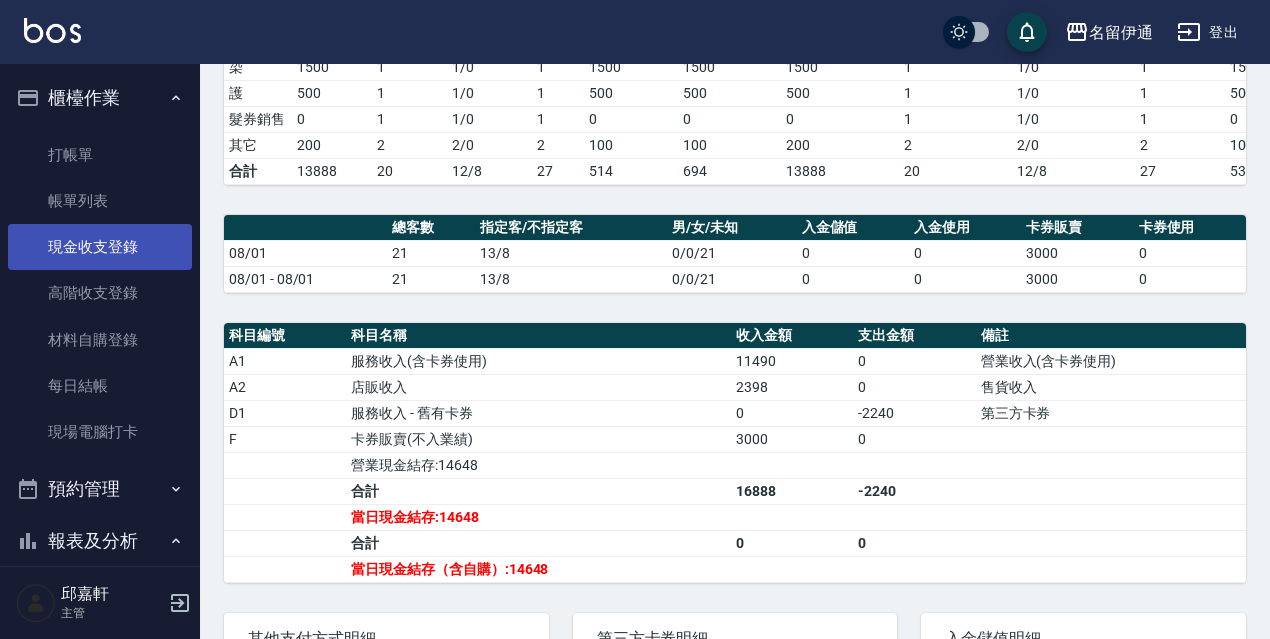 click on "現金收支登錄" at bounding box center (100, 247) 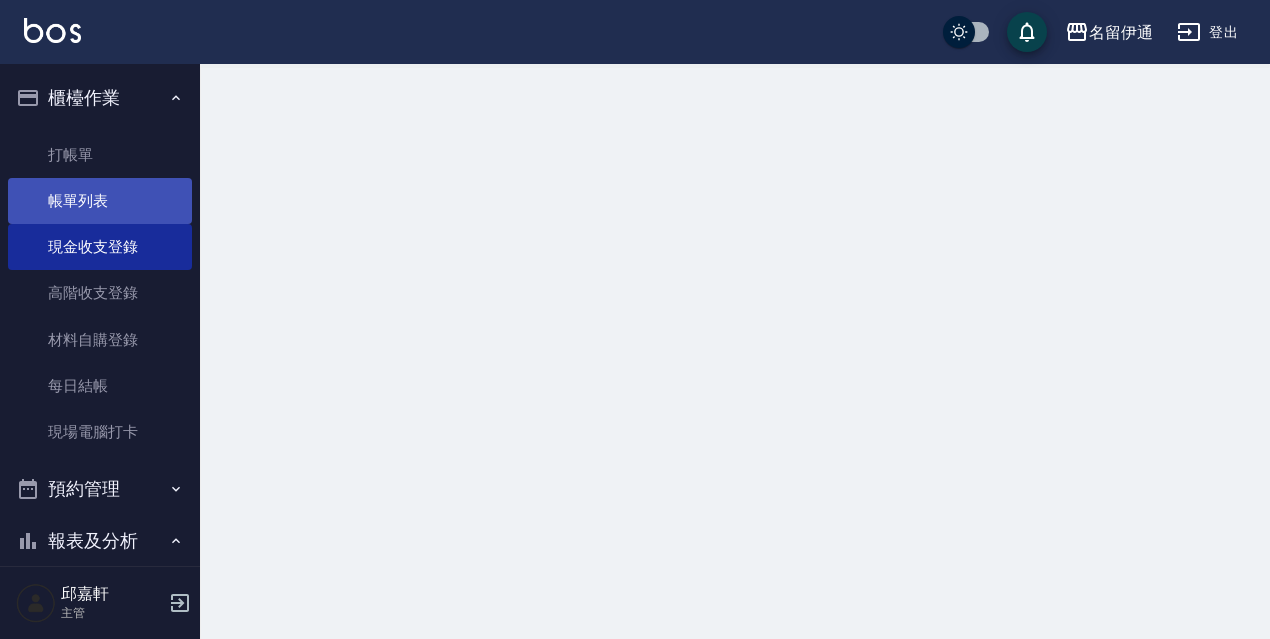 scroll, scrollTop: 0, scrollLeft: 0, axis: both 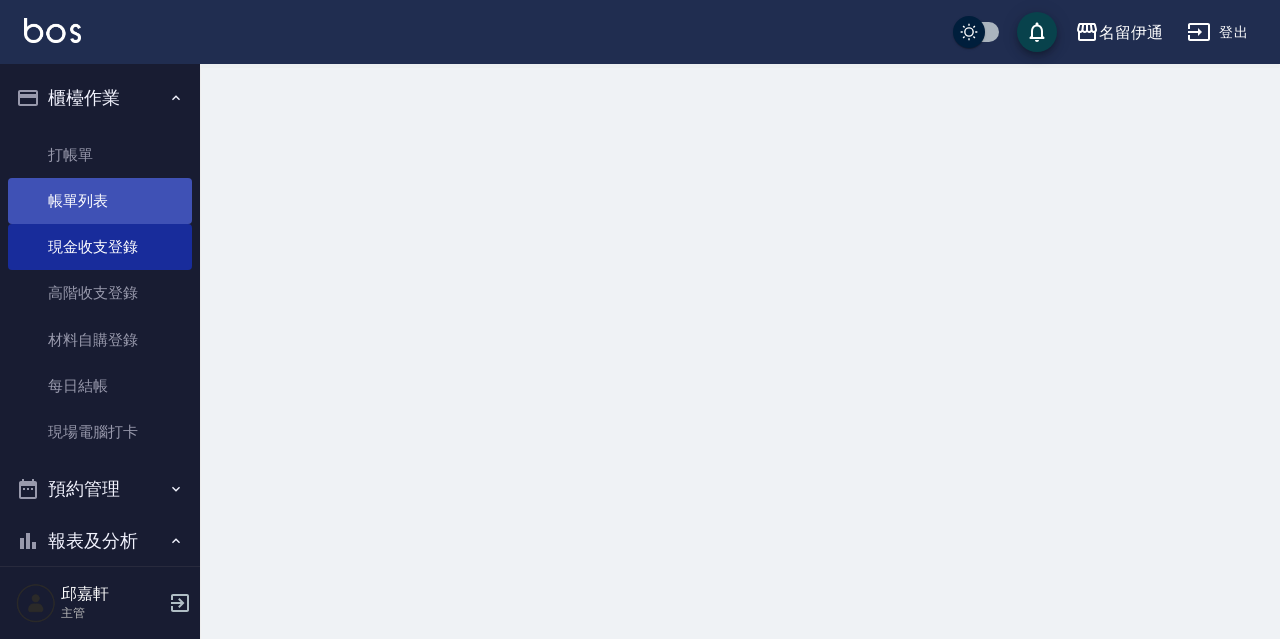 click on "帳單列表" at bounding box center [100, 201] 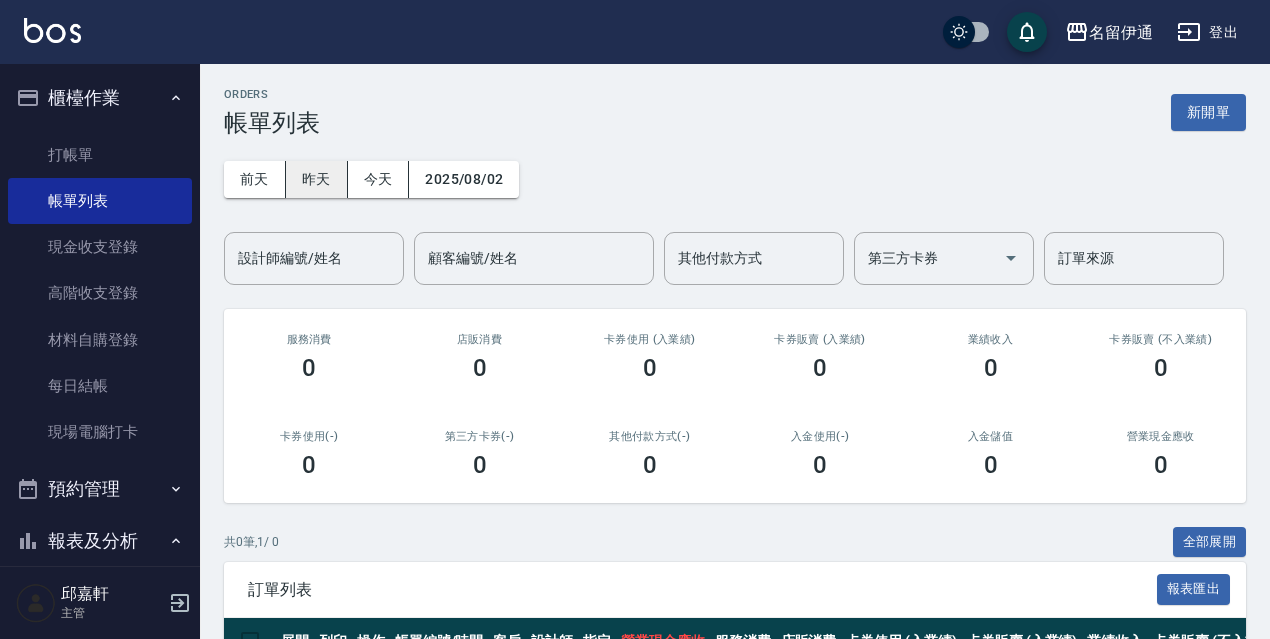 click on "昨天" at bounding box center (317, 179) 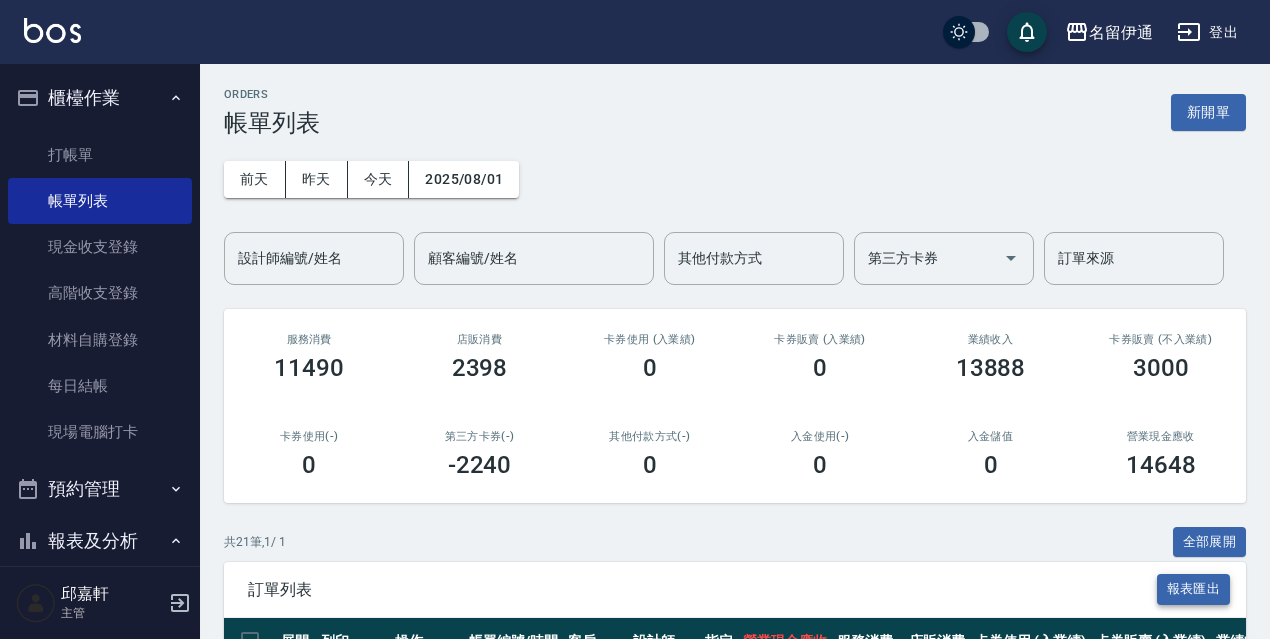 scroll, scrollTop: 300, scrollLeft: 0, axis: vertical 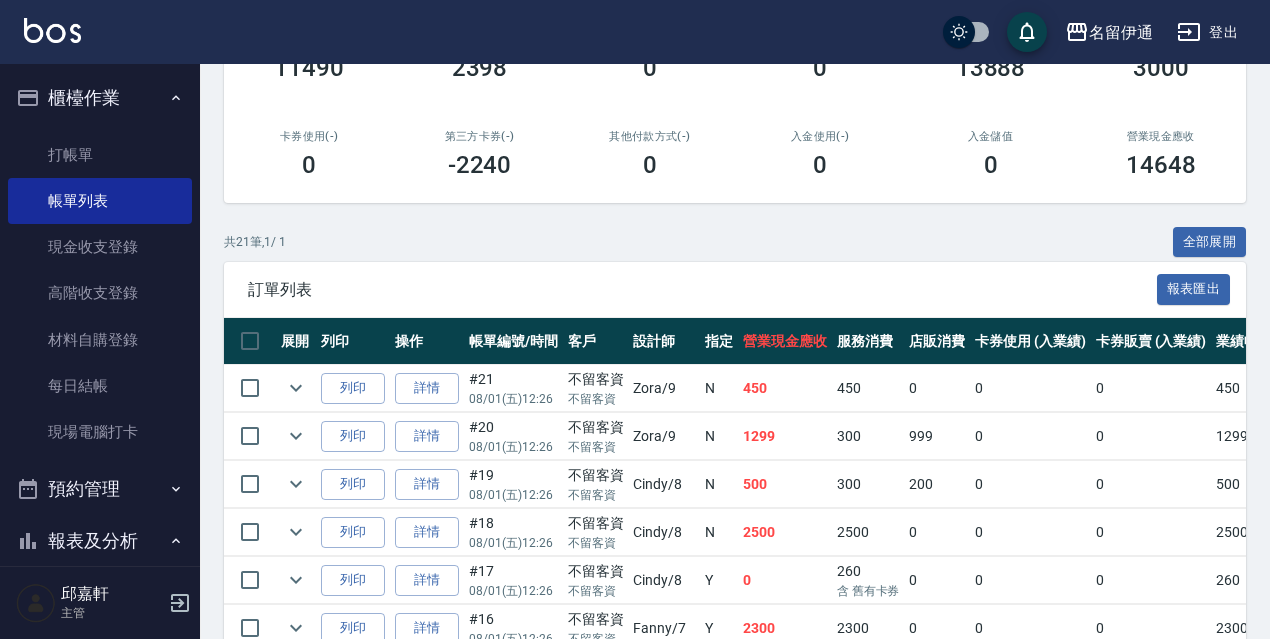 click on "ORDERS 帳單列表 新開單 前天 昨天 今天 2025/08/01 設計師編號/姓名 設計師編號/姓名 顧客編號/姓名 顧客編號/姓名 其他付款方式 其他付款方式 第三方卡券 第三方卡券 訂單來源 訂單來源 服務消費 11490 店販消費 2398 卡券使用 (入業績) 0 卡券販賣 (入業績) 0 業績收入 13888 卡券販賣 (不入業績) 3000 卡券使用(-) 0 第三方卡券(-) -2240 其他付款方式(-) 0 入金使用(-) 0 入金儲值 0 營業現金應收 14648 共  21  筆,  1  /   1 全部展開 訂單列表 報表匯出 展開 列印 操作 帳單編號/時間 客戶 設計師 指定 營業現金應收 服務消費 店販消費 卡券使用 (入業績) 卡券販賣 (入業績) 業績收入 卡券販賣 (不入業績) 卡券使用(-) 第三方卡券(-) 其他付款方式(-) 入金使用(-) 備註 訂單來源 列印 詳情 #21 08/01 (五) 12:26 不留客資 不留客資 Zora /9 N 450 450 0 0 0 450 0 0 0 0 0 列印 詳情 #20 08/01 (五) 12:26 不留客資 Zora N" at bounding box center (735, 607) 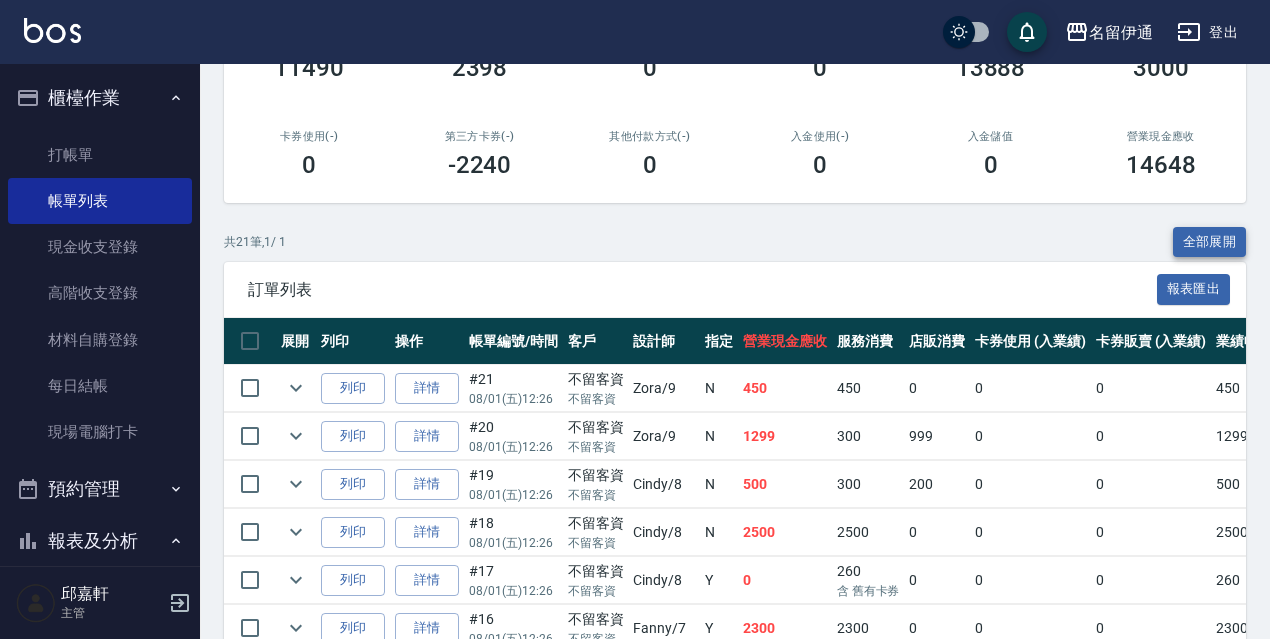 drag, startPoint x: 1263, startPoint y: 229, endPoint x: 1216, endPoint y: 251, distance: 51.894123 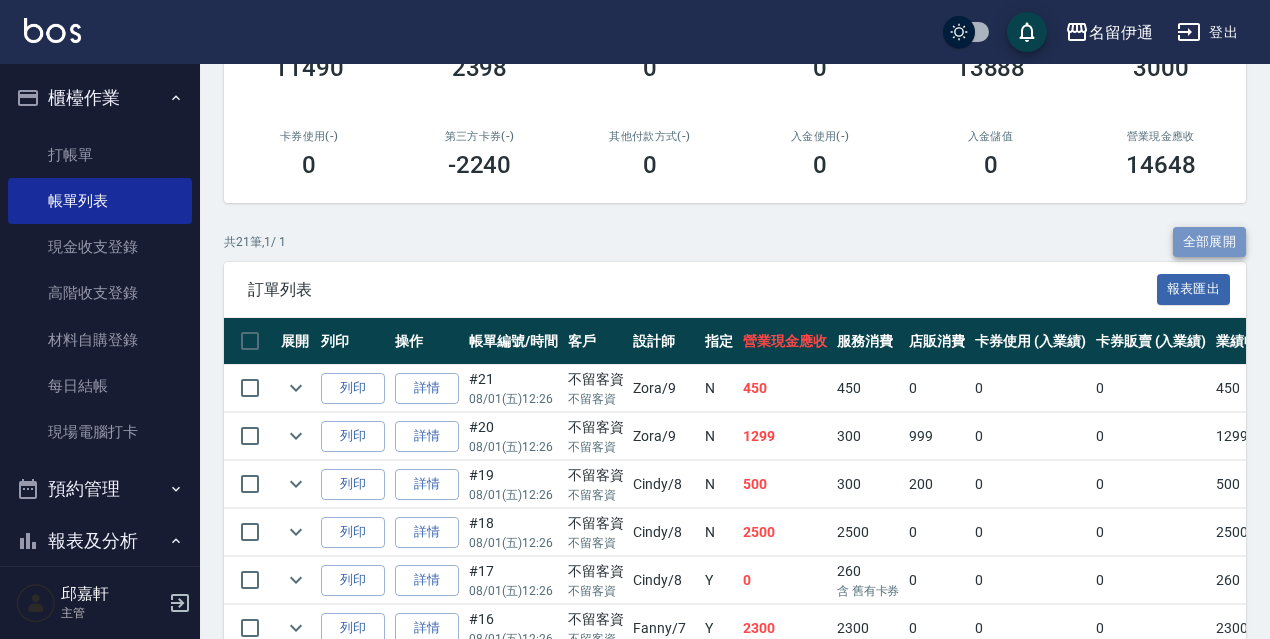 click on "全部展開" at bounding box center (1210, 242) 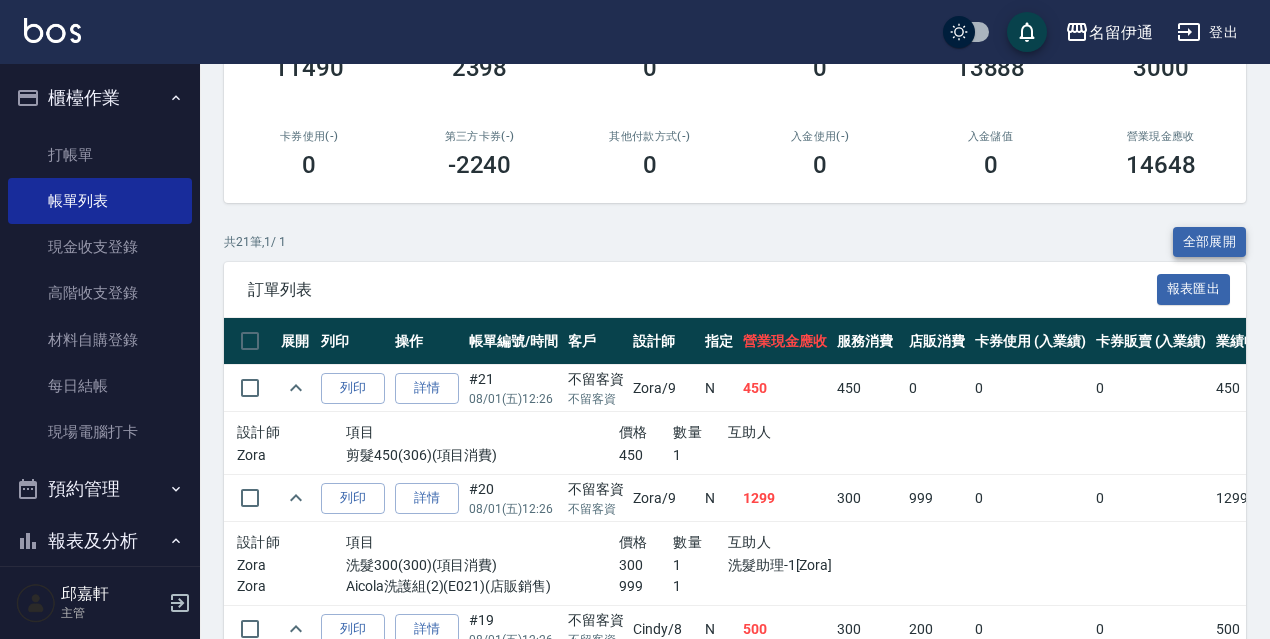 click on "全部展開" at bounding box center (1210, 242) 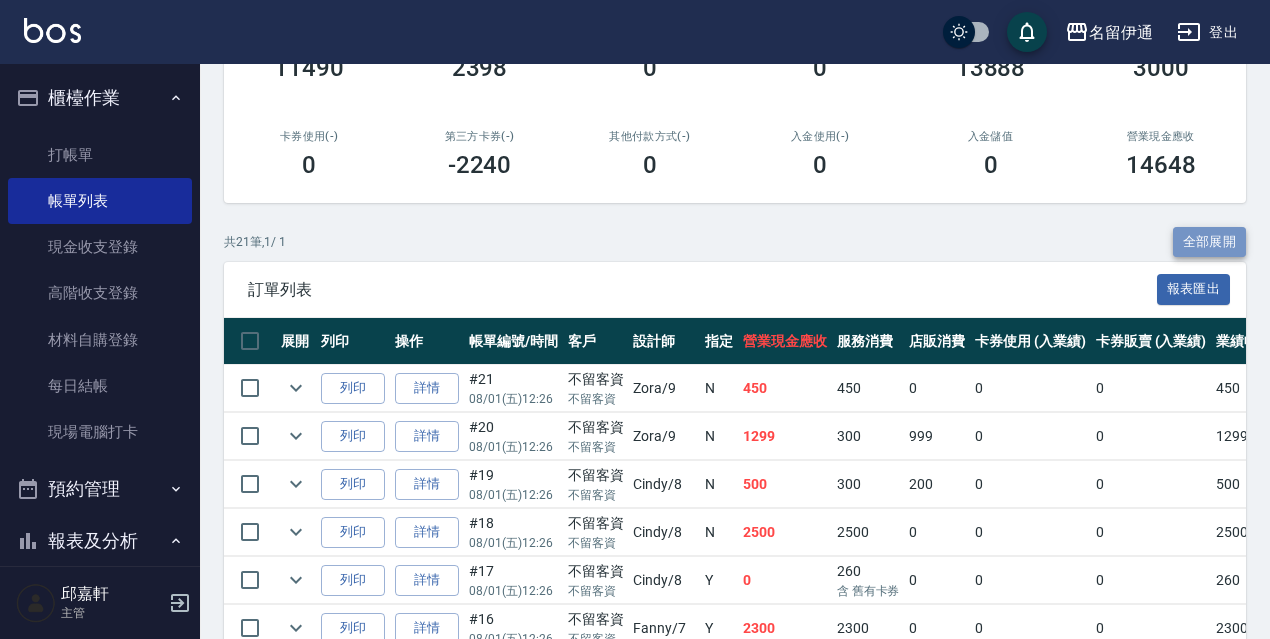 click on "全部展開" at bounding box center [1210, 242] 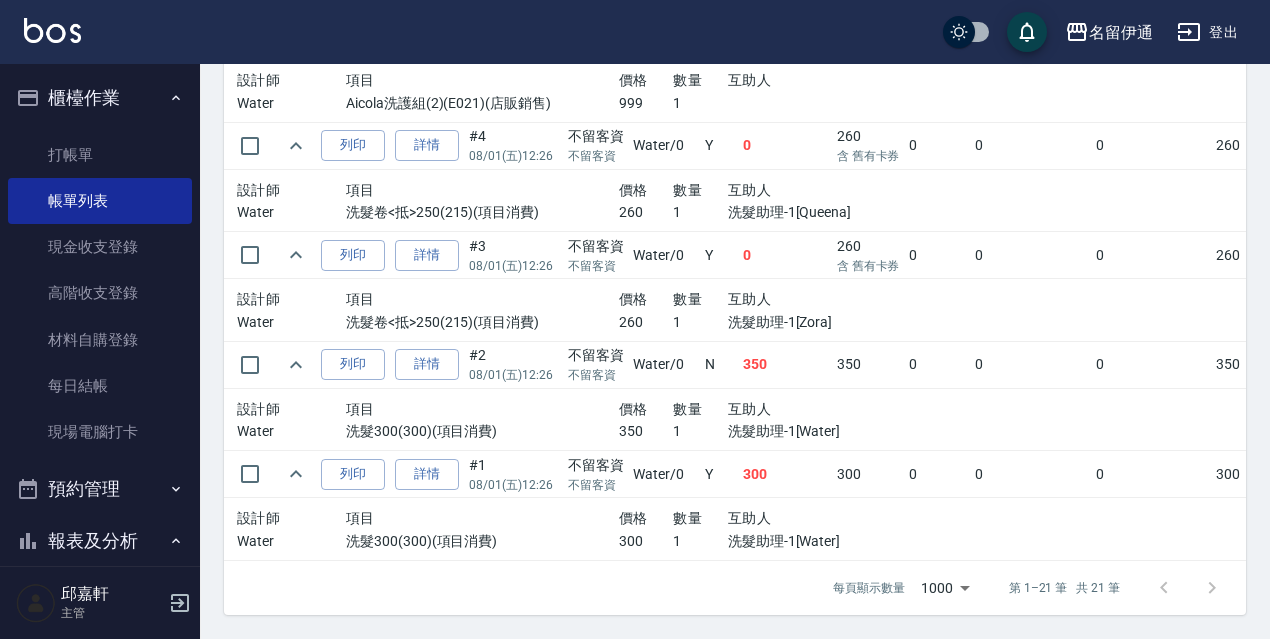 click on "項目" at bounding box center [482, 518] 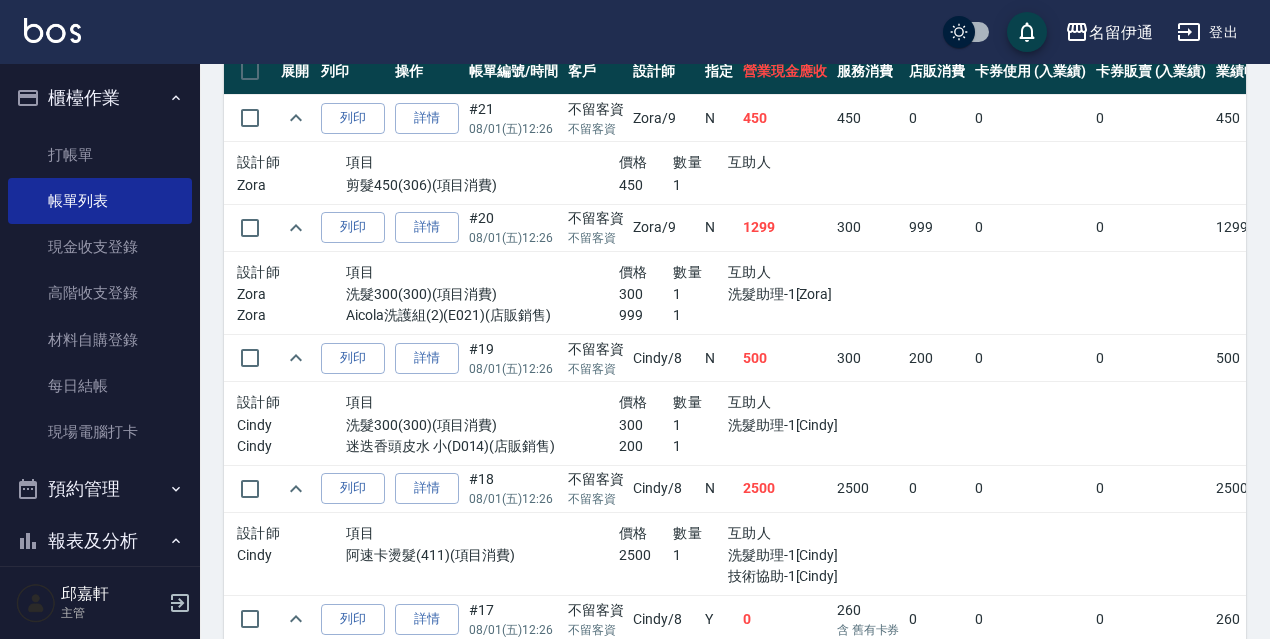 scroll, scrollTop: 370, scrollLeft: 0, axis: vertical 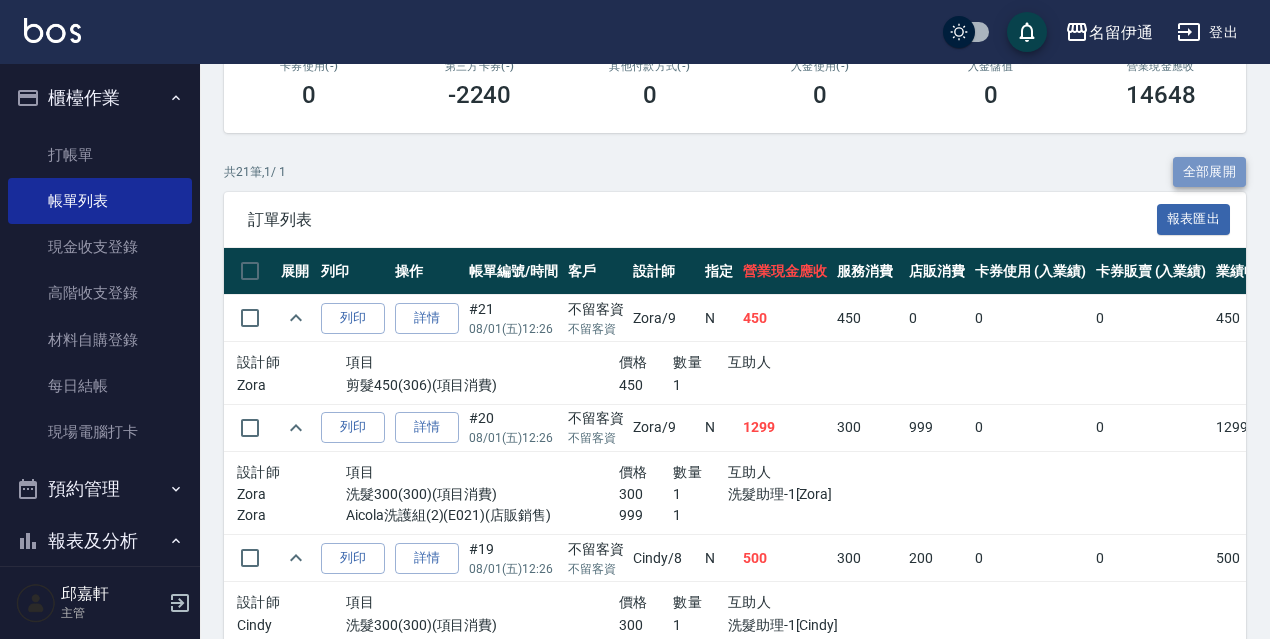 click on "全部展開" at bounding box center [1210, 172] 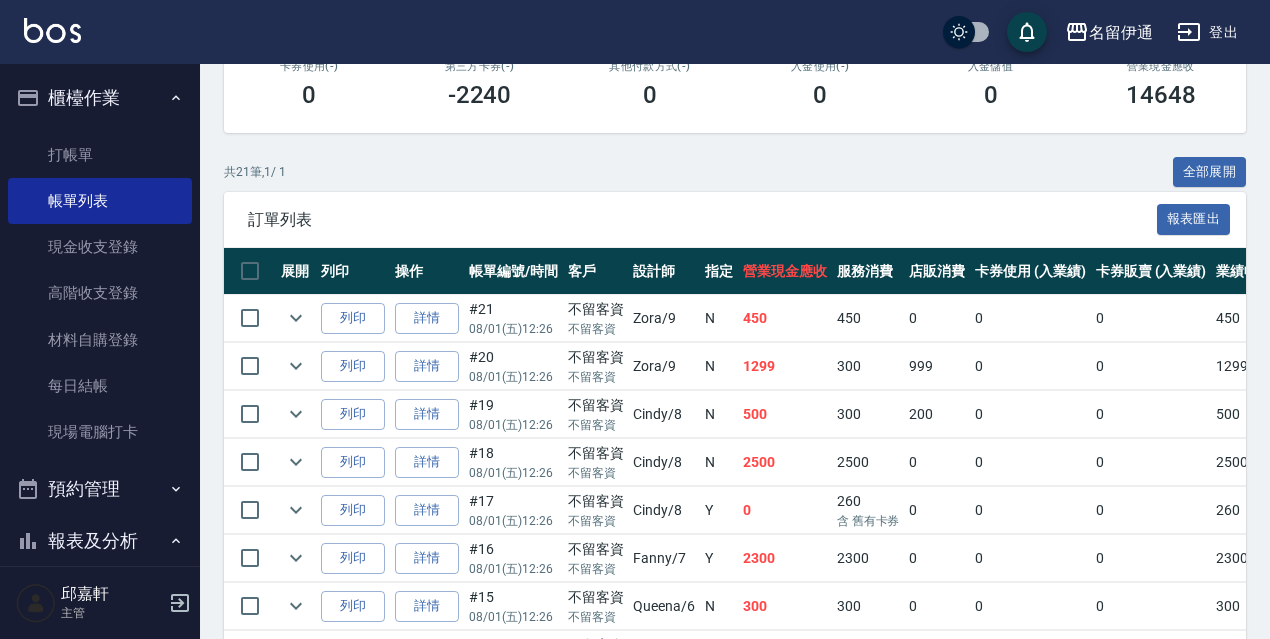 click on "設計師" at bounding box center [664, 271] 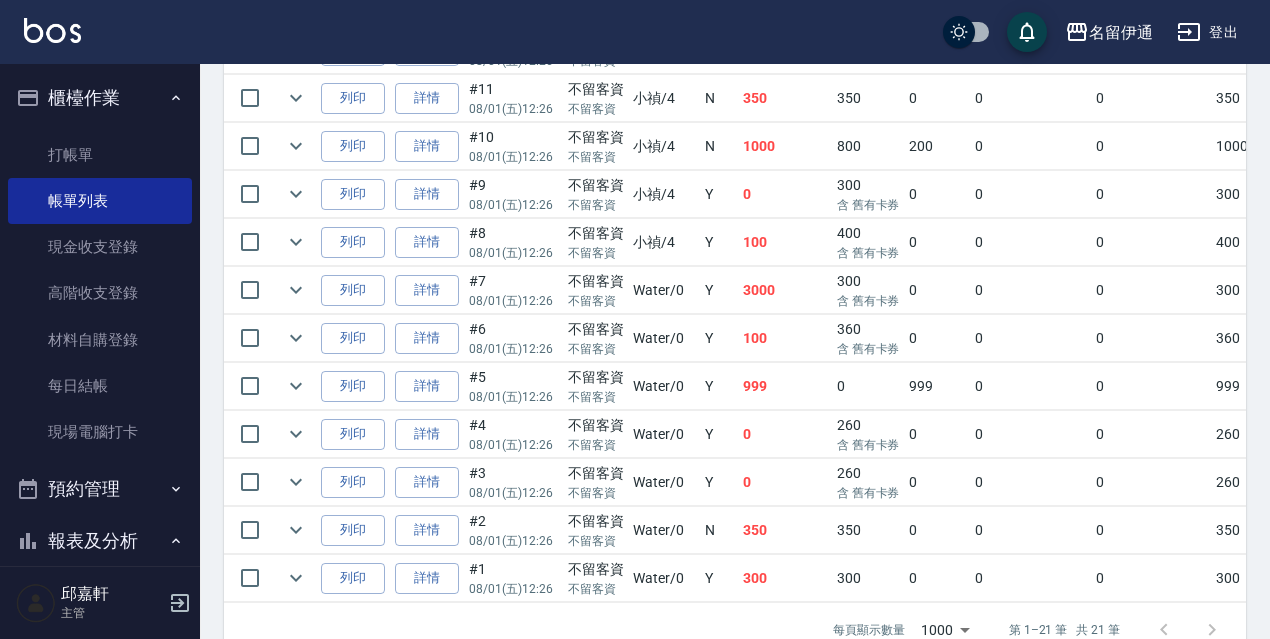 scroll, scrollTop: 1127, scrollLeft: 0, axis: vertical 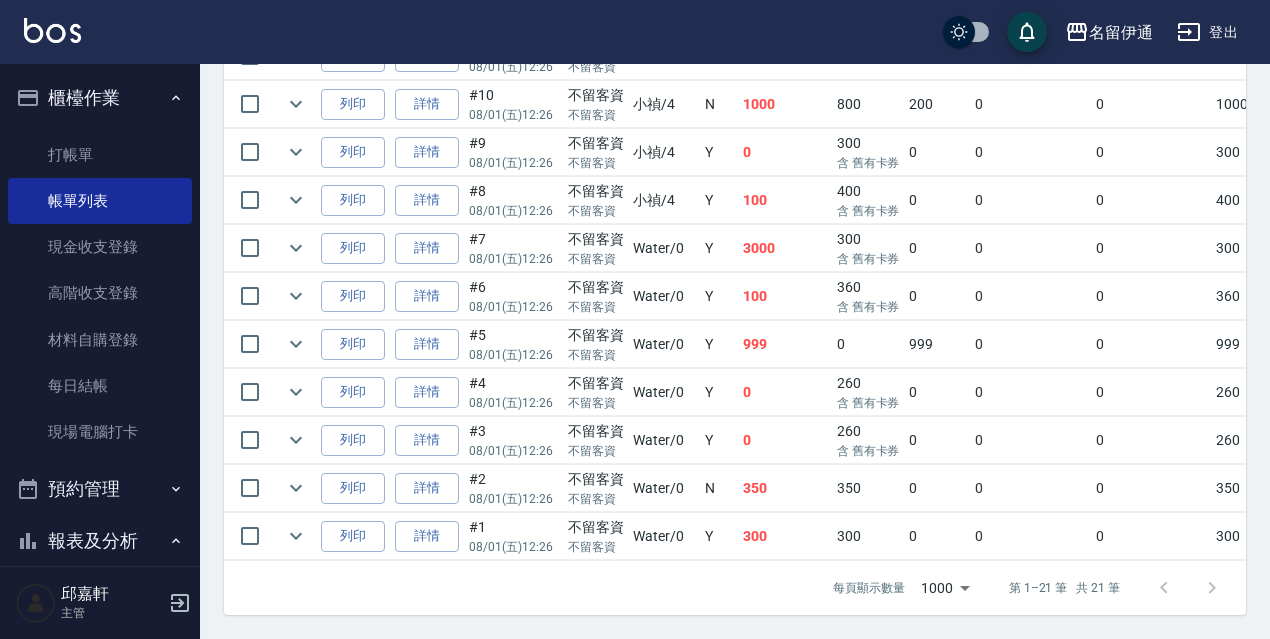 click on "列印 詳情 #21 08/01 (五) 12:26 不留客資 不留客資 Zora /9 N 450 450 0 0 0 450 0 0 0 0 0 列印 詳情 #20 08/01 (五) 12:26 不留客資 不留客資 Zora /9 N 1299 300 999 0 0 1299 0 0 0 0 0 列印 詳情 #19 08/01 (五) 12:26 不留客資 不留客資 Cindy /8 N 500 300 200 0 0 500 0 0 0 0 0 列印 詳情 #18 08/01 (五) 12:26 不留客資 不留客資 Cindy /8 N 2500 2500 0 0 0 2500 0 0 0 0 0 列印 詳情 #17 08/01 (五) 12:26 不留客資 不留客資 Cindy /8 Y 0 260 含 舊有卡券 0 0 0 260 0 0 -260 含 舊有卡券 0 0 列印 詳情 #16 08/01 (五) 12:26 不留客資 不留客資 Fanny /7 Y 2300 2300 0 0 0 2300 0 0 0 0 0 列印 詳情 #15 08/01 (五) 12:26 不留客資 不留客資 Queena /6 N 300 300 0 0 0 300 0 0 0 0 0 列印 詳情 #14 08/01 (五) /4" at bounding box center [1054, 57] 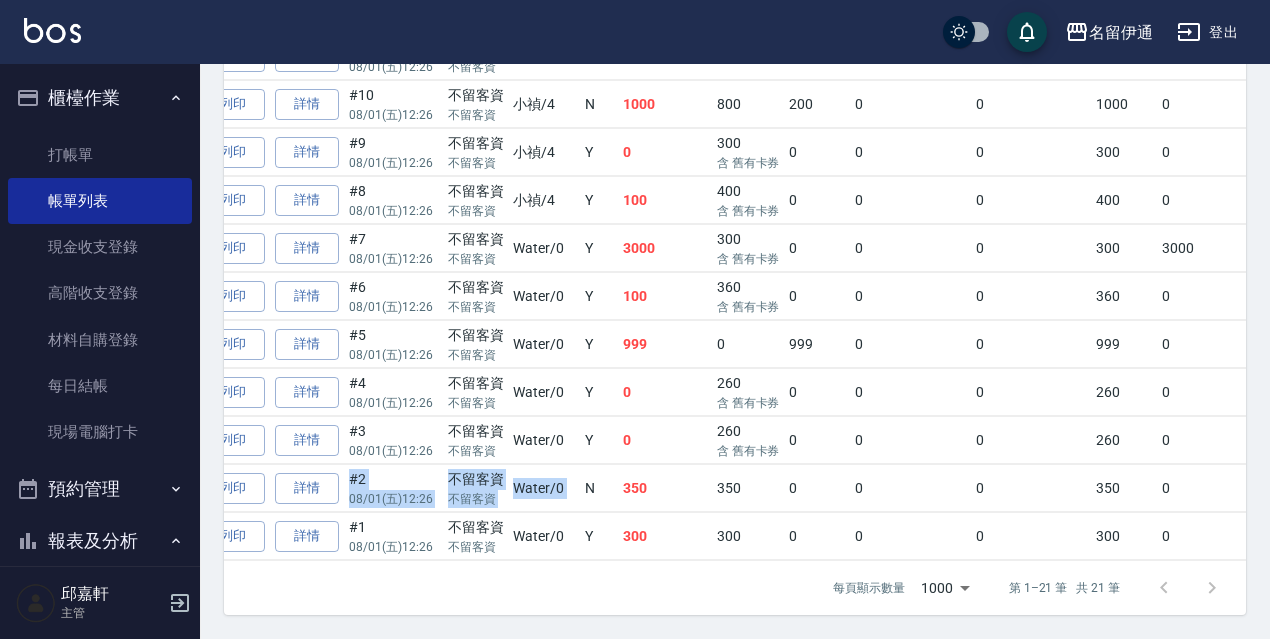 scroll, scrollTop: 0, scrollLeft: 200, axis: horizontal 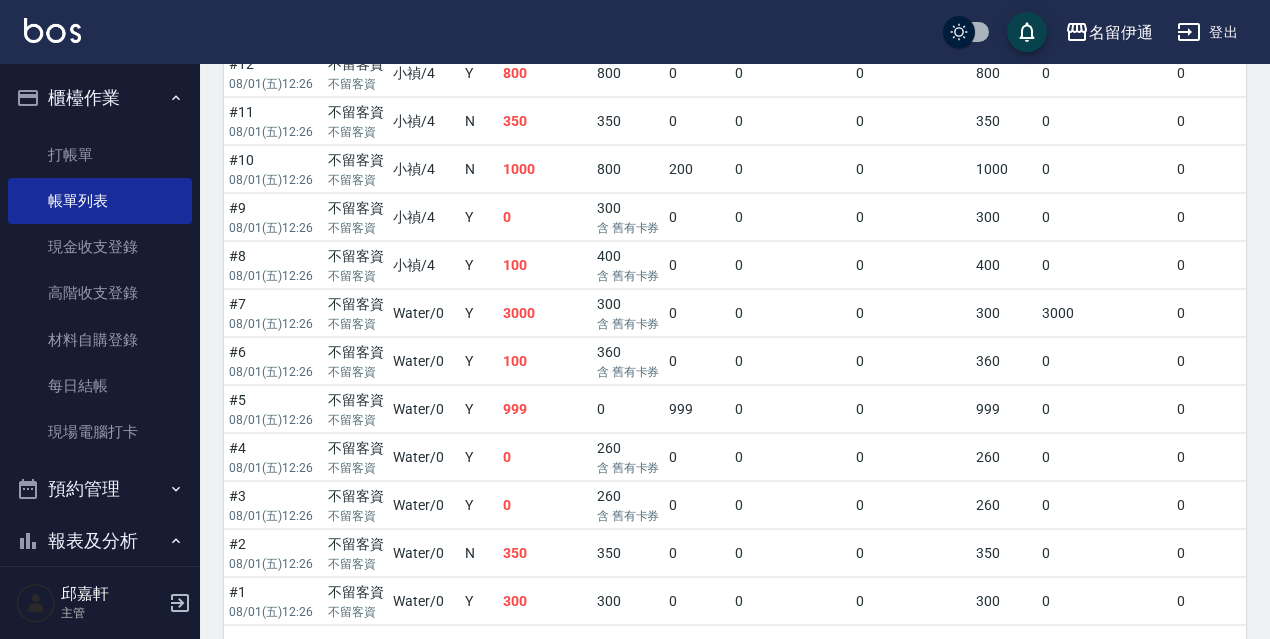 drag, startPoint x: 709, startPoint y: 448, endPoint x: 711, endPoint y: 462, distance: 14.142136 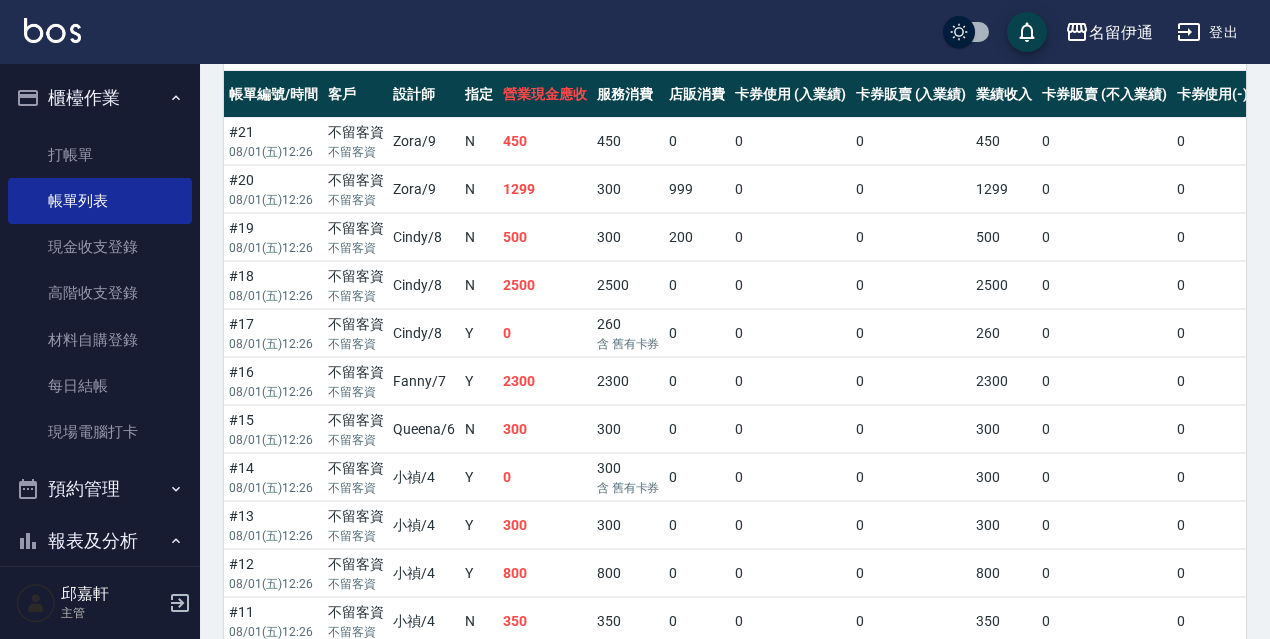 scroll, scrollTop: 947, scrollLeft: 0, axis: vertical 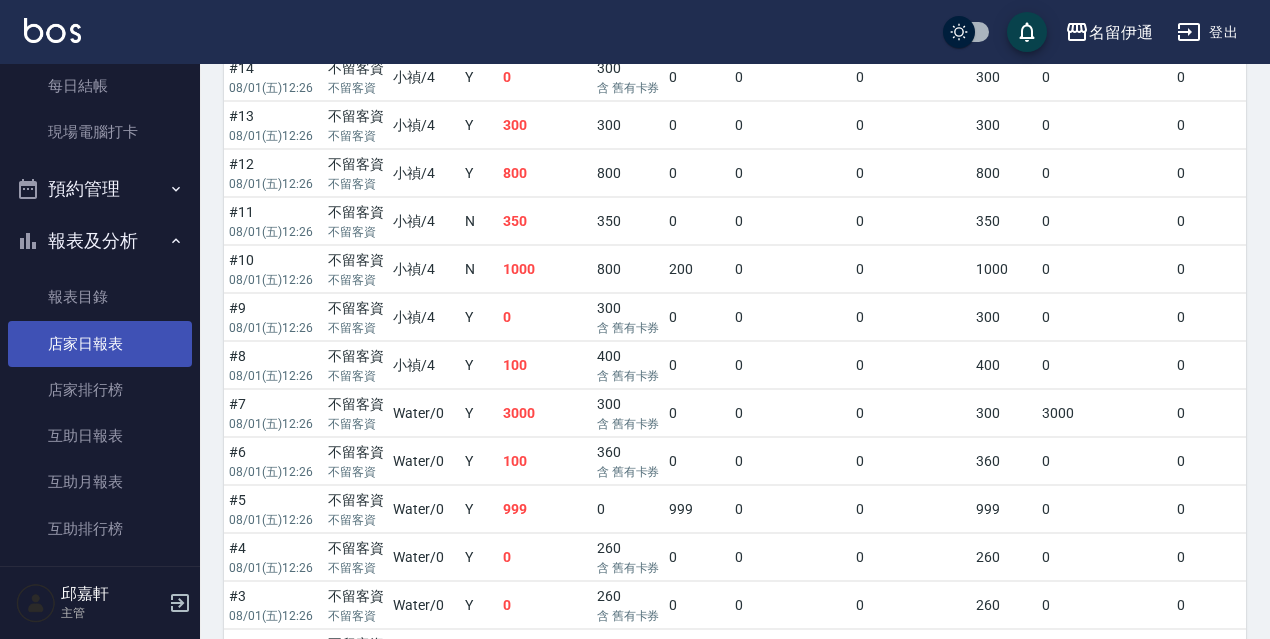 click on "店家日報表" at bounding box center [100, 344] 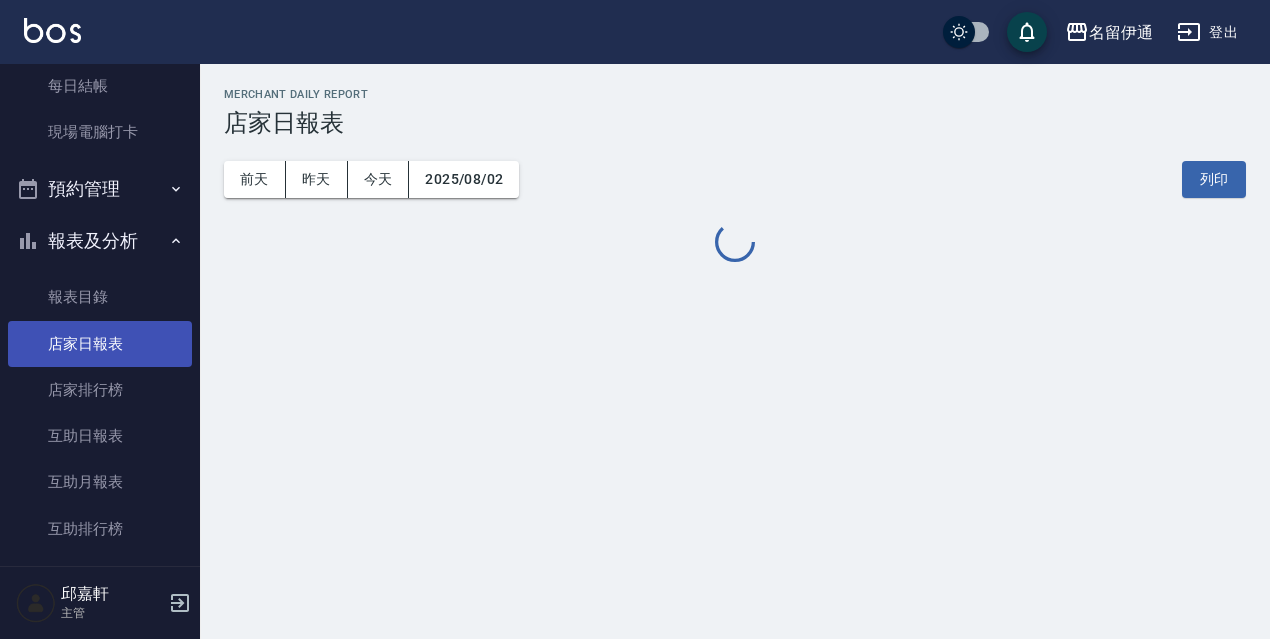 scroll, scrollTop: 0, scrollLeft: 0, axis: both 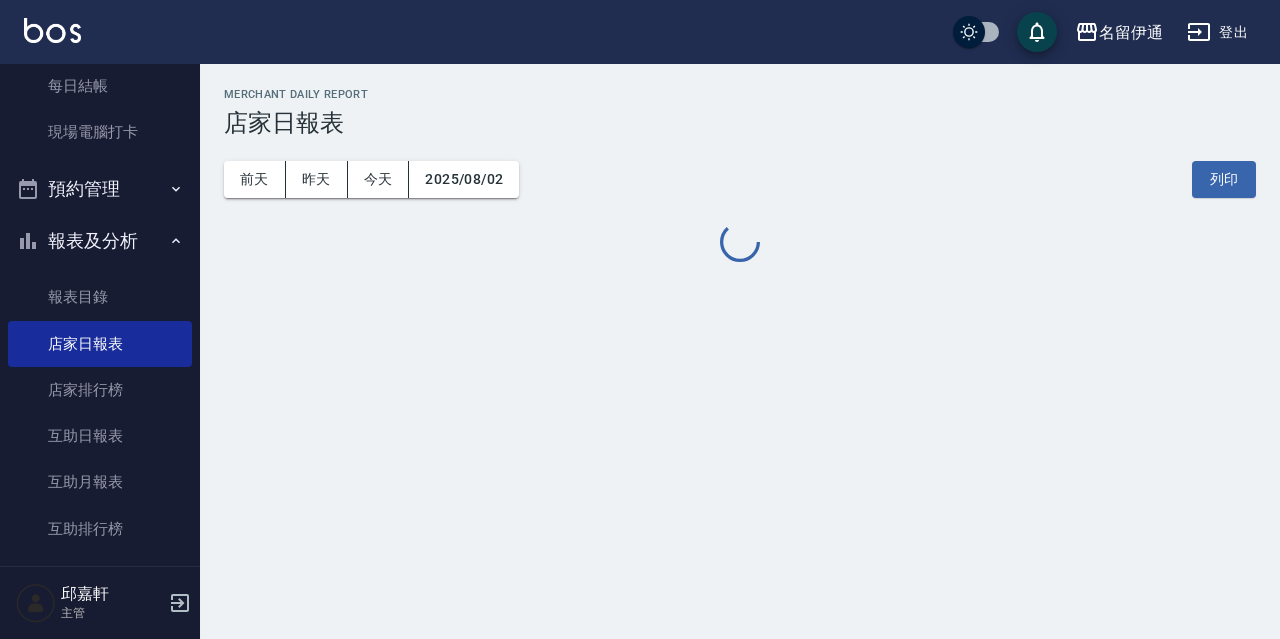 drag, startPoint x: 304, startPoint y: 199, endPoint x: 299, endPoint y: 208, distance: 10.29563 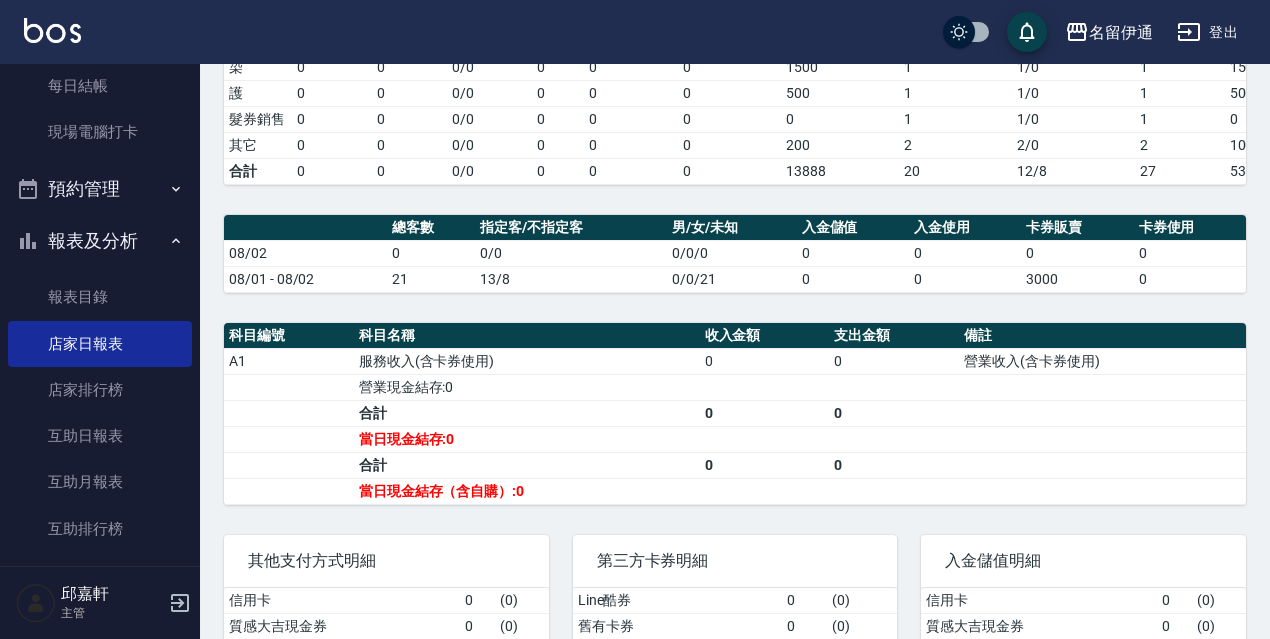 scroll, scrollTop: 100, scrollLeft: 0, axis: vertical 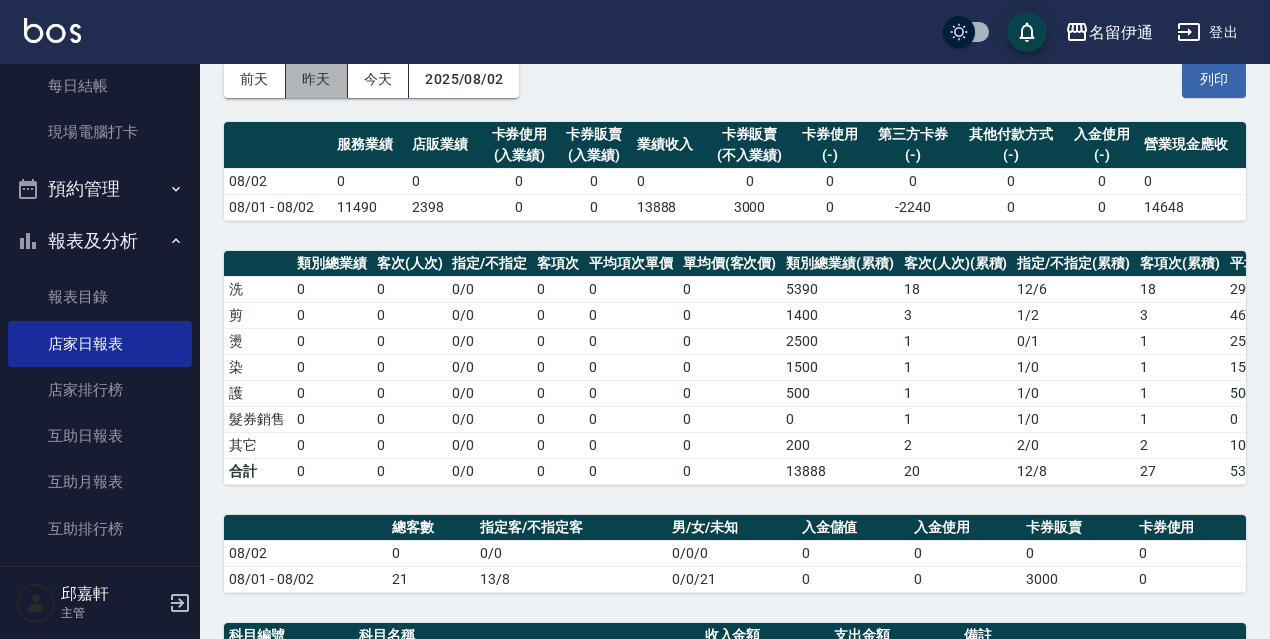 click on "昨天" at bounding box center [317, 79] 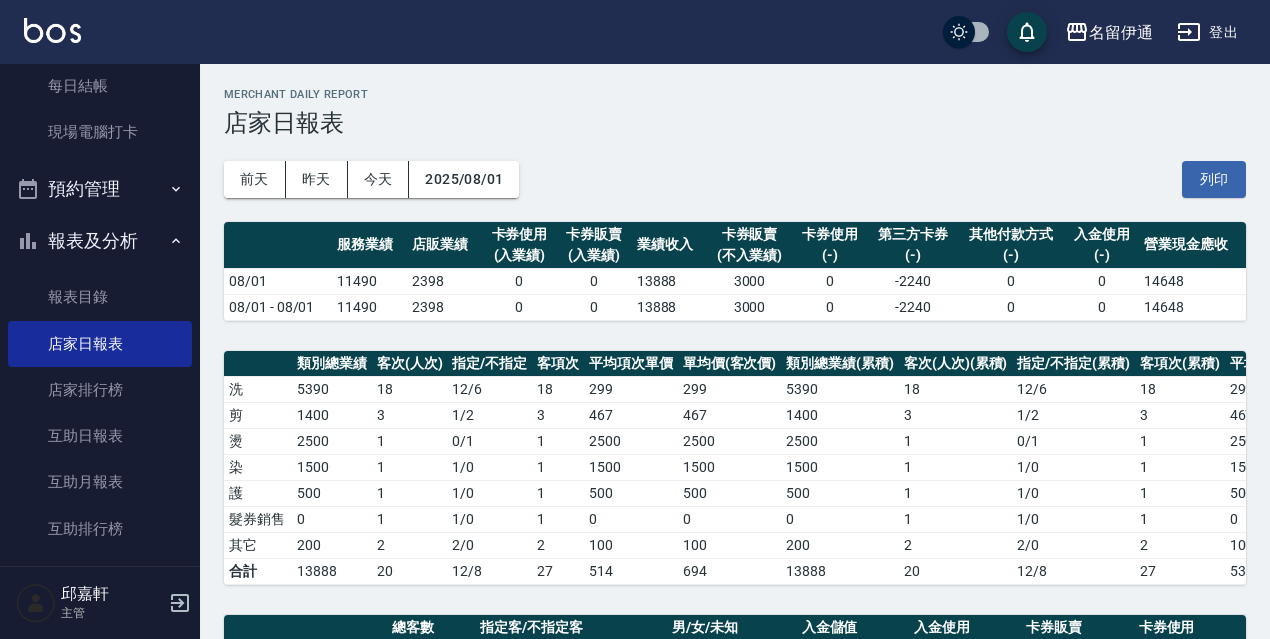 scroll, scrollTop: 500, scrollLeft: 0, axis: vertical 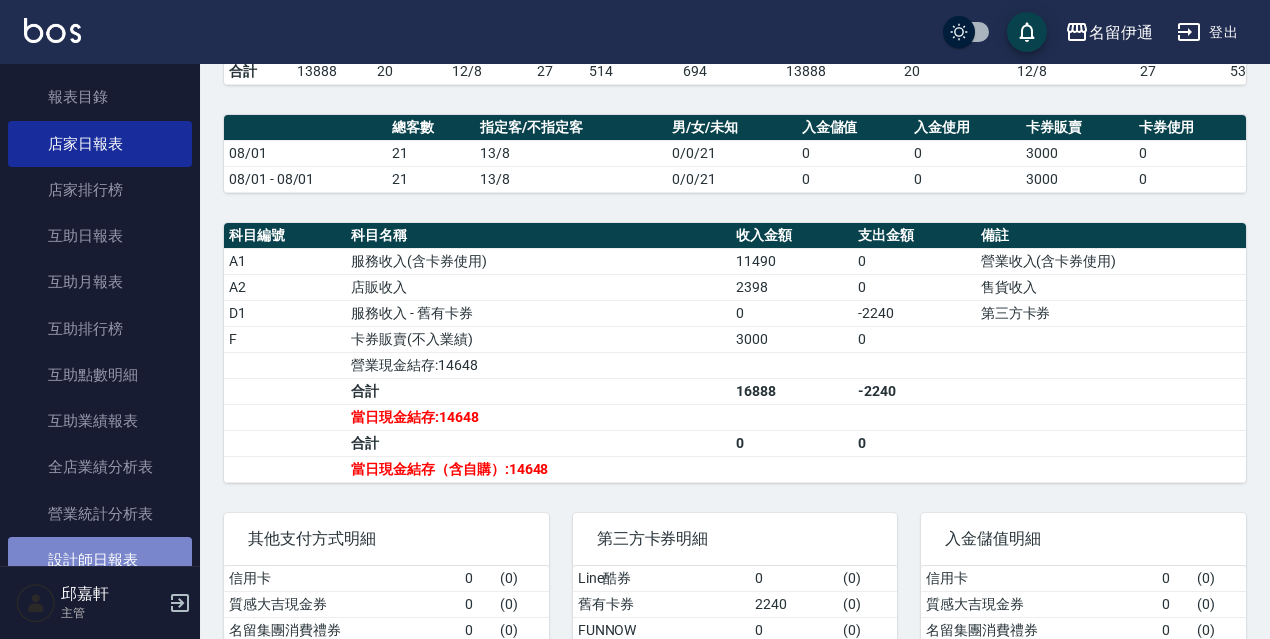 click on "設計師日報表" at bounding box center (100, 560) 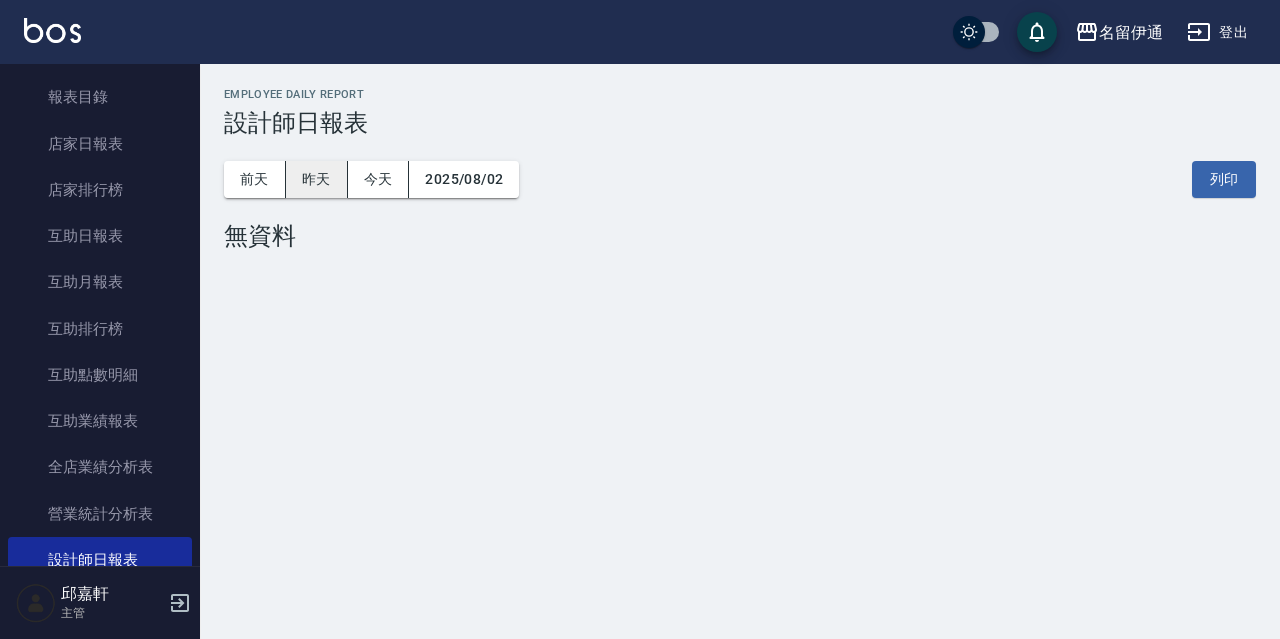 click on "昨天" at bounding box center [317, 179] 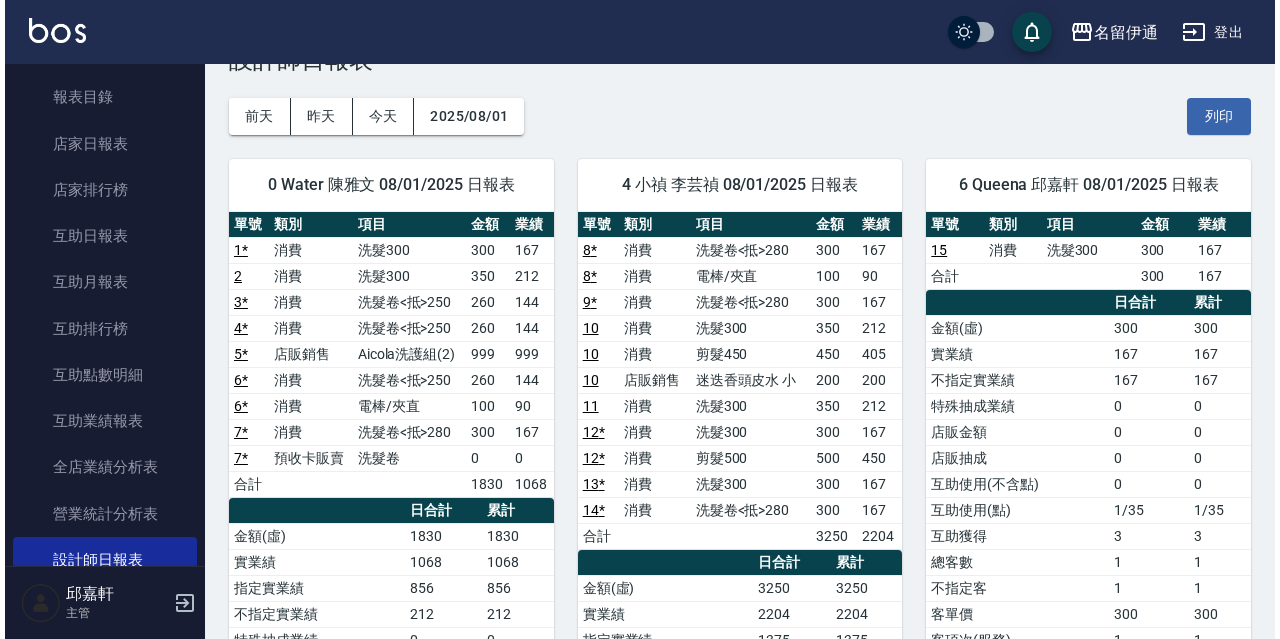 scroll, scrollTop: 0, scrollLeft: 0, axis: both 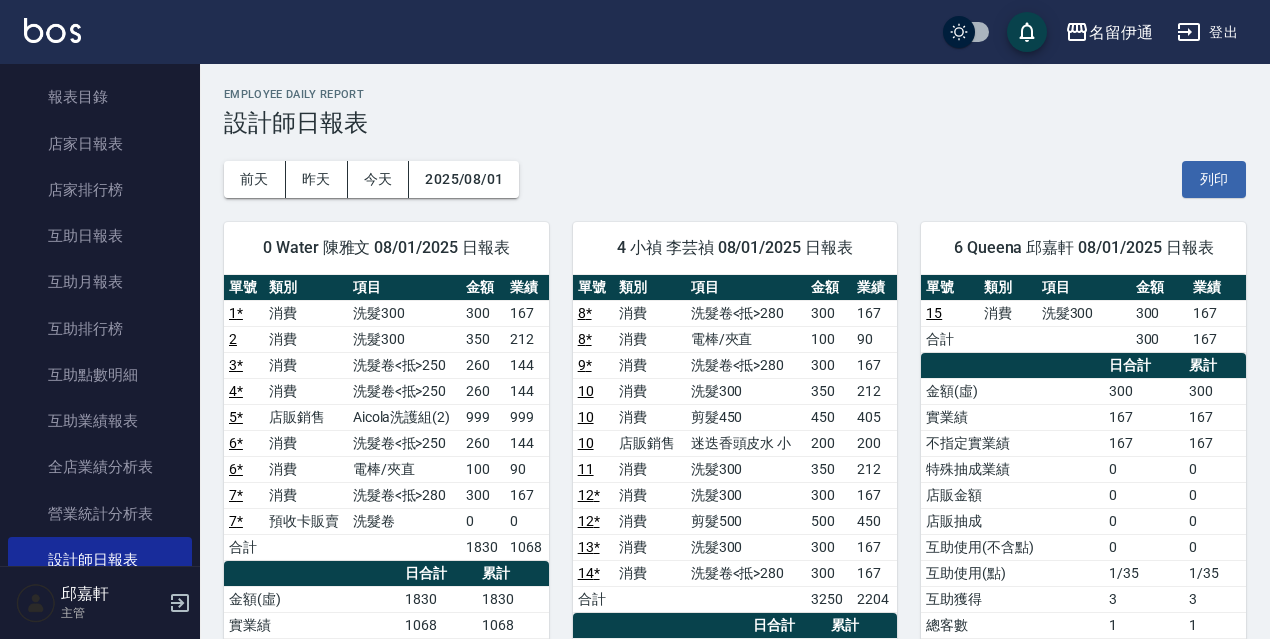 click on "登出" at bounding box center [1207, 32] 